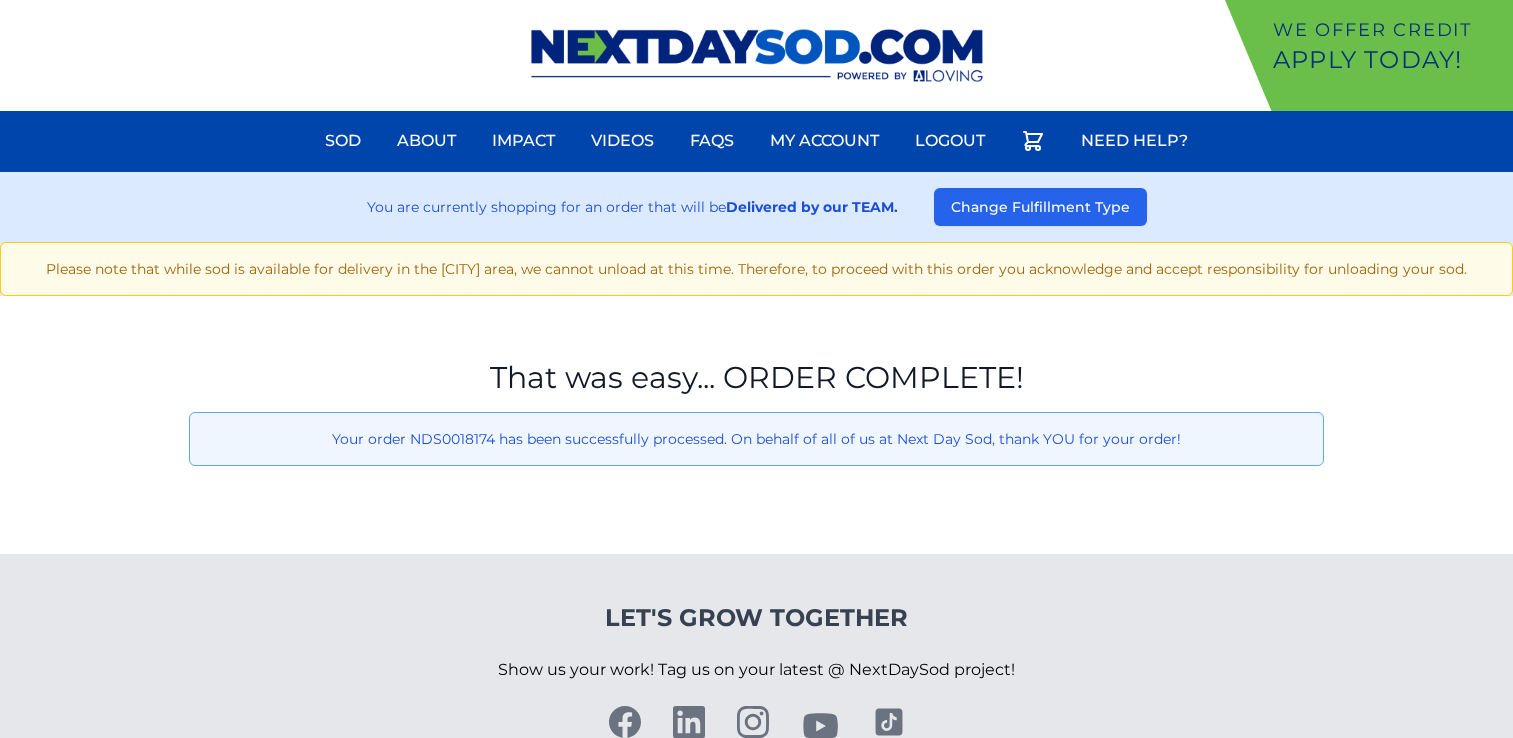 scroll, scrollTop: 0, scrollLeft: 0, axis: both 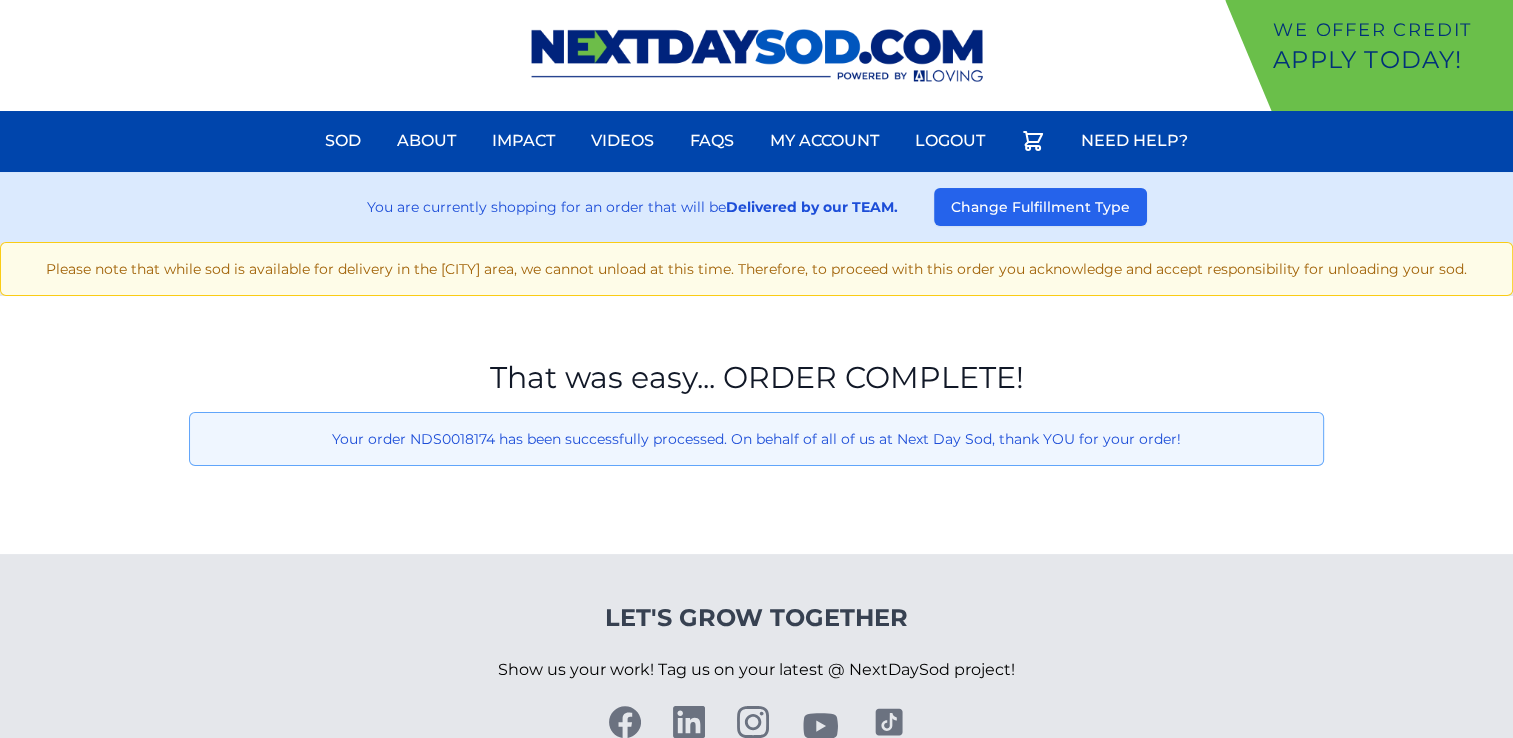 click at bounding box center [757, 55] 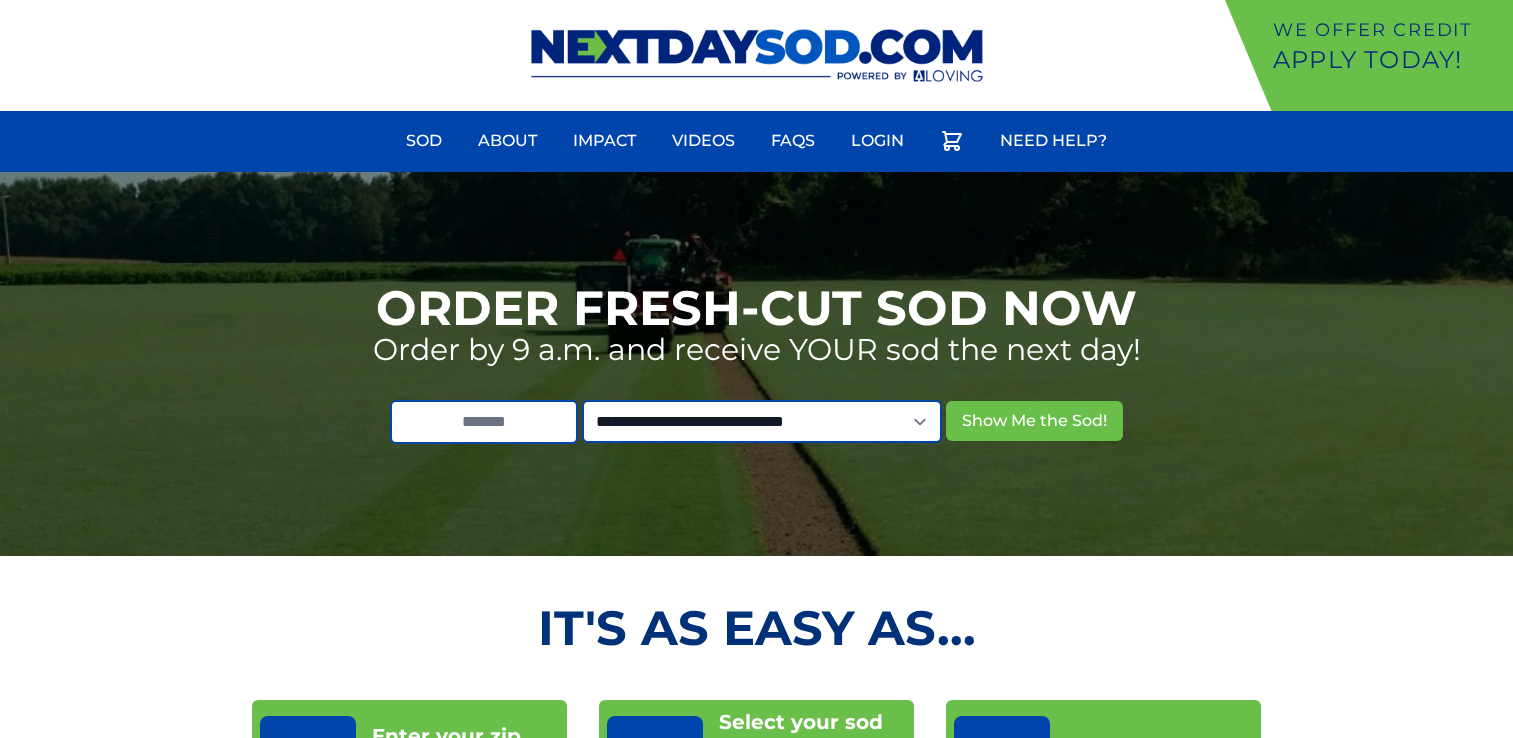 scroll, scrollTop: 0, scrollLeft: 0, axis: both 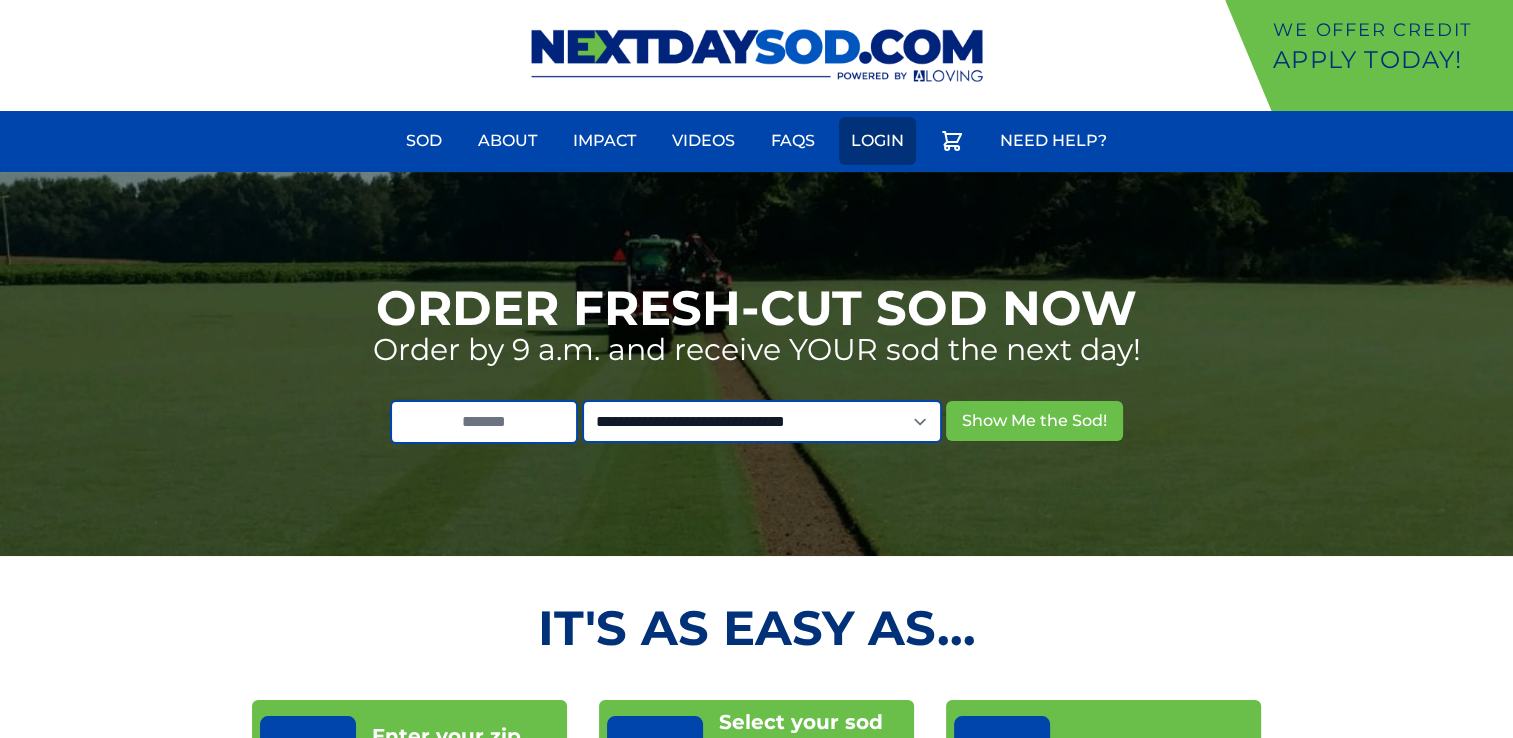 click on "Login" at bounding box center (877, 141) 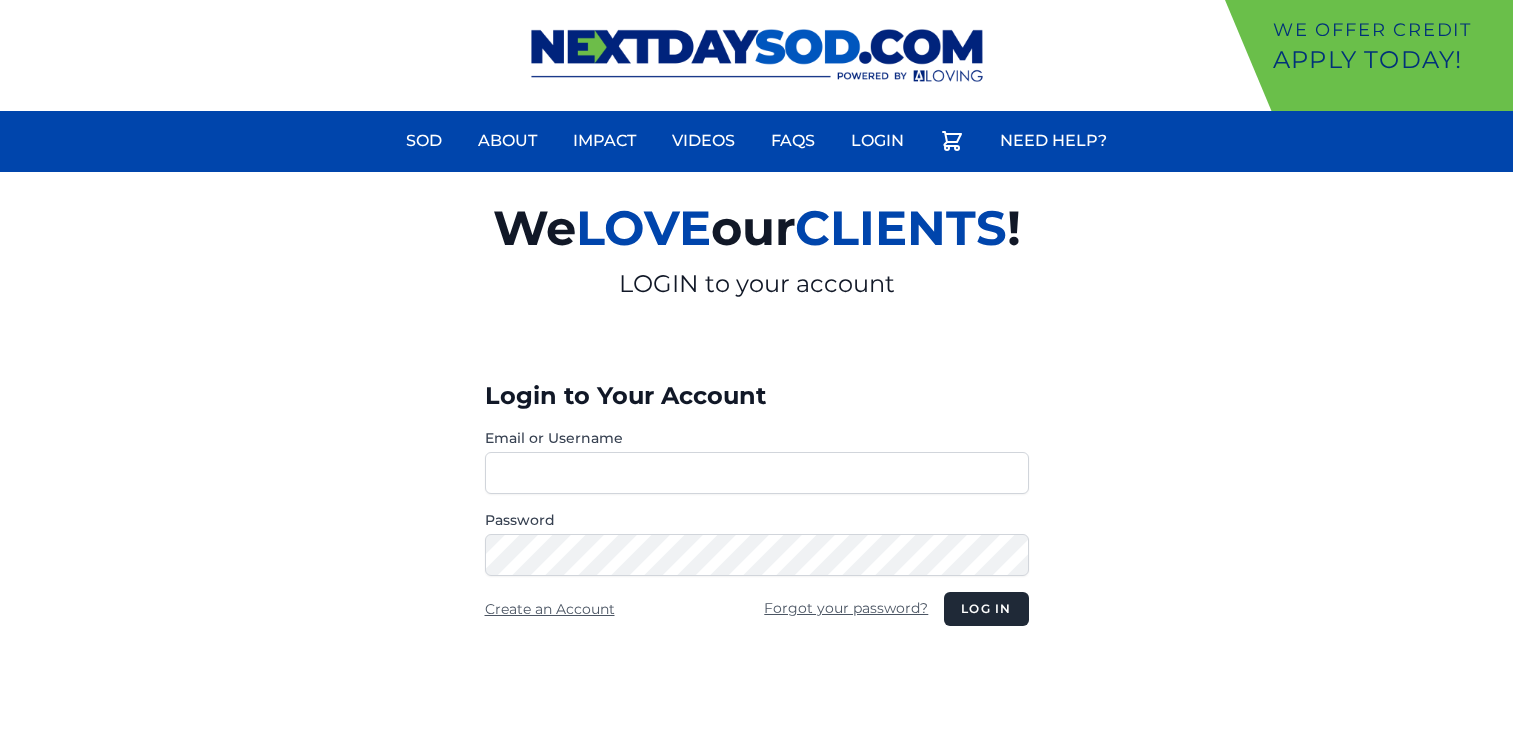 scroll, scrollTop: 0, scrollLeft: 0, axis: both 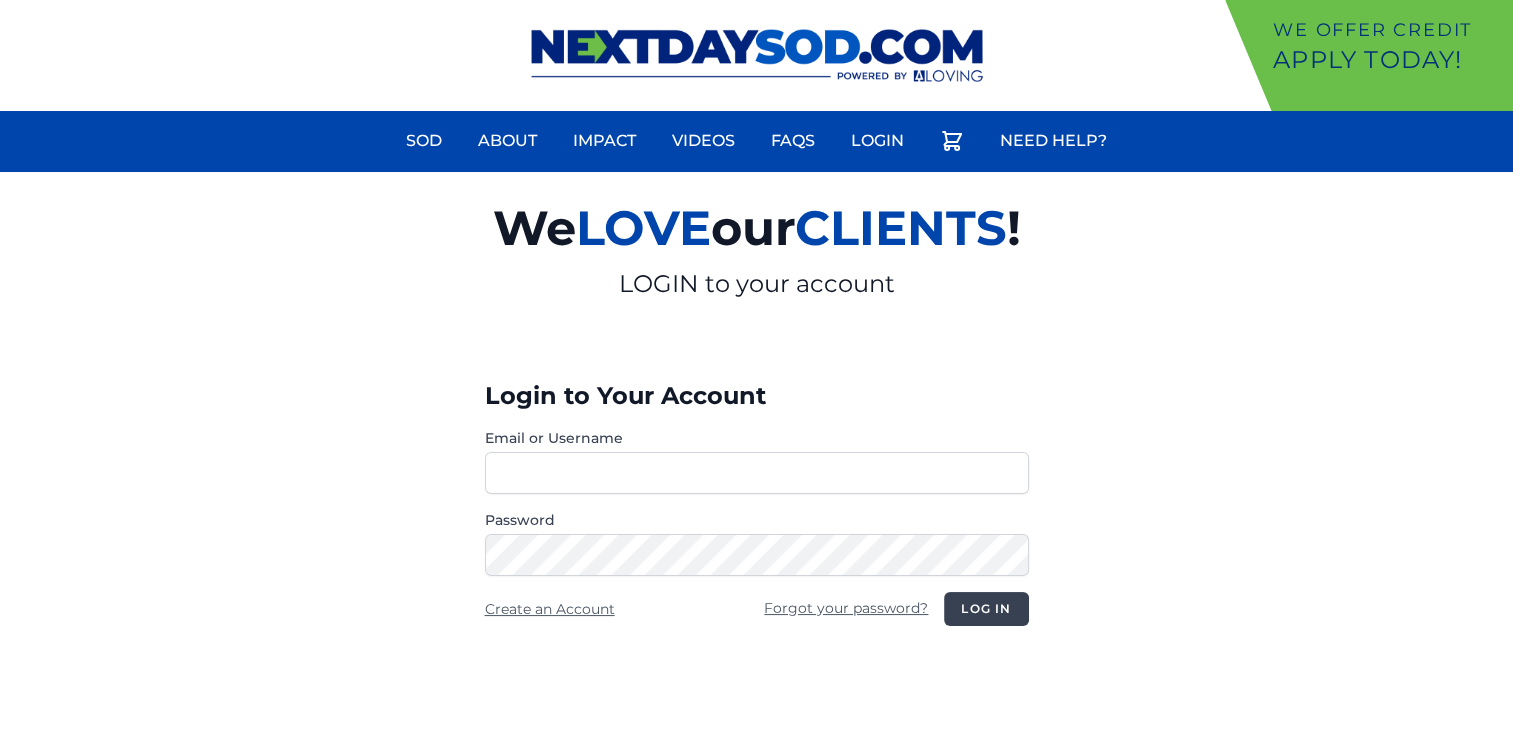 type on "**********" 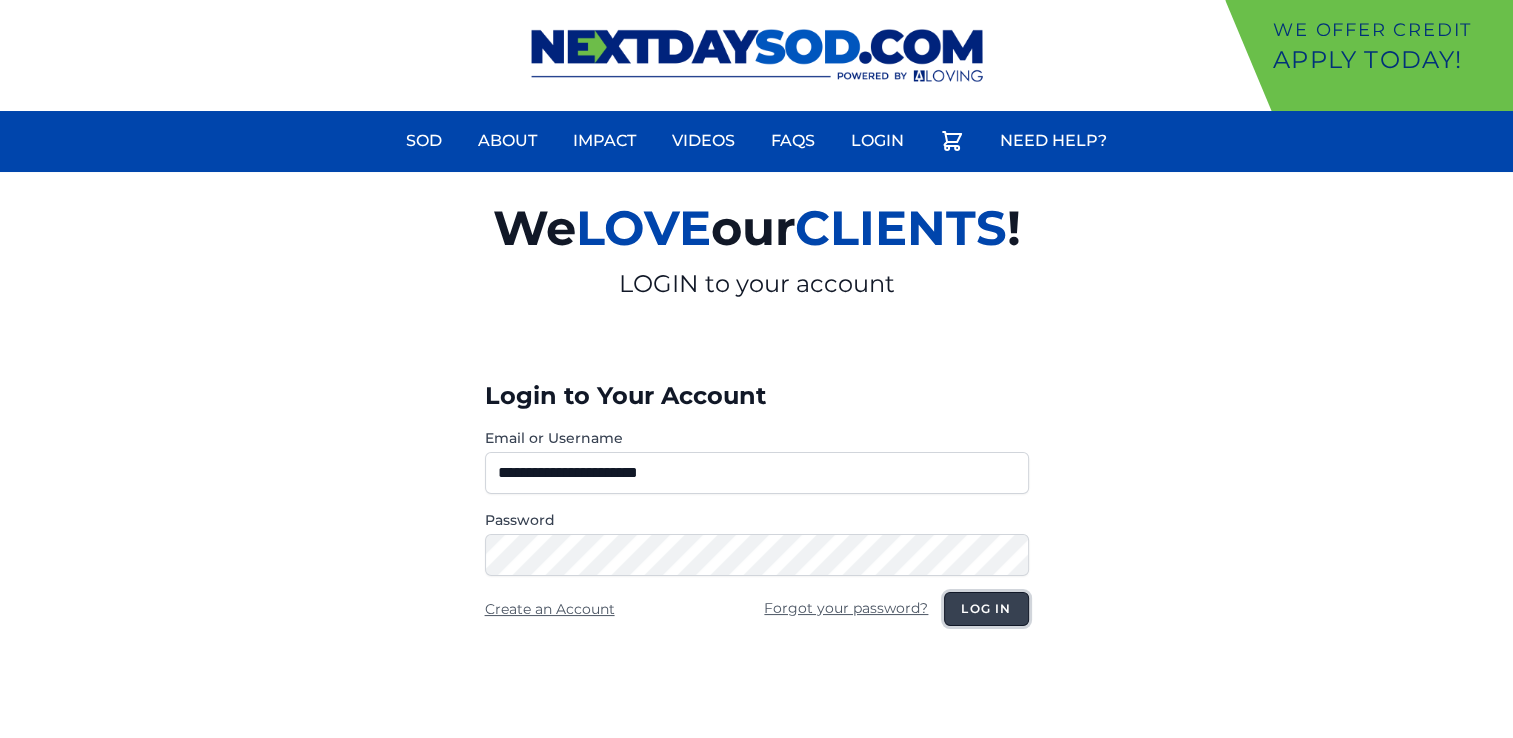 click on "Log in" at bounding box center (986, 609) 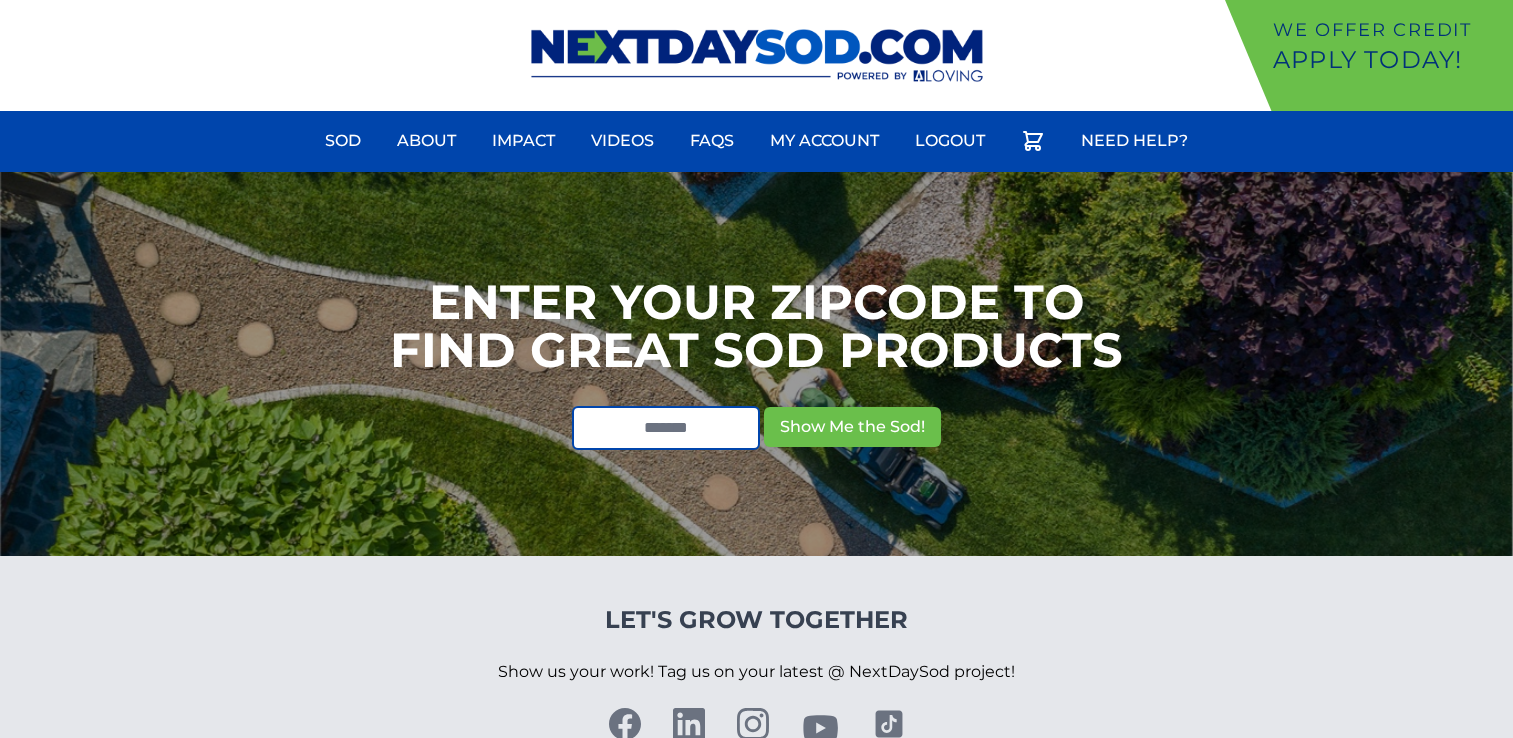 scroll, scrollTop: 0, scrollLeft: 0, axis: both 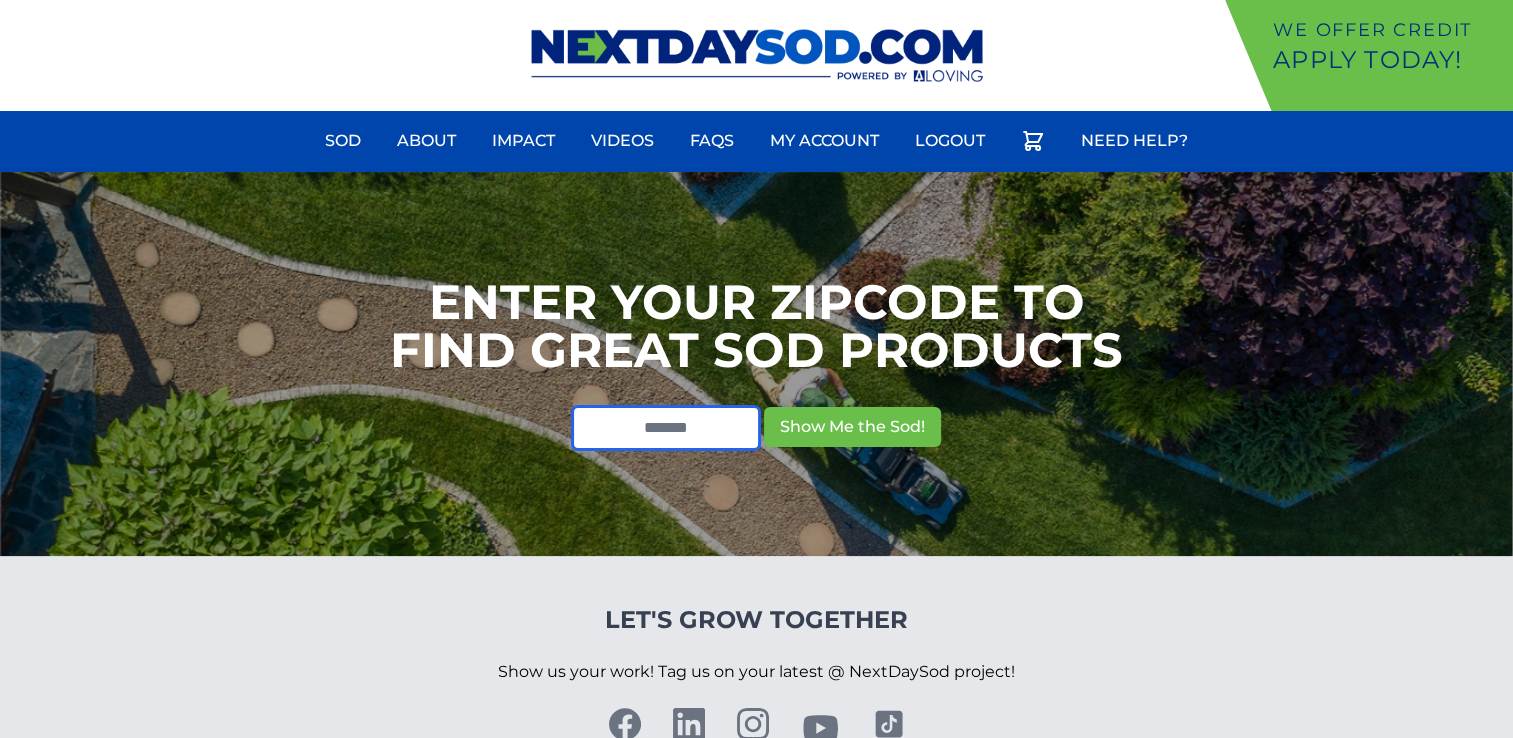 click at bounding box center (666, 428) 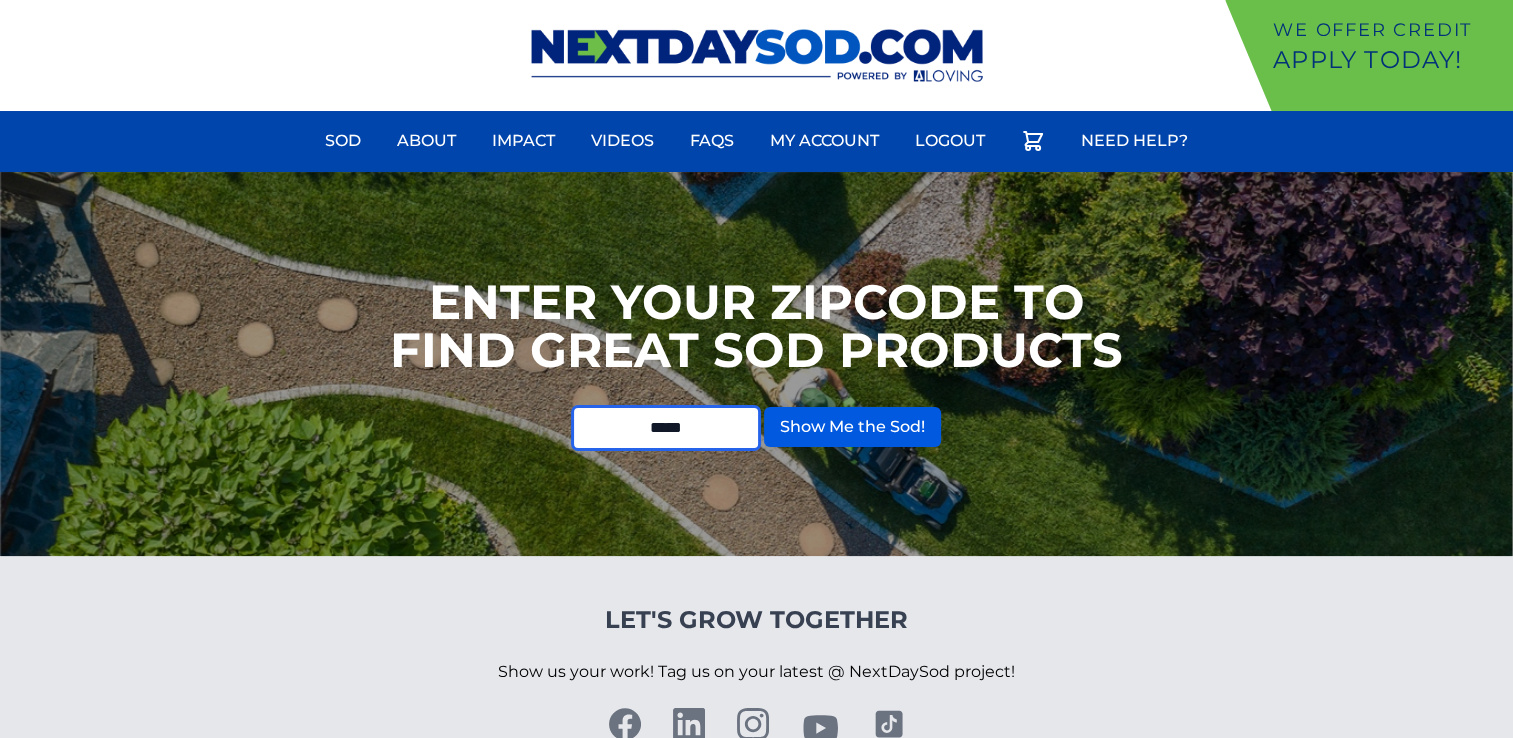 type on "*****" 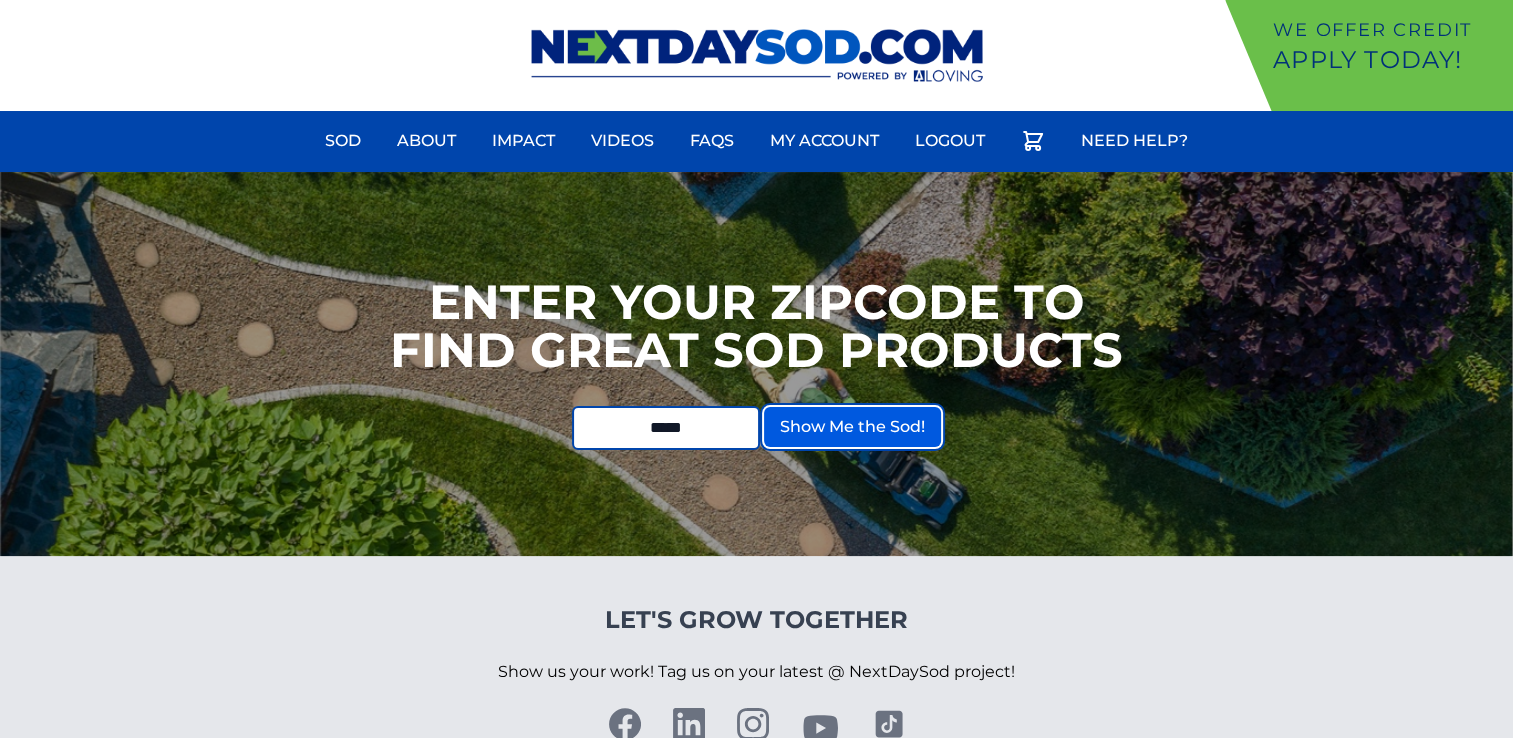 click on "Show Me the Sod!" at bounding box center [852, 427] 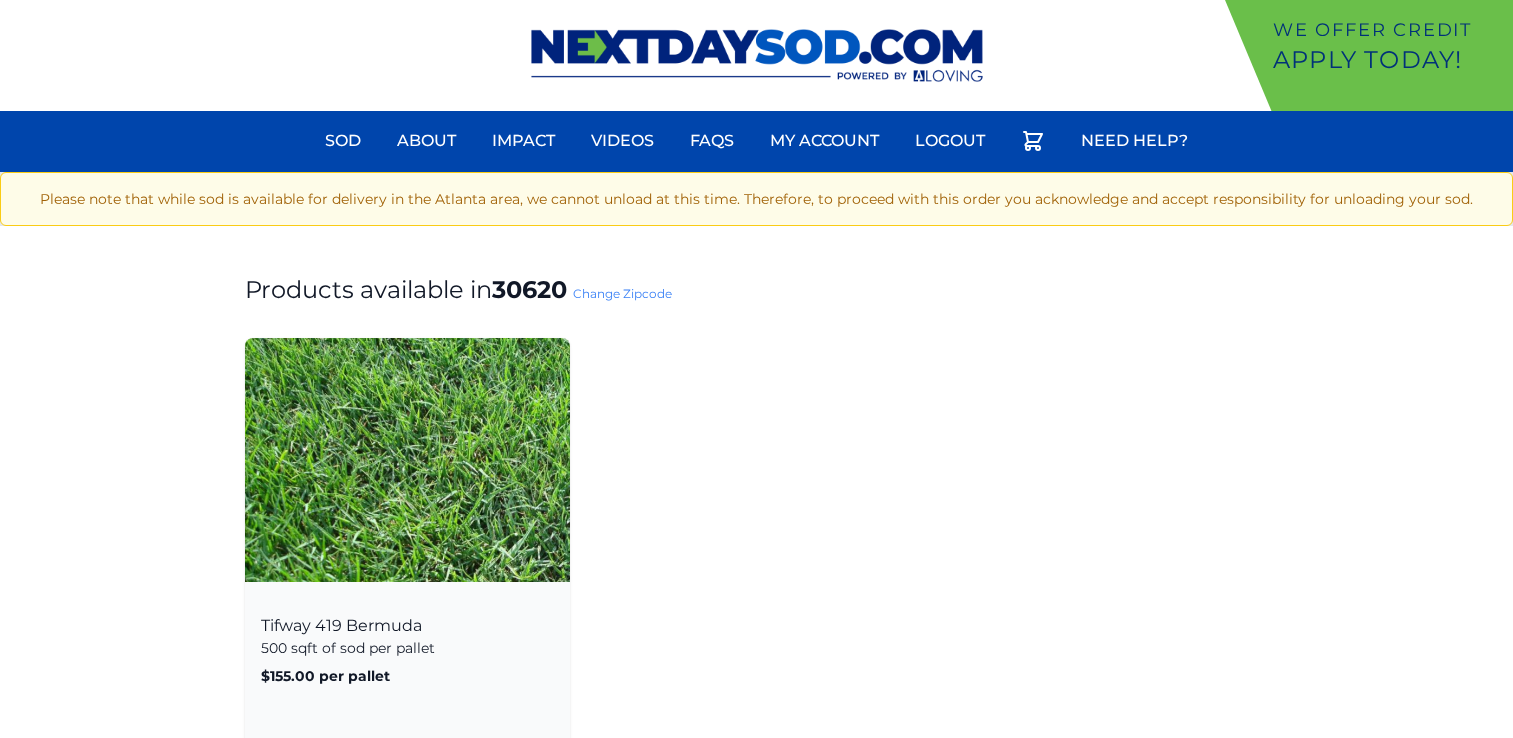 scroll, scrollTop: 0, scrollLeft: 0, axis: both 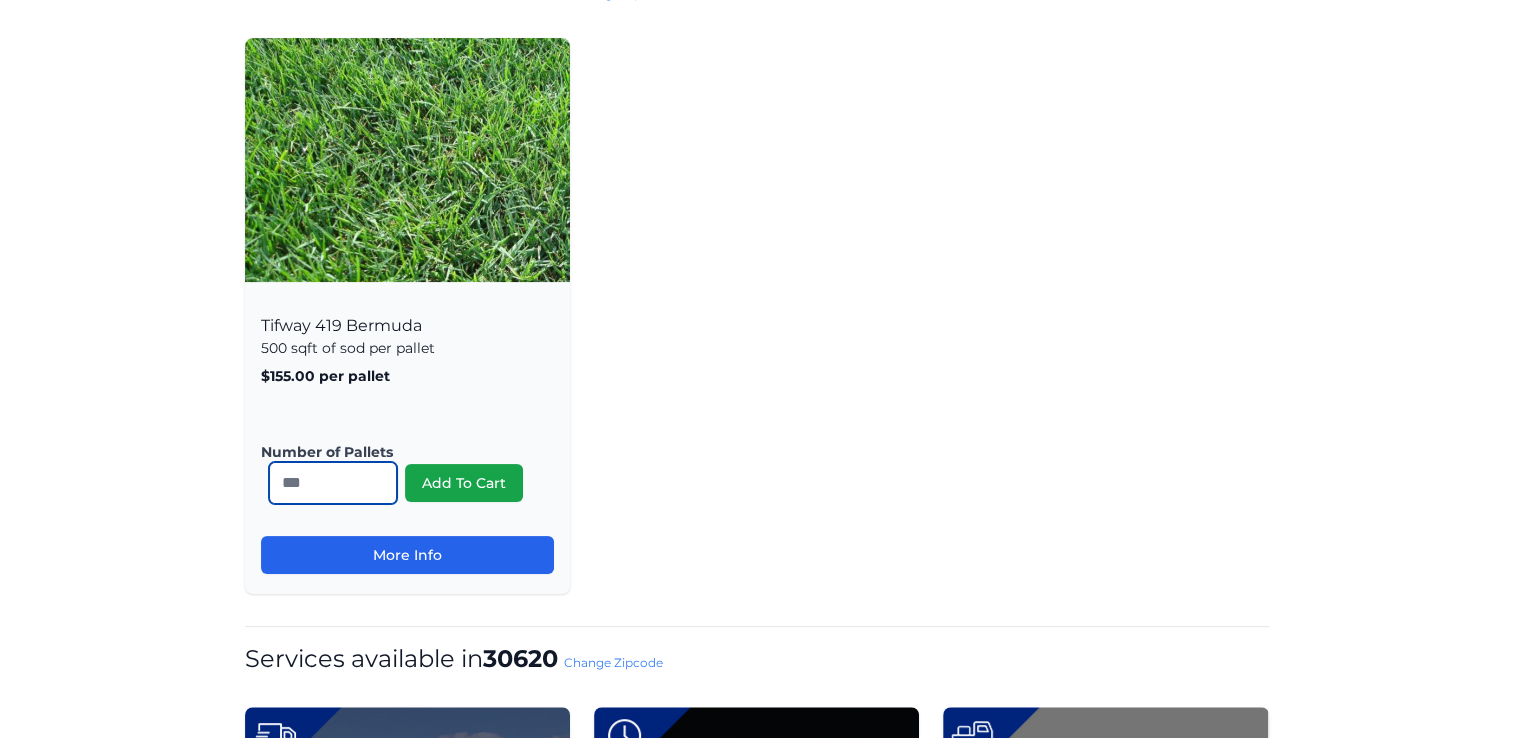 drag, startPoint x: 303, startPoint y: 482, endPoint x: 281, endPoint y: 482, distance: 22 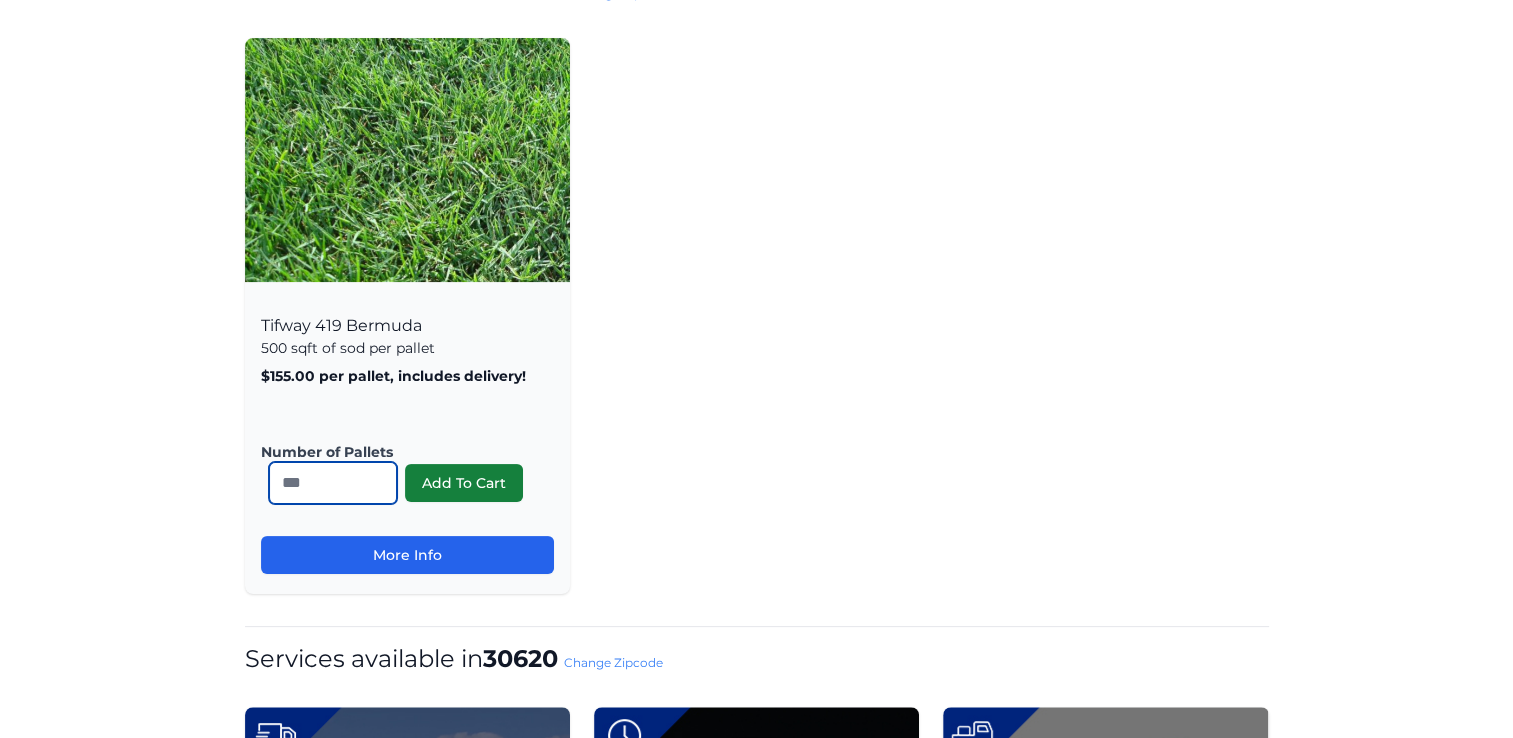 type on "**" 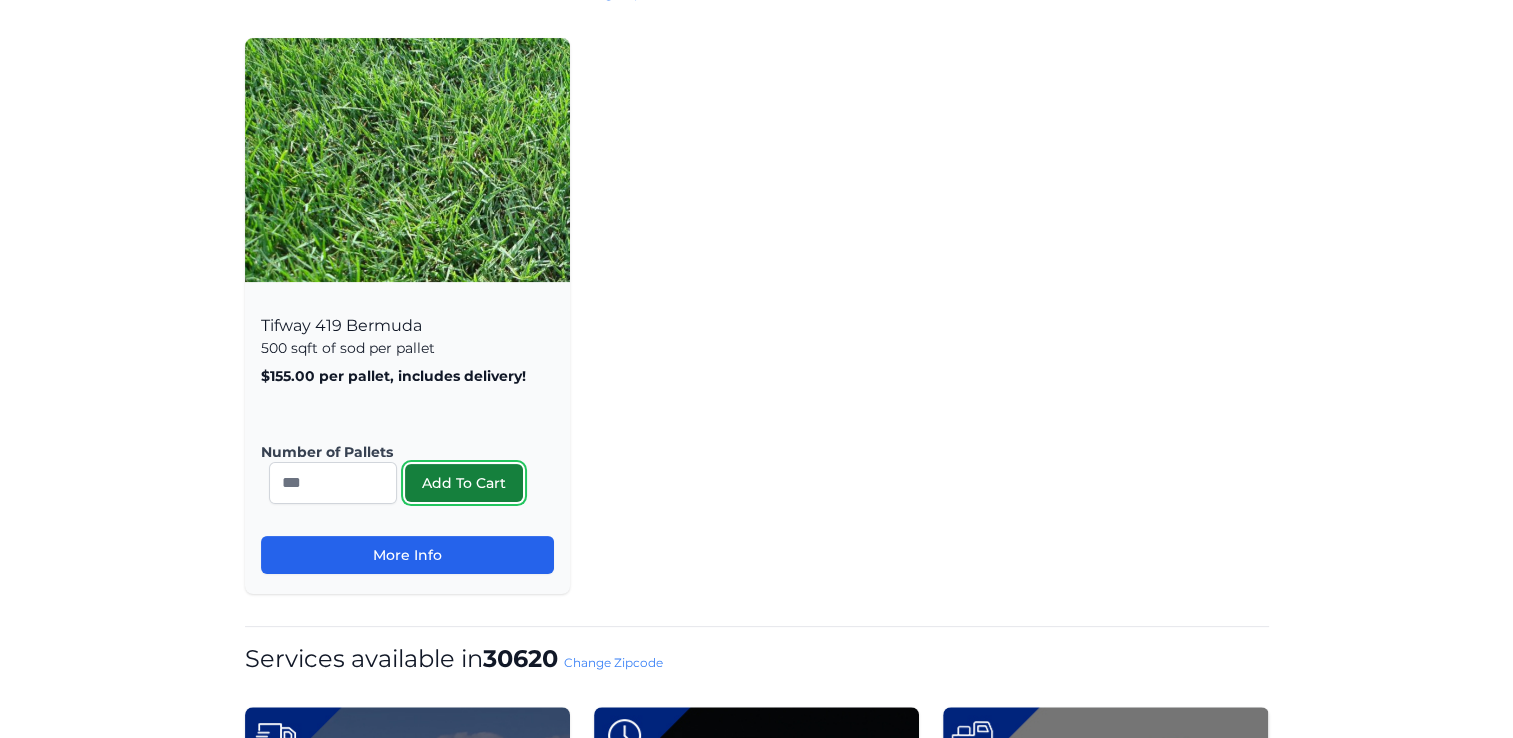click on "Add To Cart" at bounding box center [464, 483] 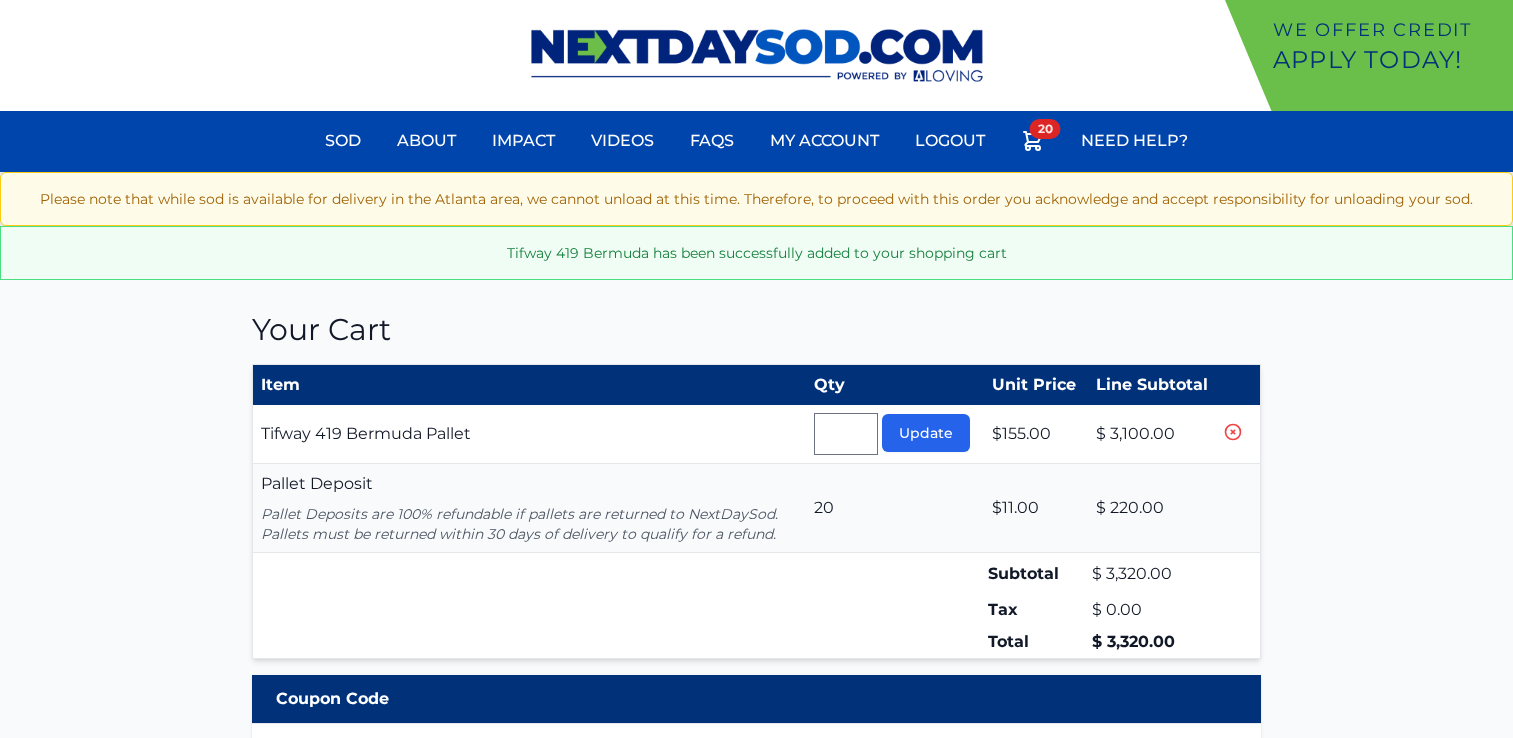 type 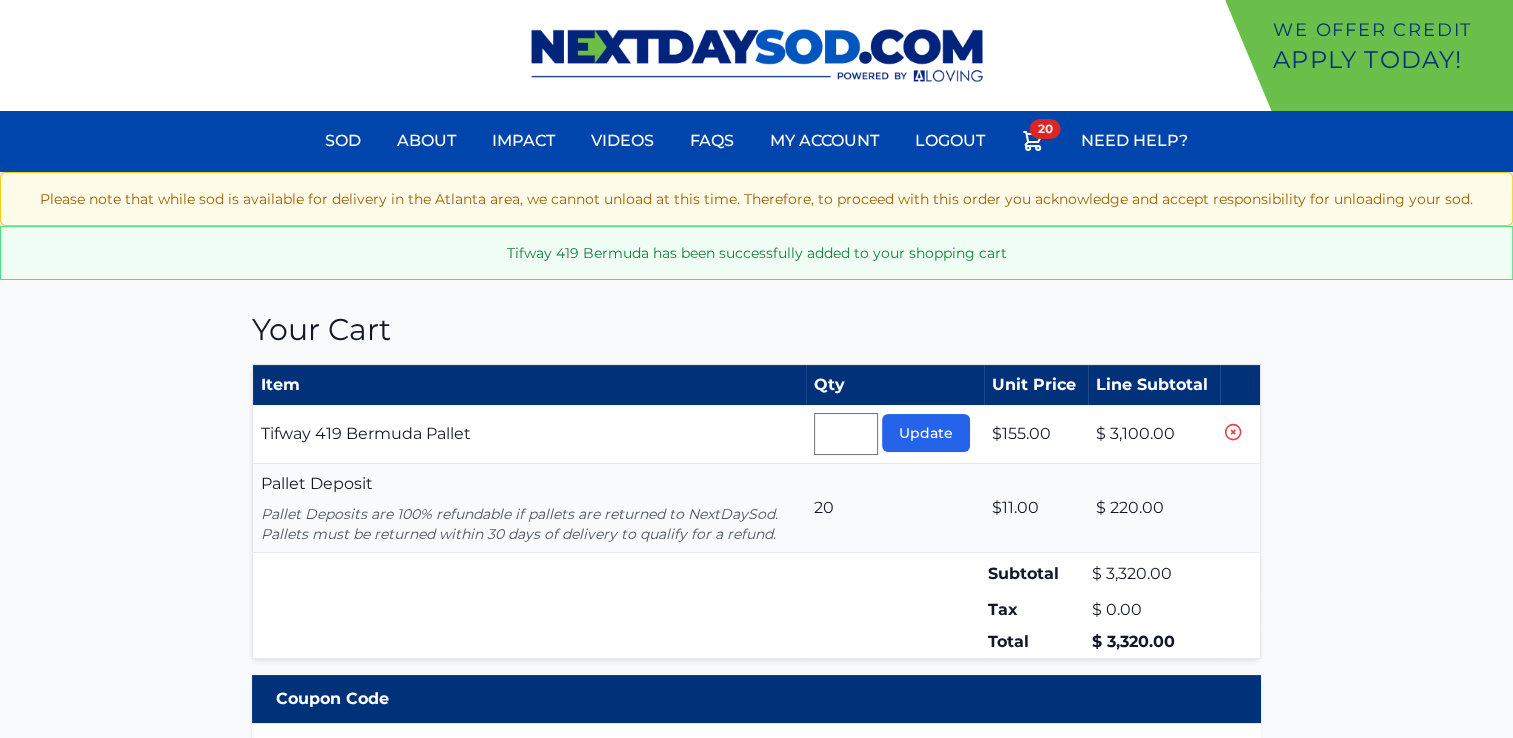 scroll, scrollTop: 0, scrollLeft: 0, axis: both 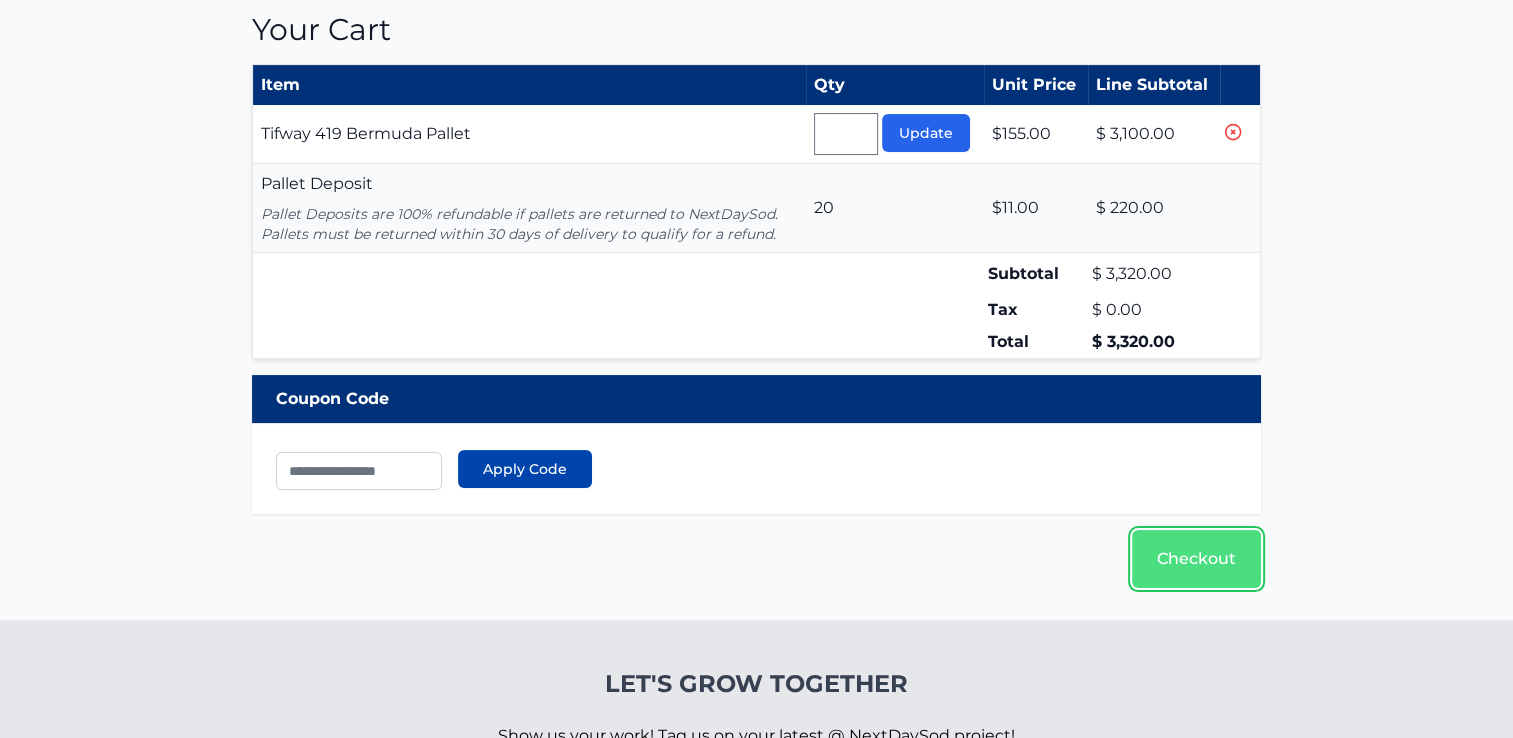 click on "Checkout" at bounding box center [1196, 559] 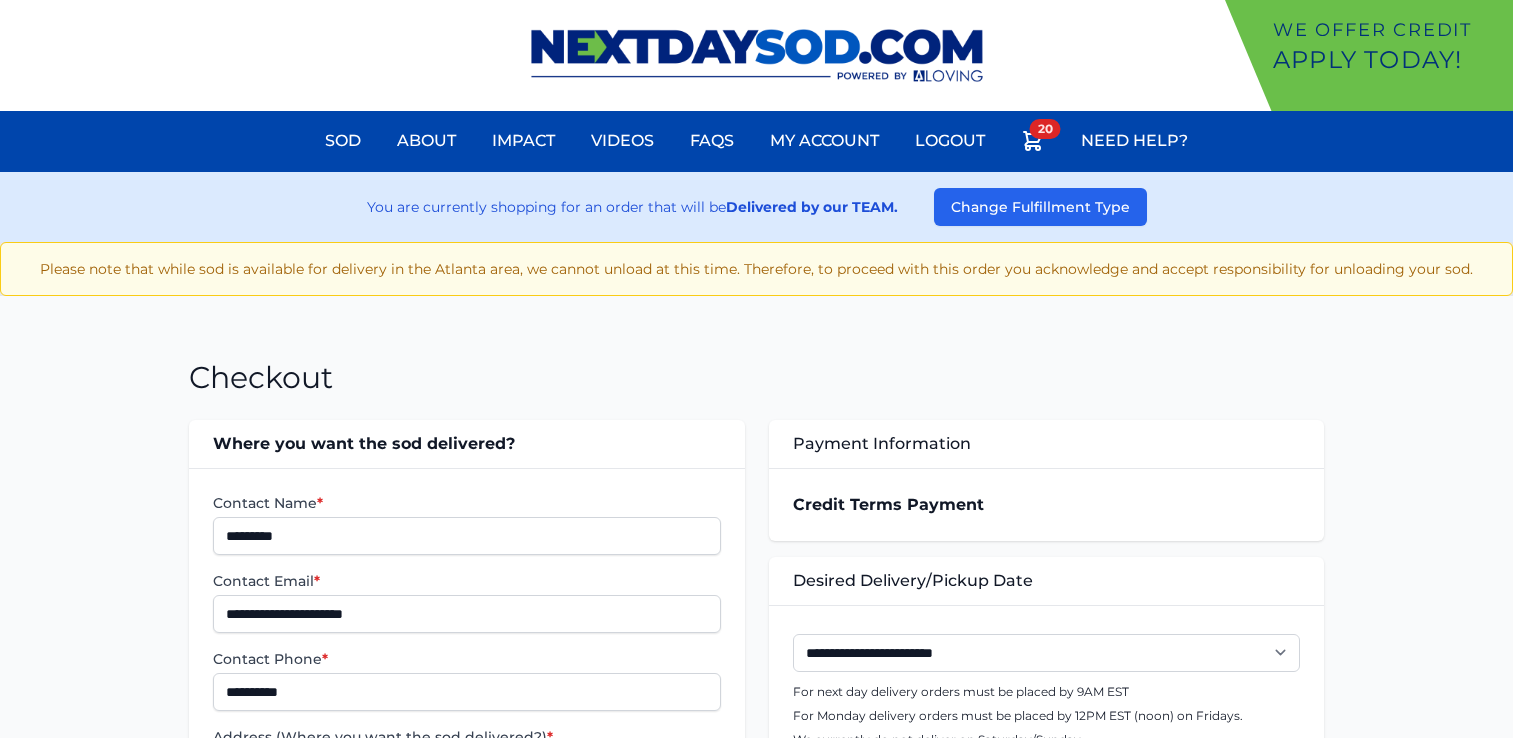 scroll, scrollTop: 0, scrollLeft: 0, axis: both 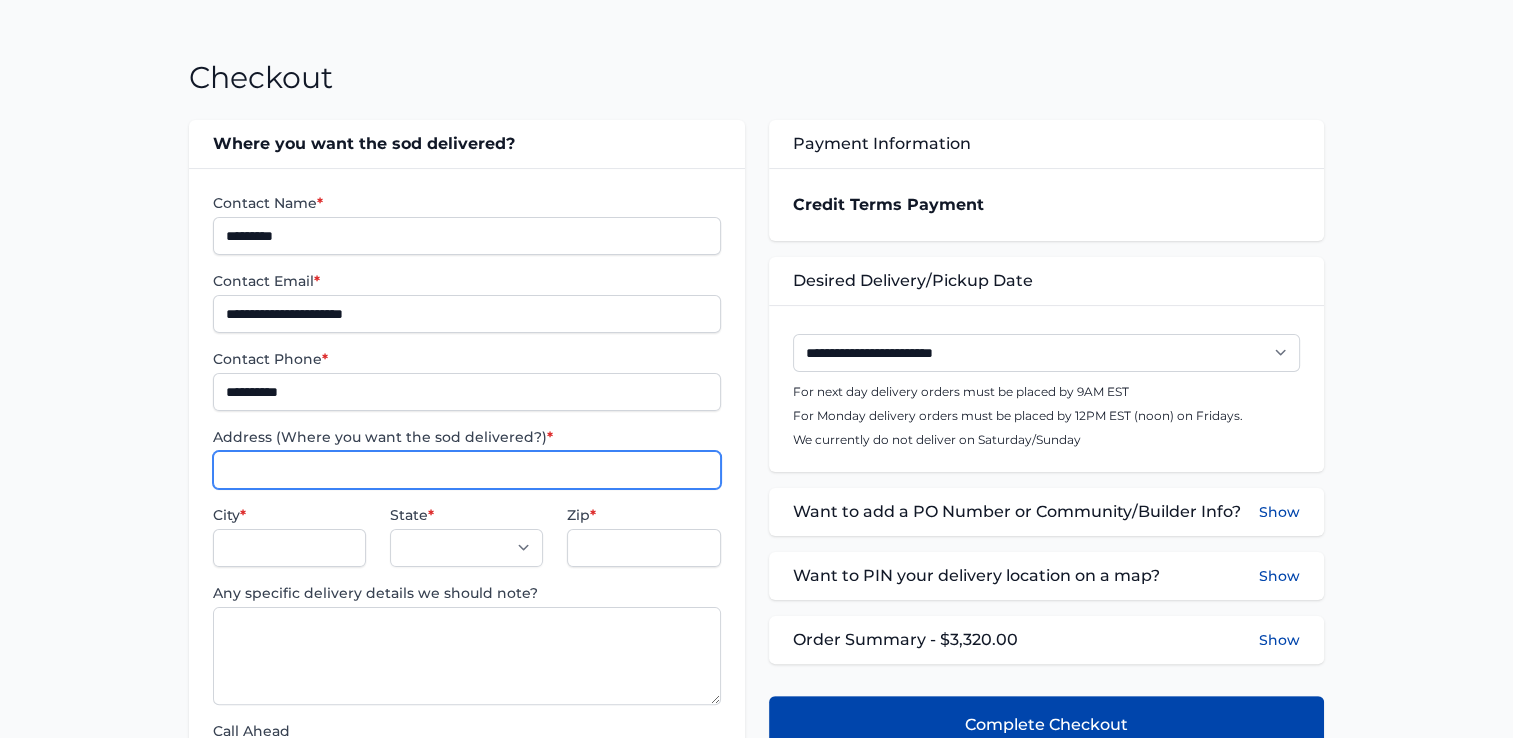 click on "Address (Where you want the sod delivered?)
*" at bounding box center (466, 470) 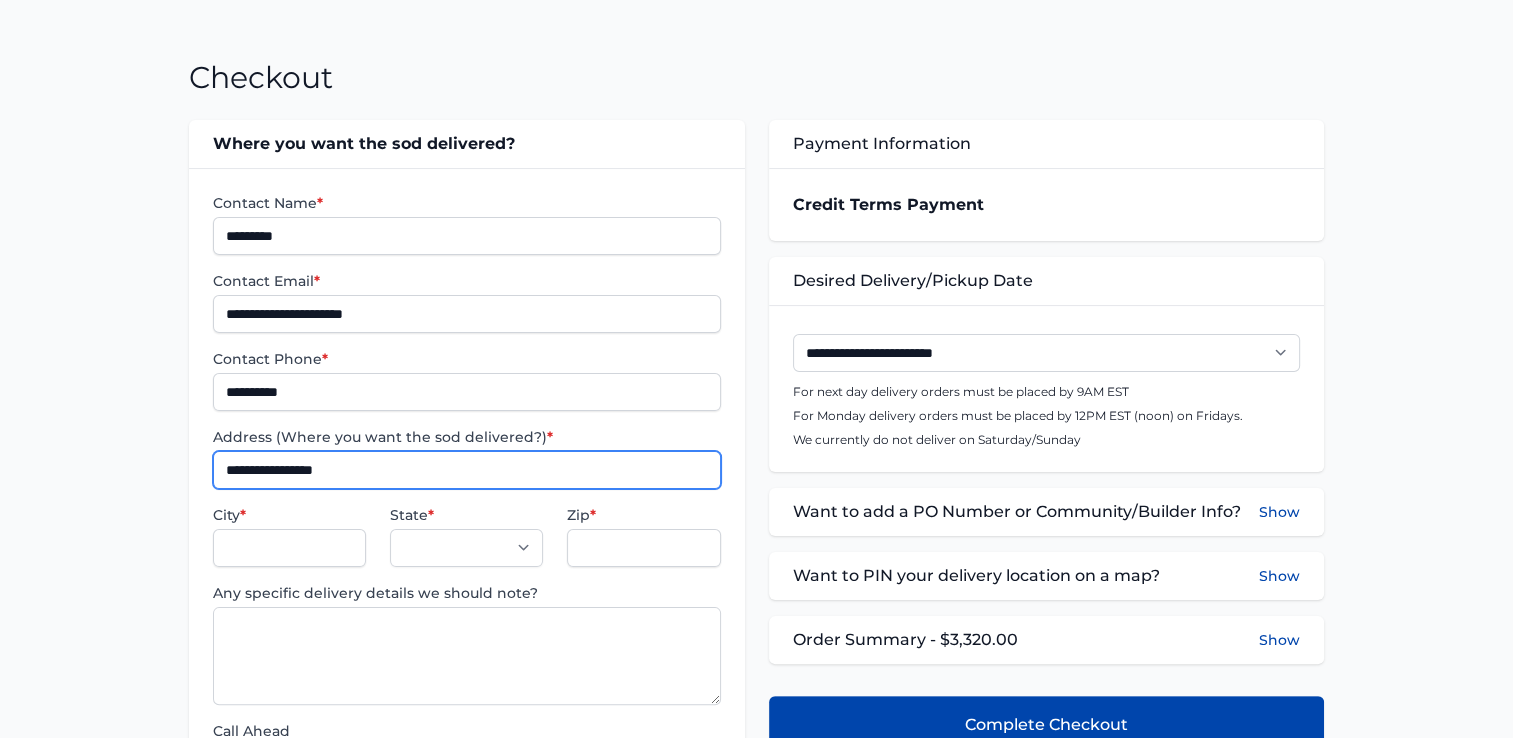 type on "**********" 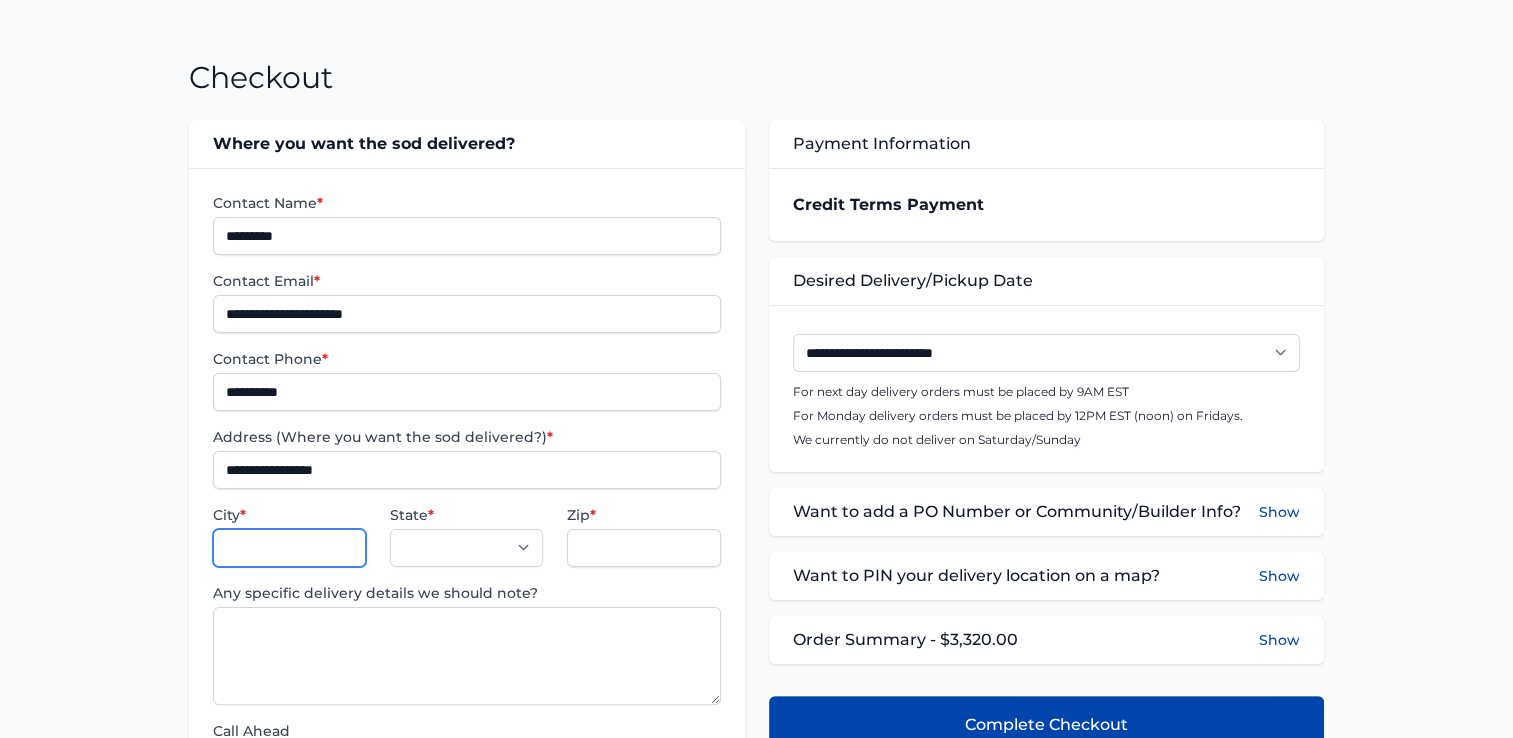 click on "City
*" at bounding box center (289, 548) 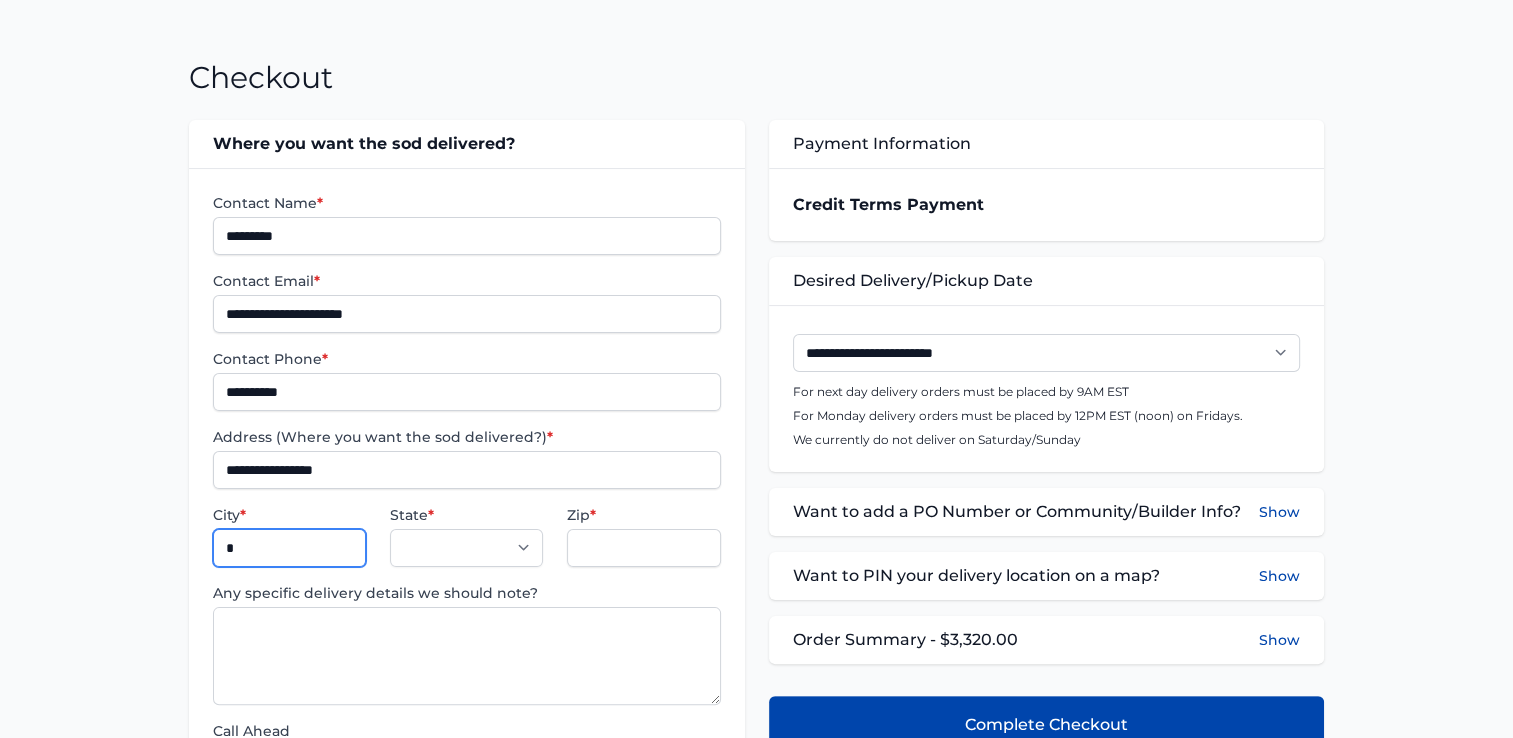 type on "*********" 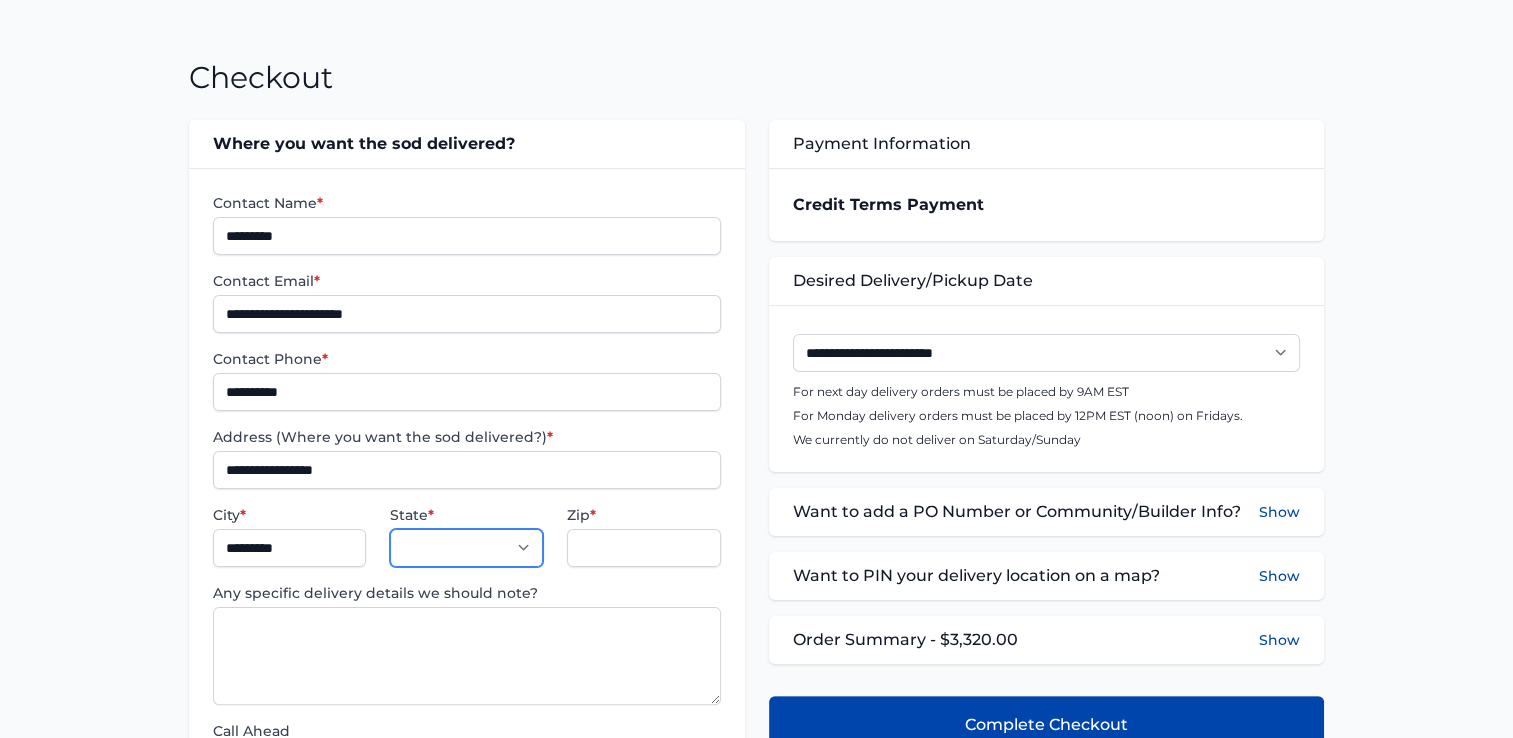 select on "**" 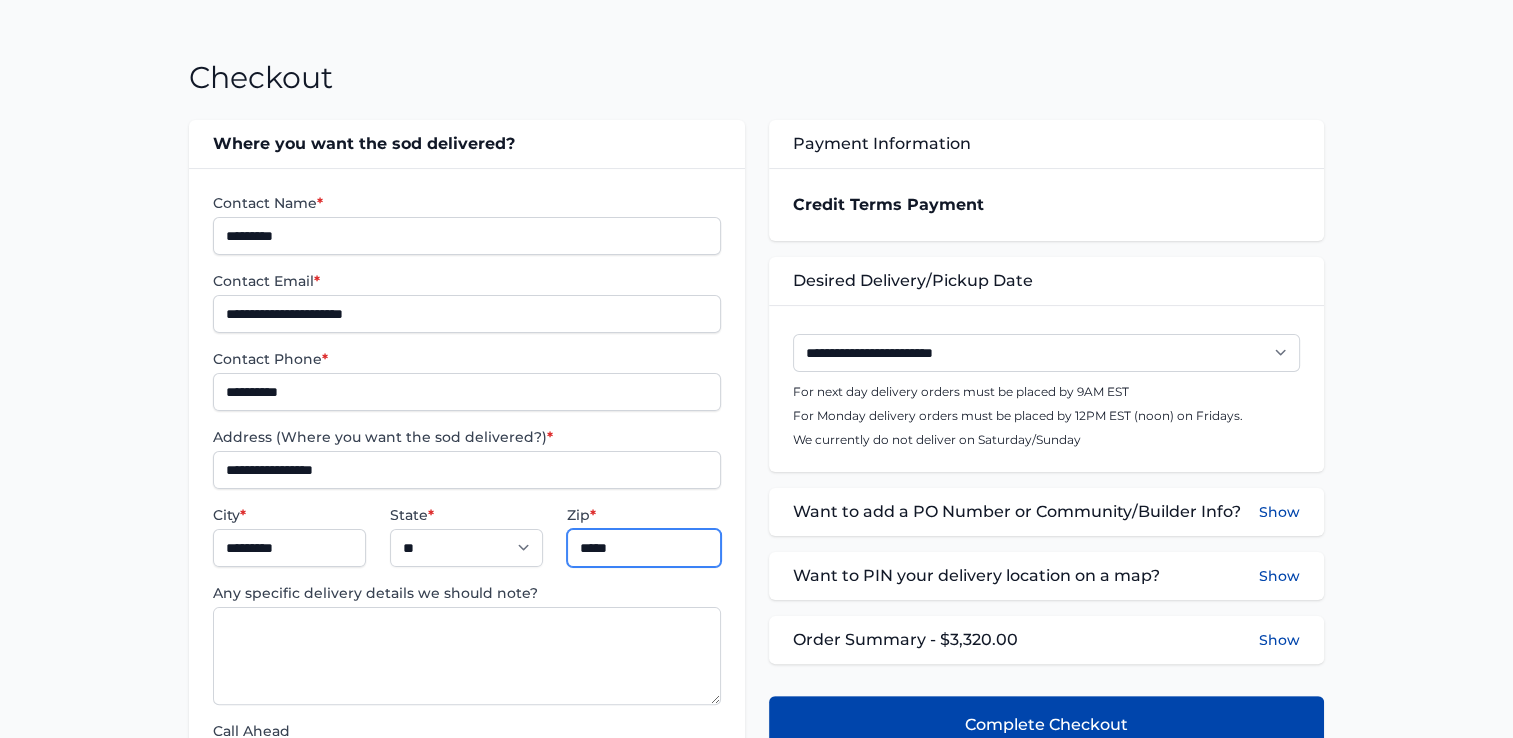 click on "*****" at bounding box center [643, 548] 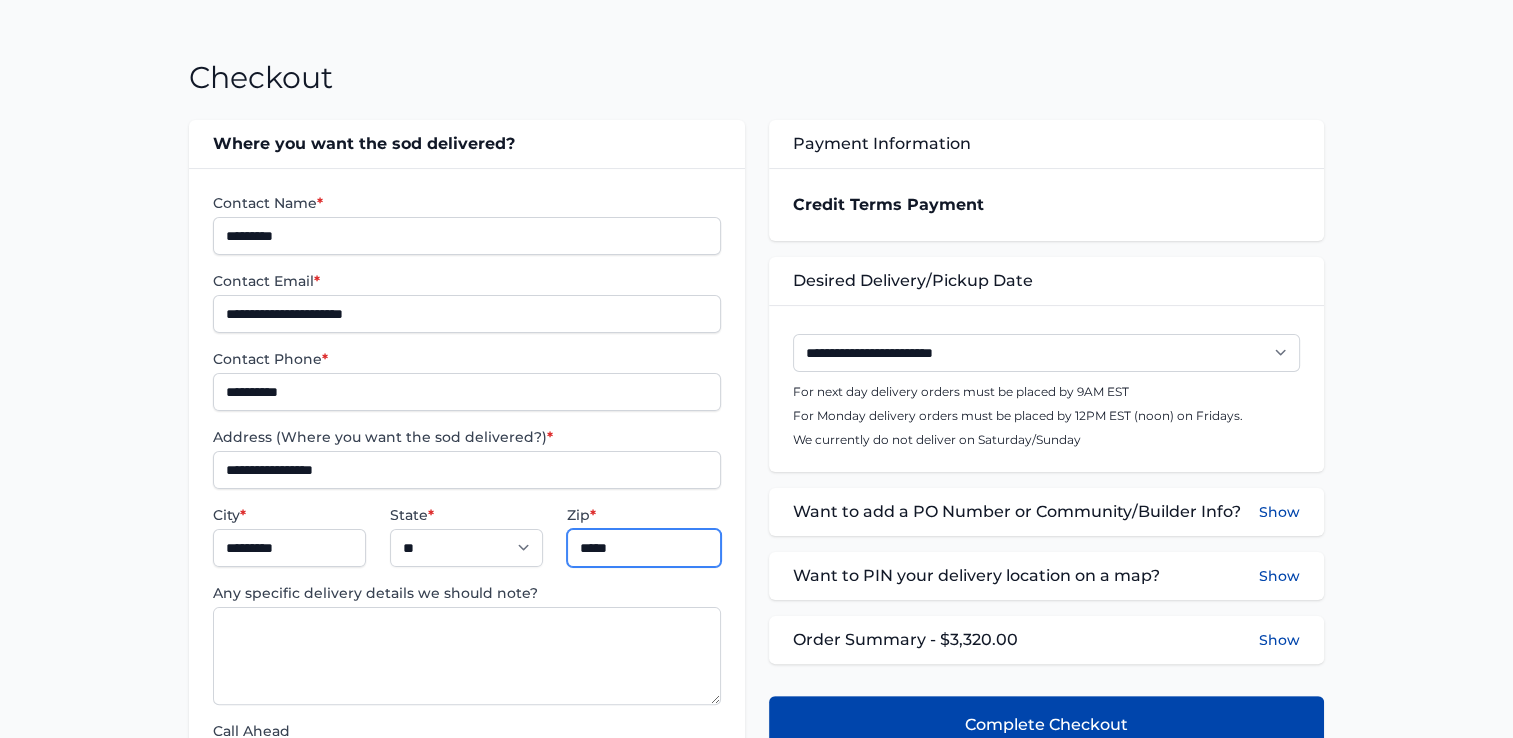 type on "*****" 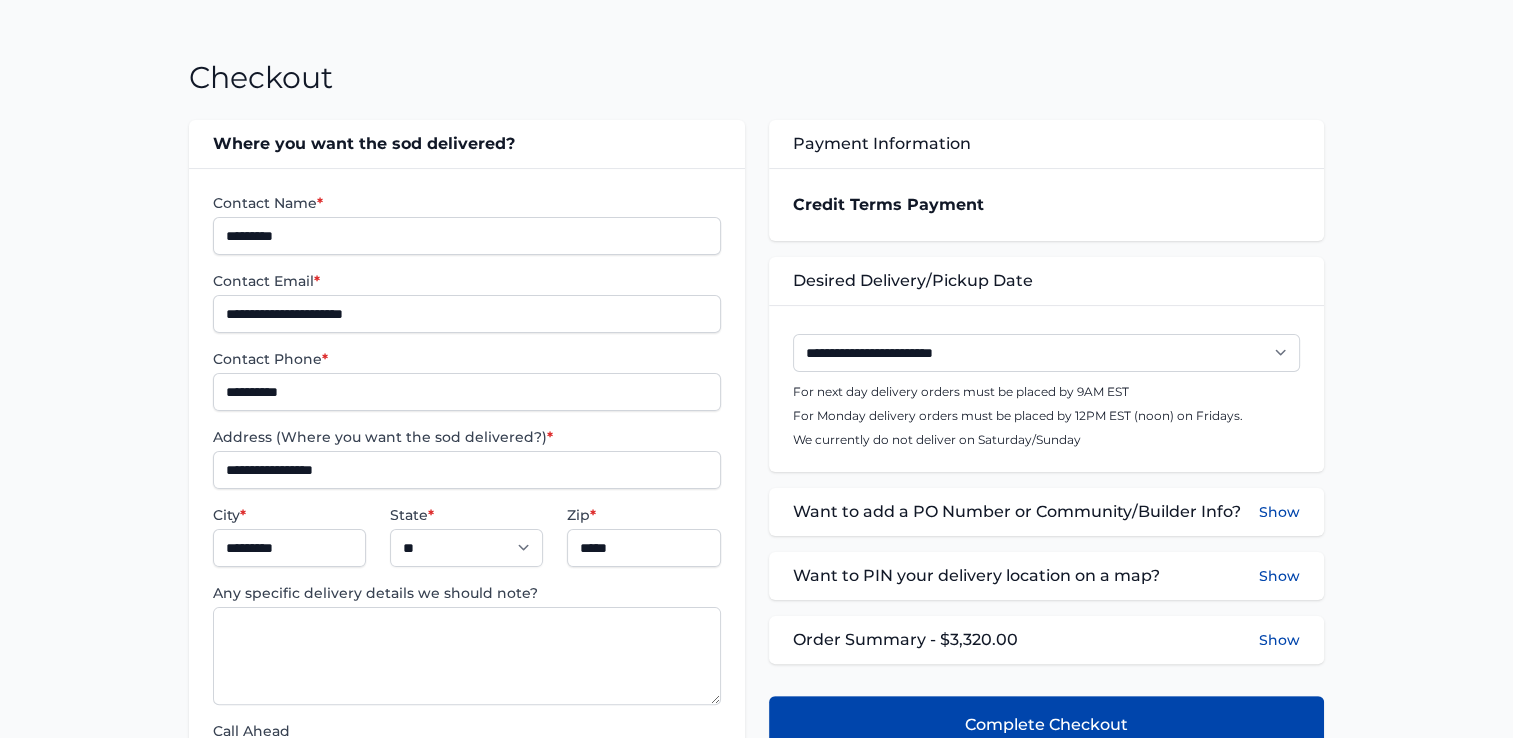 click on "**********" at bounding box center [756, 515] 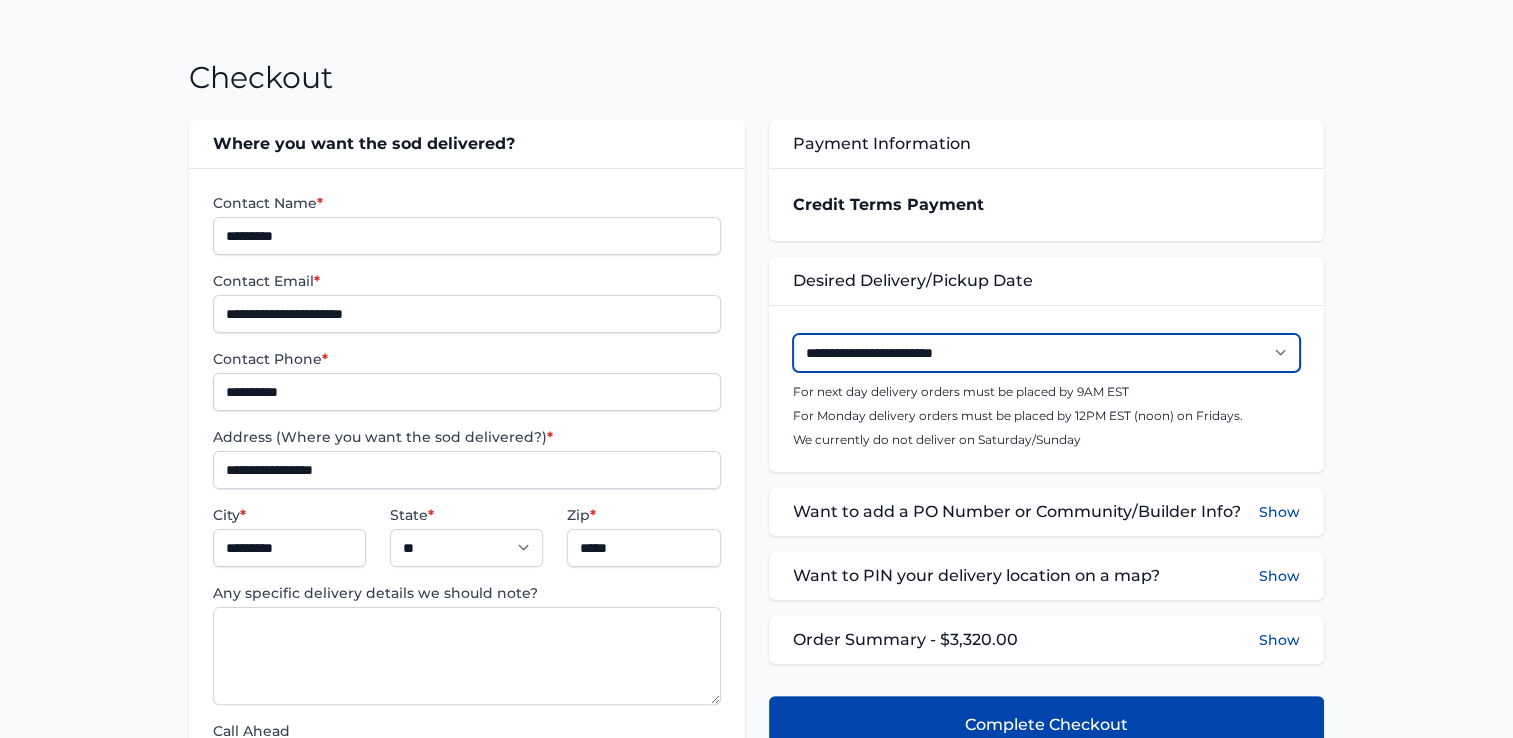 click on "**********" at bounding box center [1046, 353] 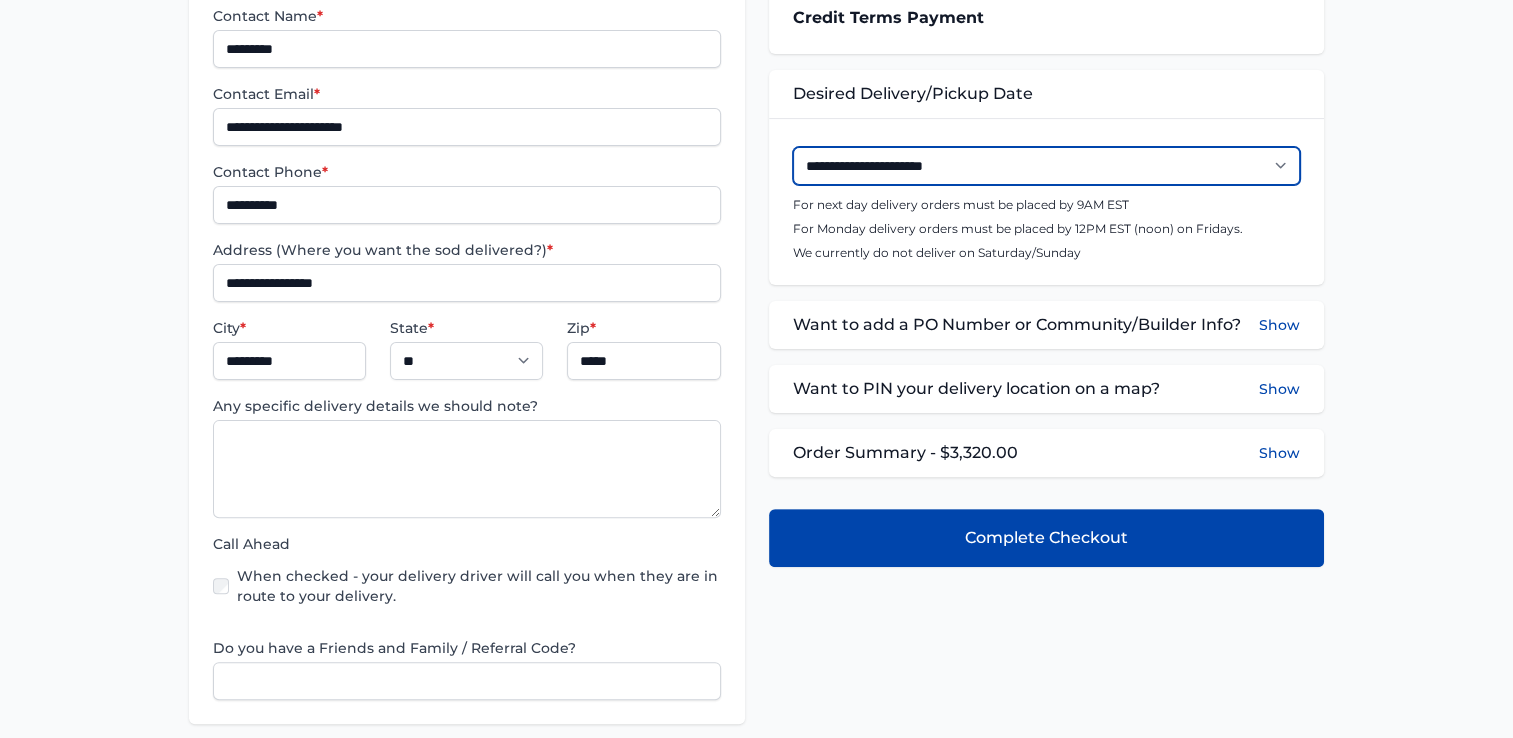 scroll, scrollTop: 500, scrollLeft: 0, axis: vertical 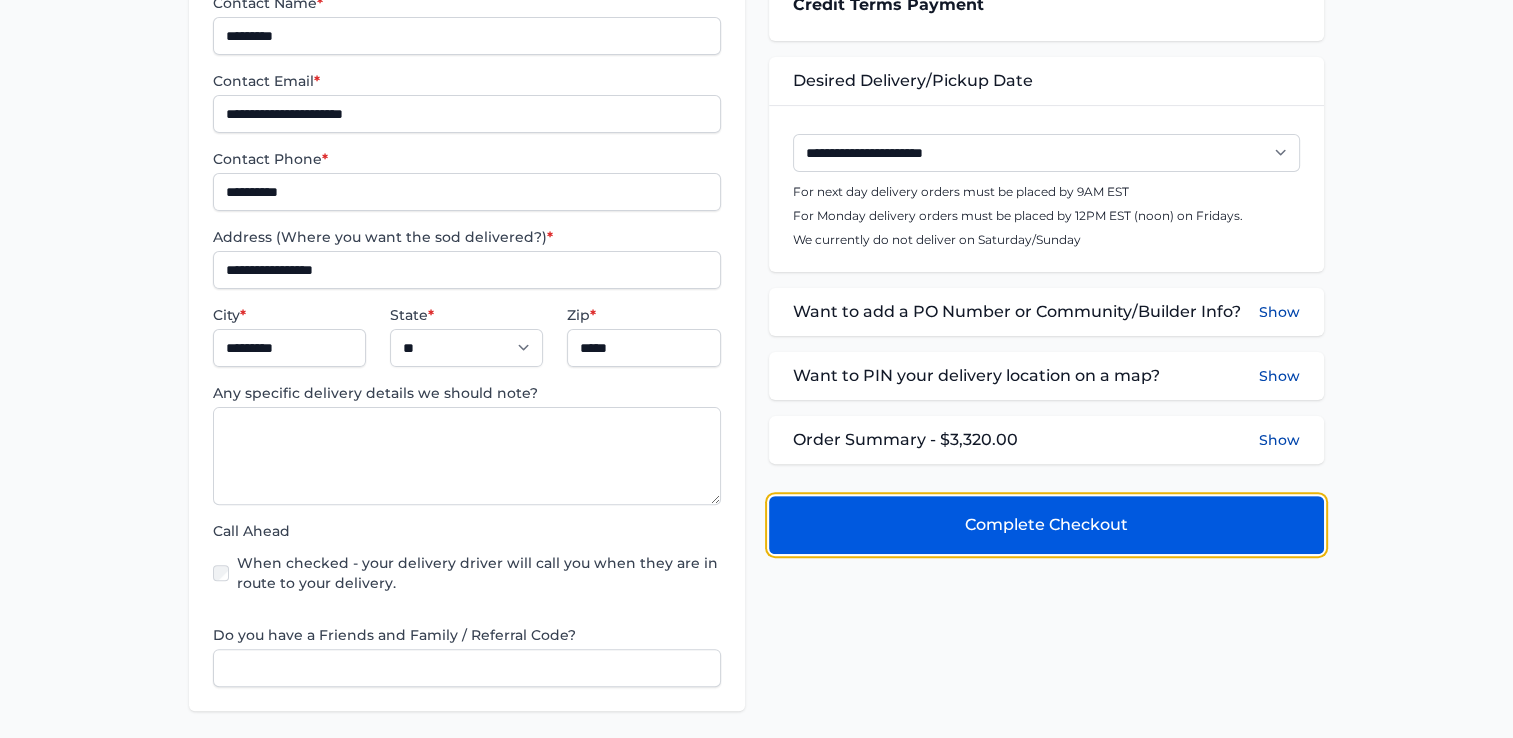 click on "Complete Checkout" at bounding box center (1046, 525) 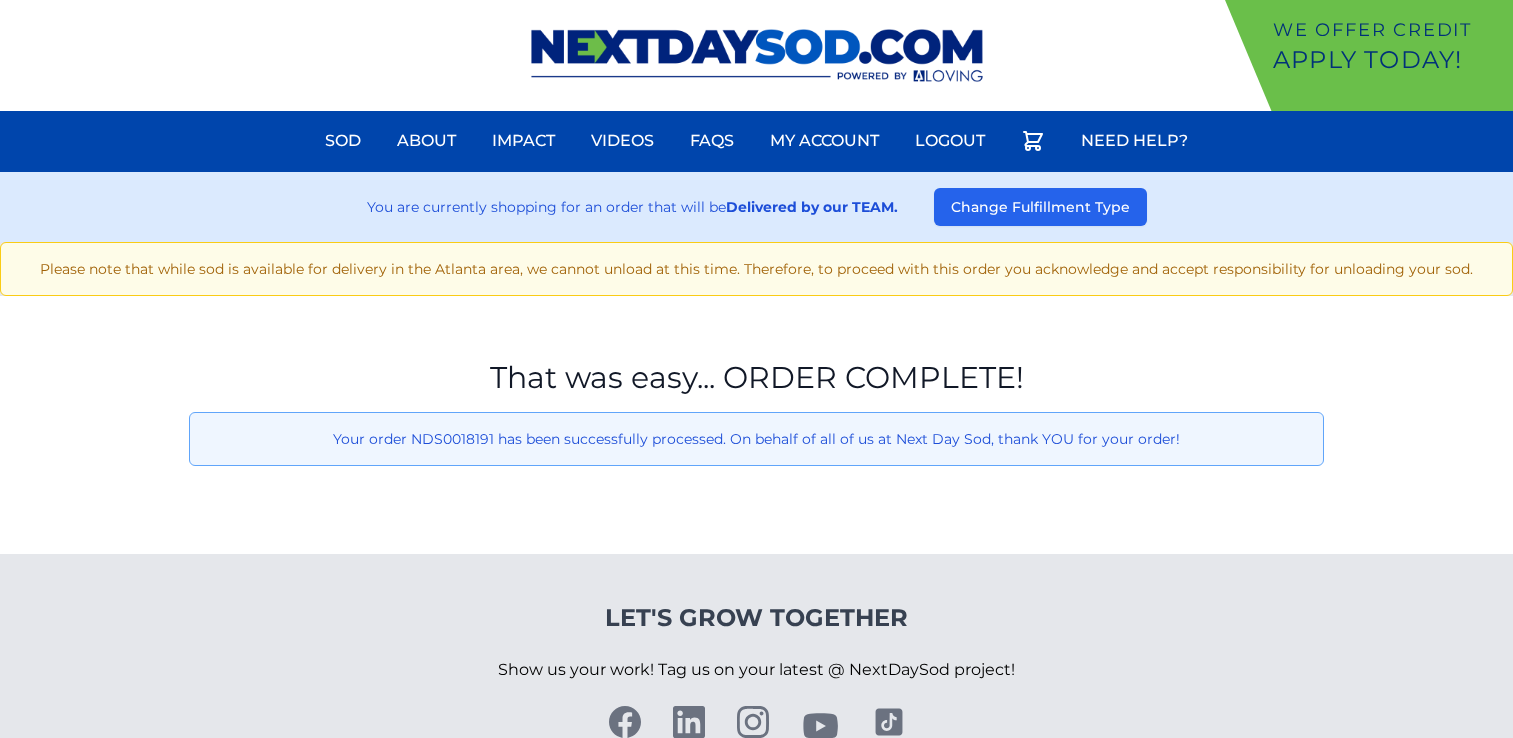 scroll, scrollTop: 0, scrollLeft: 0, axis: both 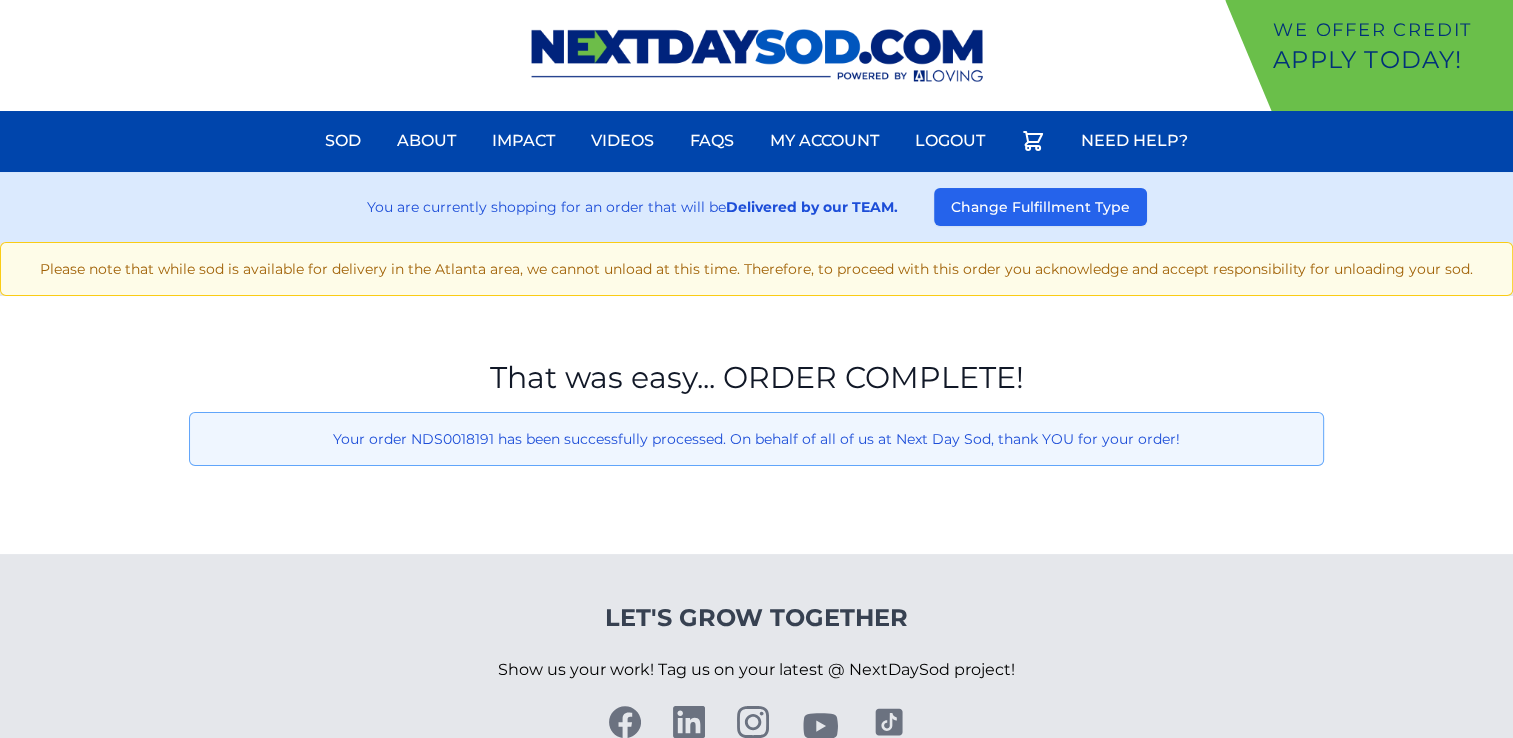 click at bounding box center [757, 55] 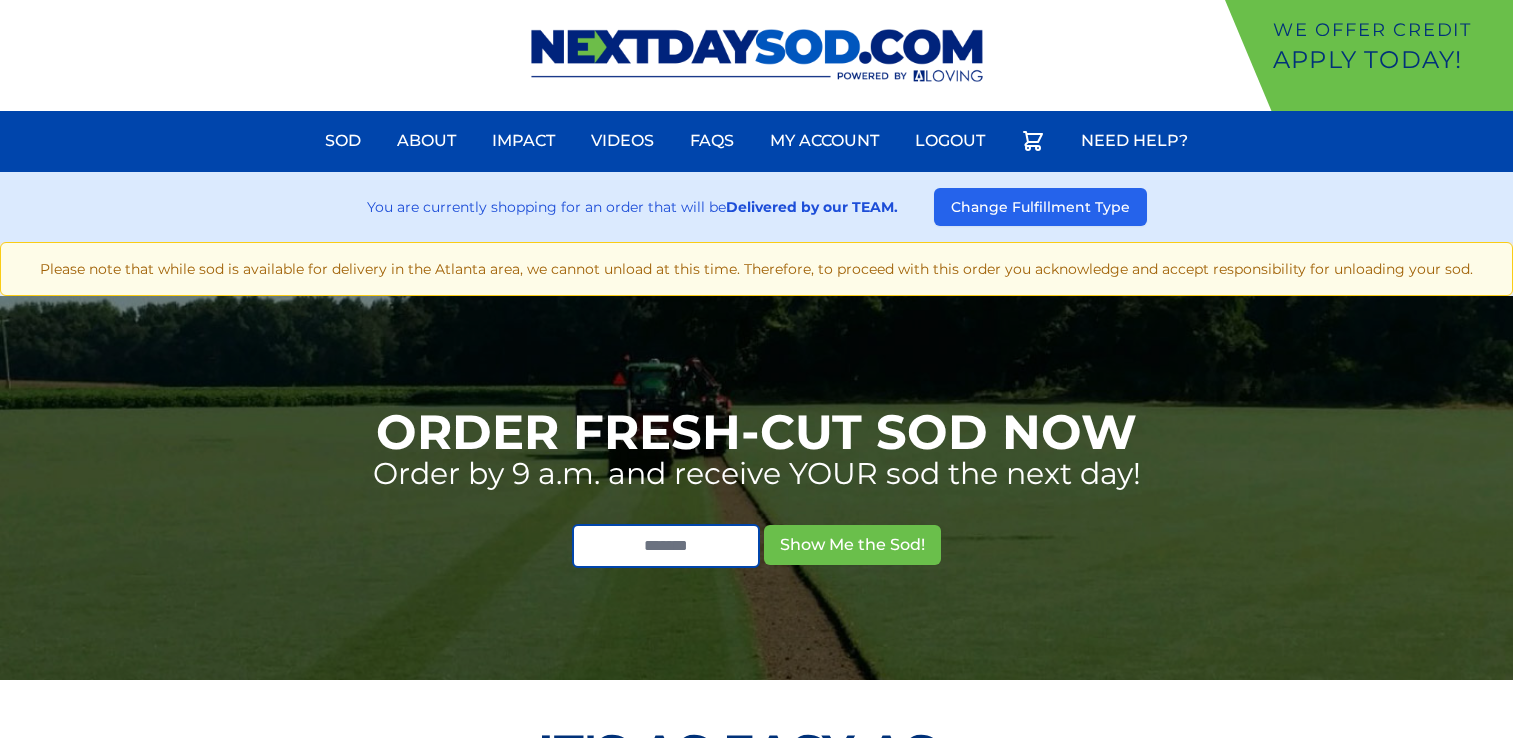 scroll, scrollTop: 0, scrollLeft: 0, axis: both 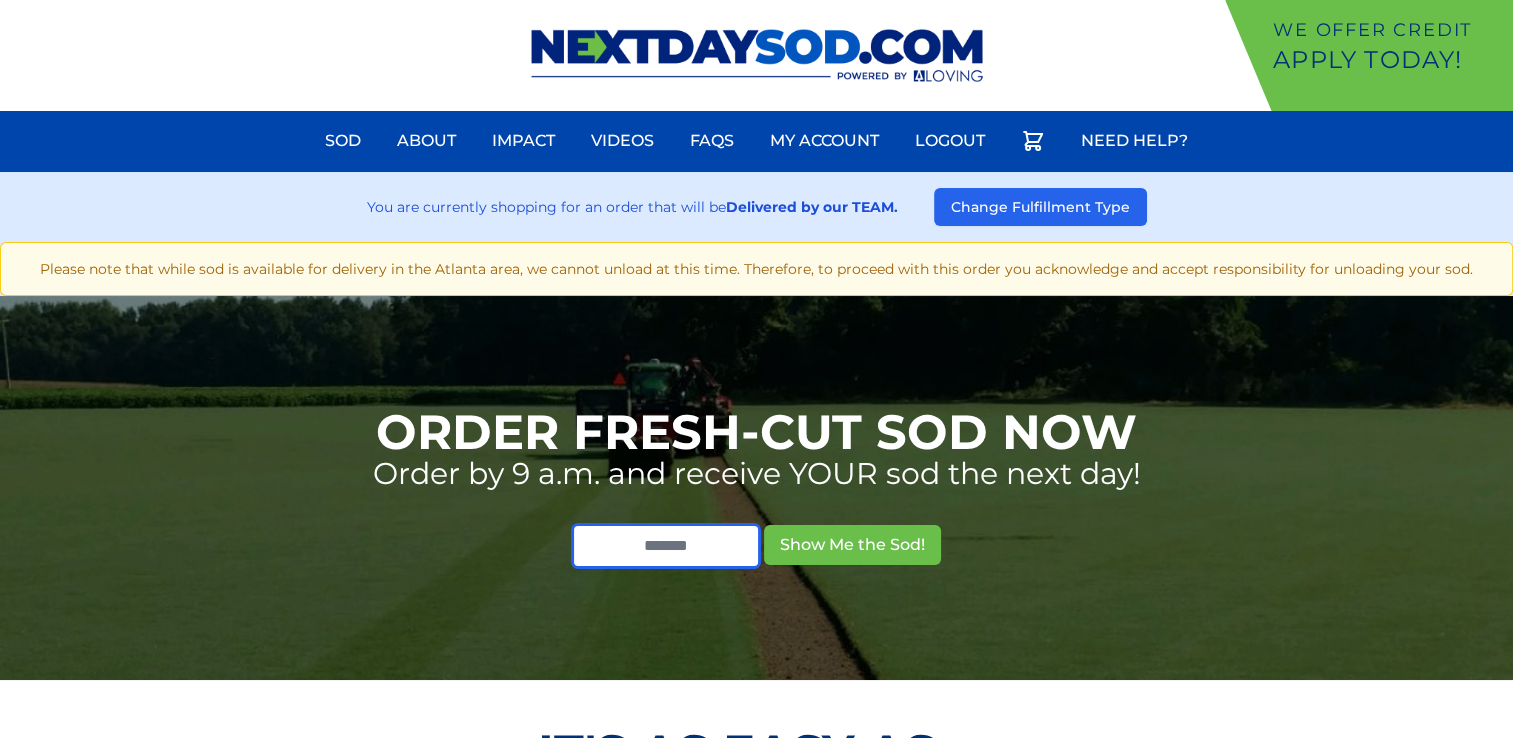 click at bounding box center [666, 546] 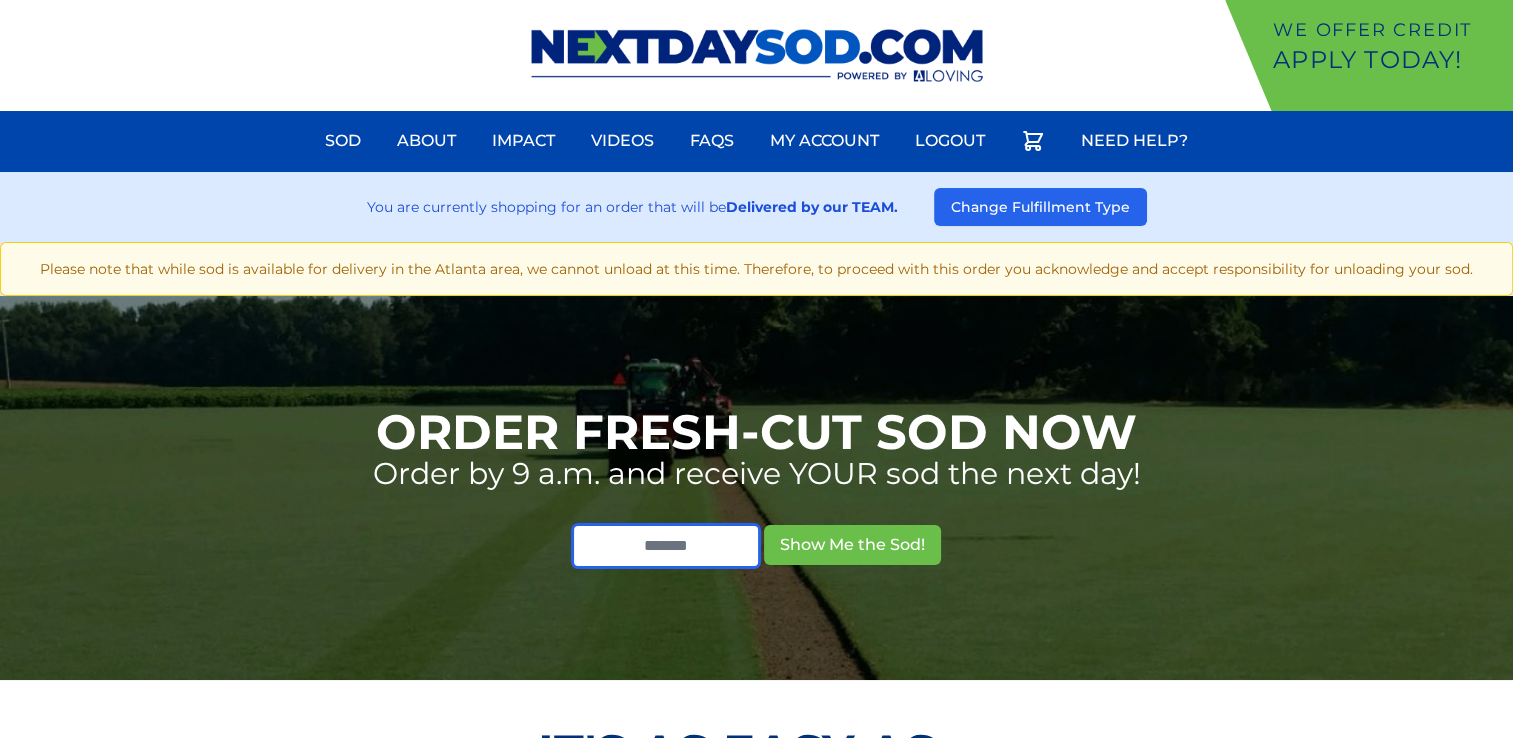 paste on "*****" 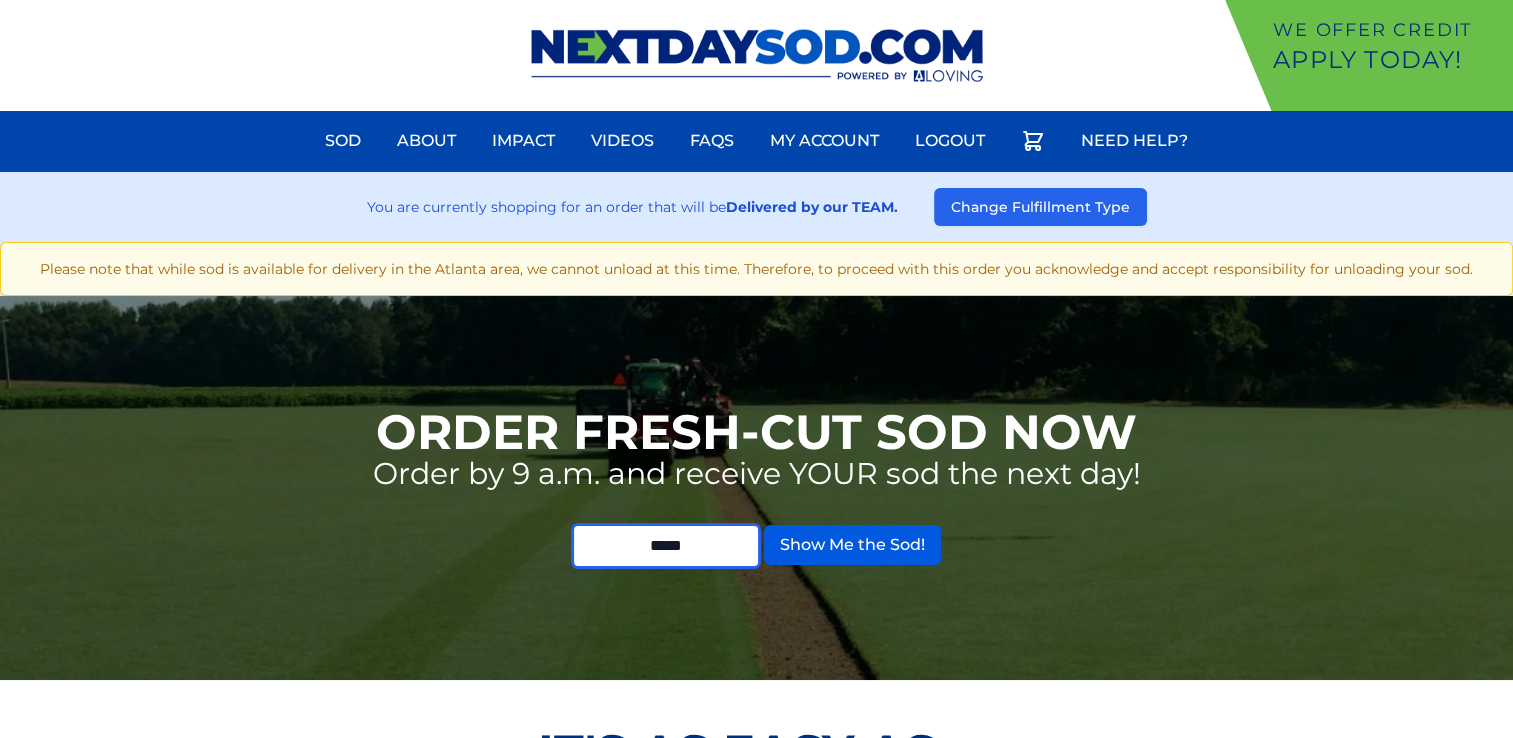 type on "*****" 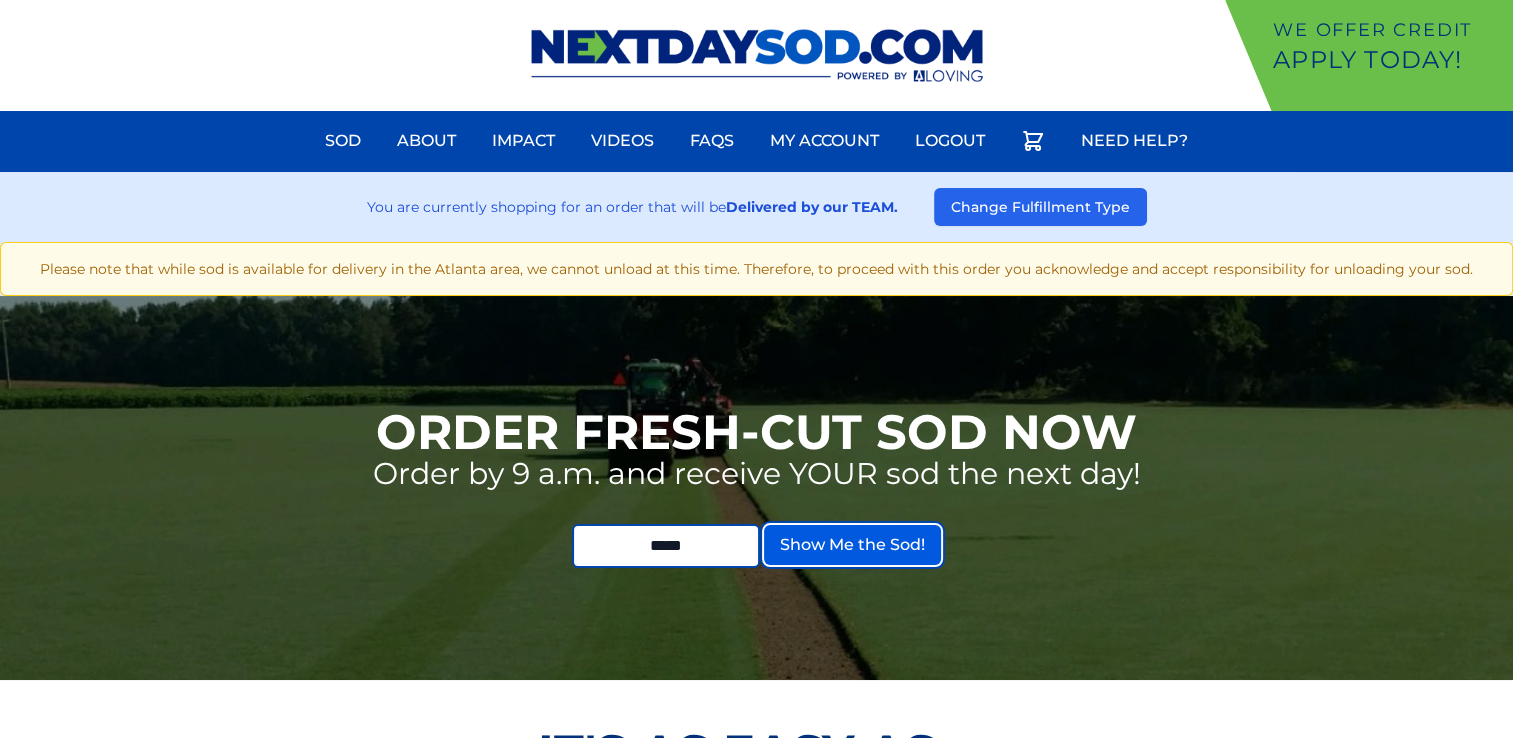 click on "Show Me the Sod!" at bounding box center (852, 545) 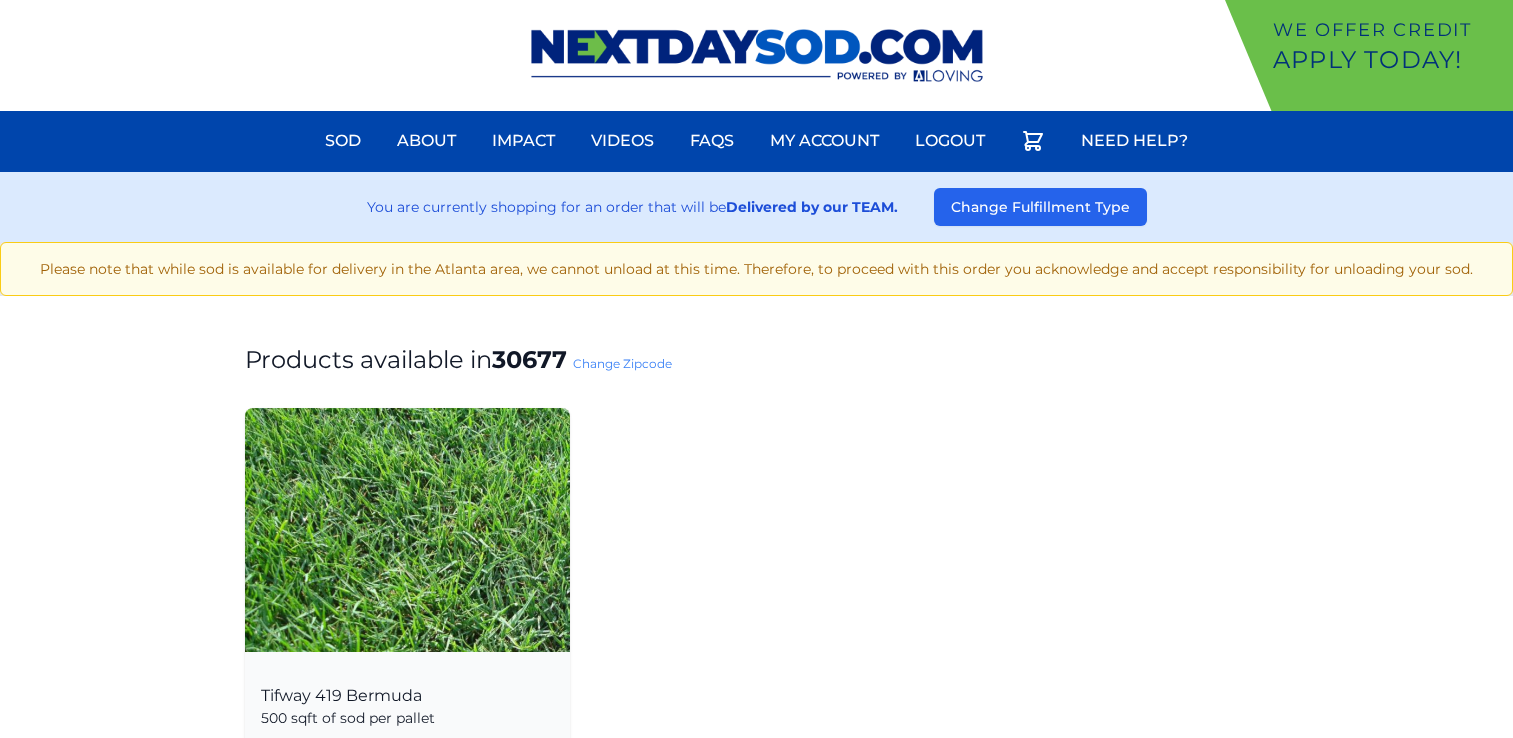 scroll, scrollTop: 0, scrollLeft: 0, axis: both 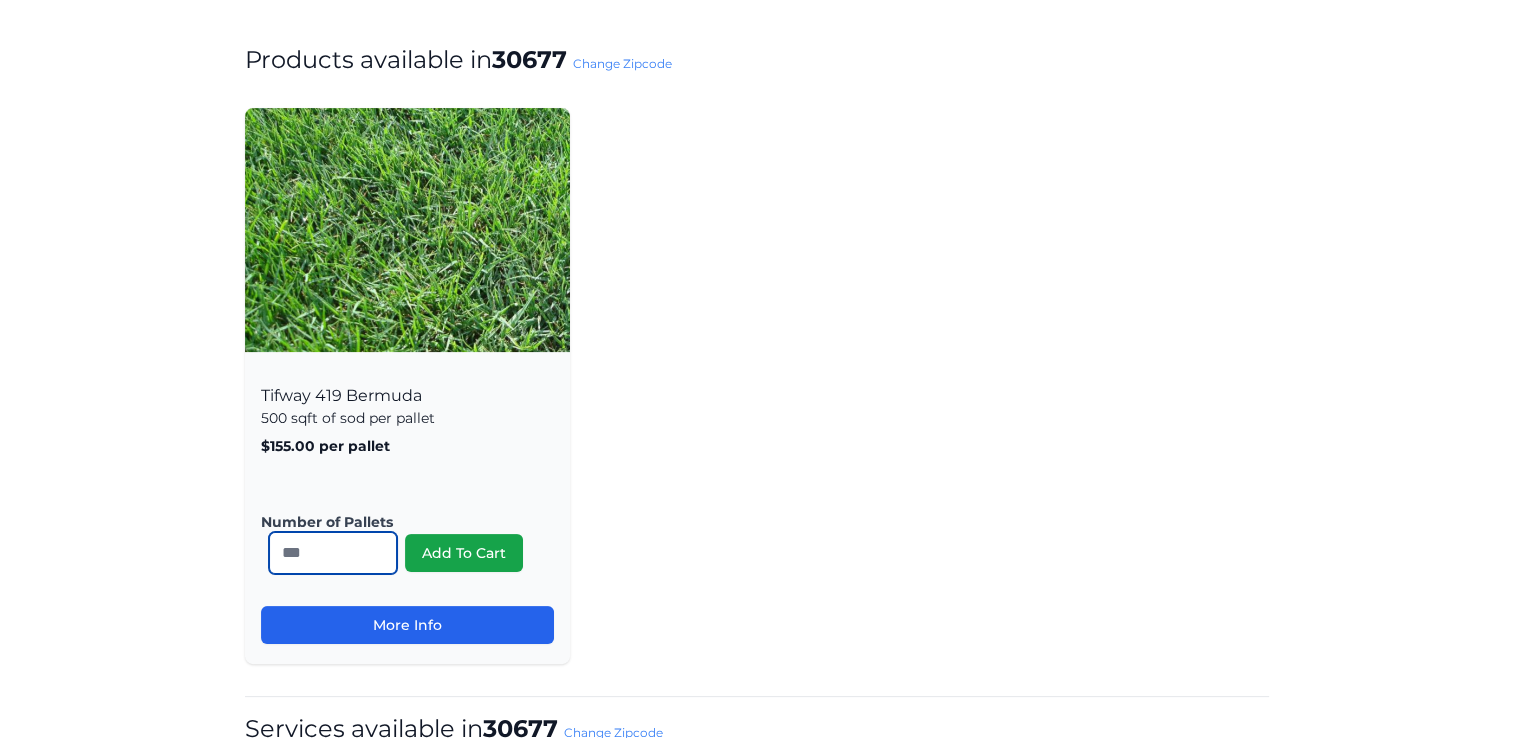 click on "*" at bounding box center [333, 553] 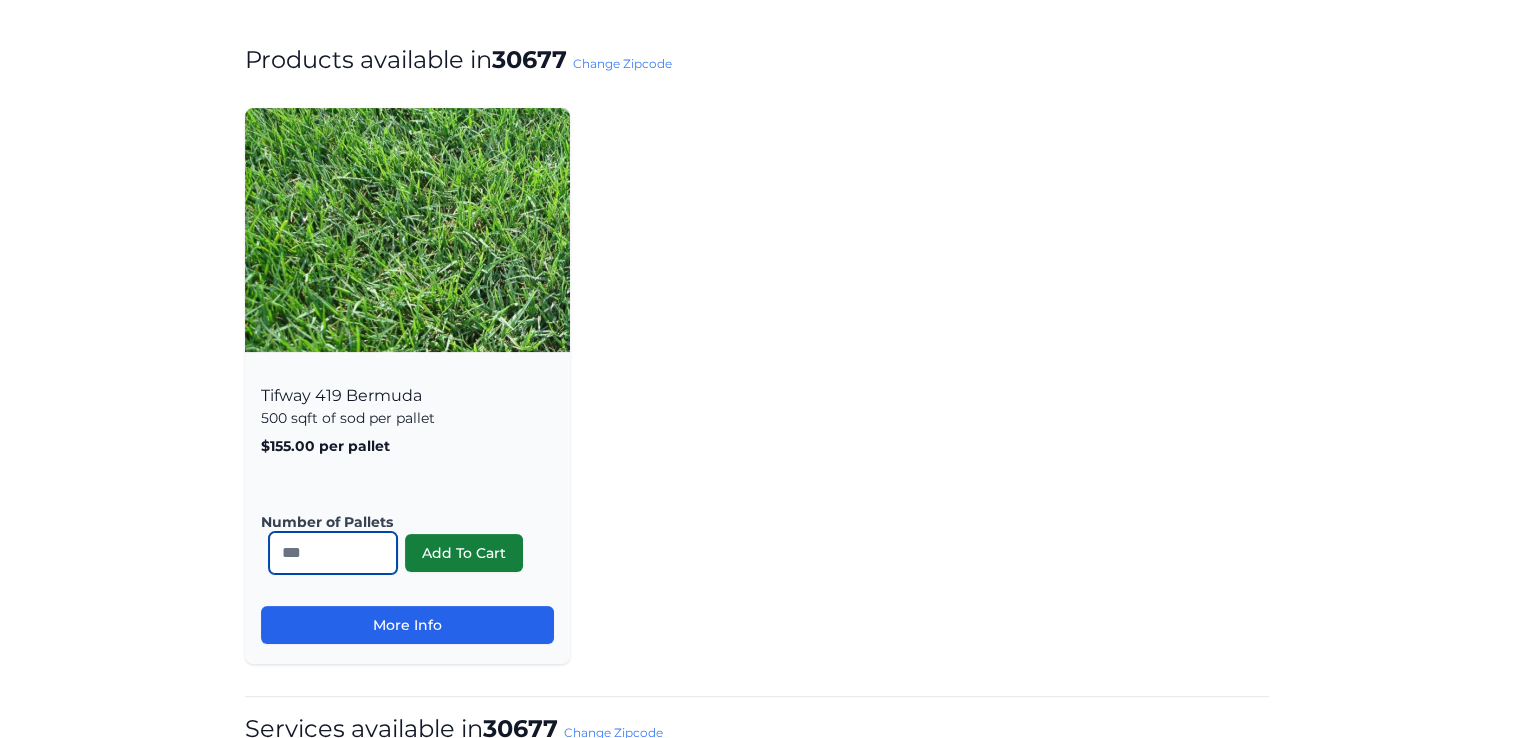 type on "*" 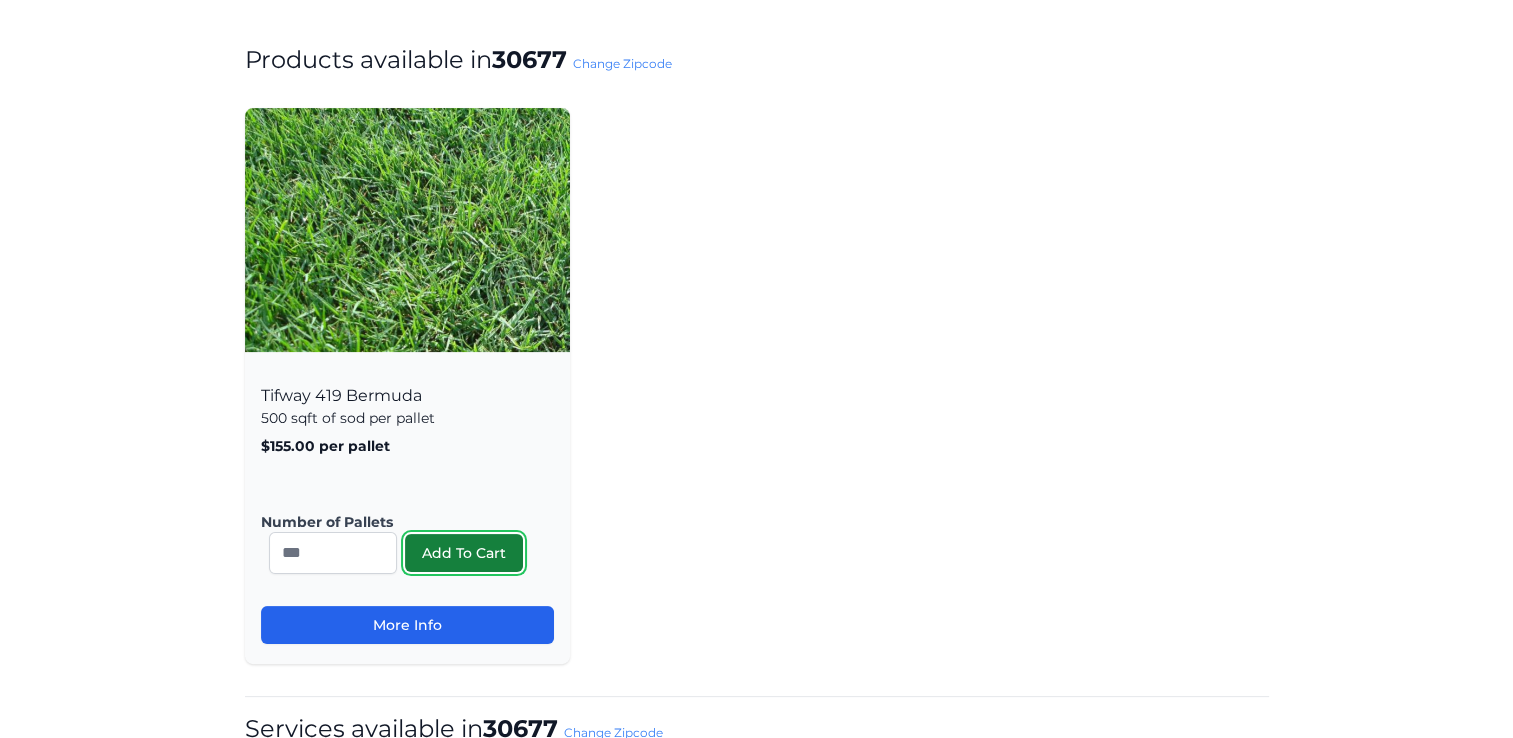 click on "Add To Cart" at bounding box center [464, 553] 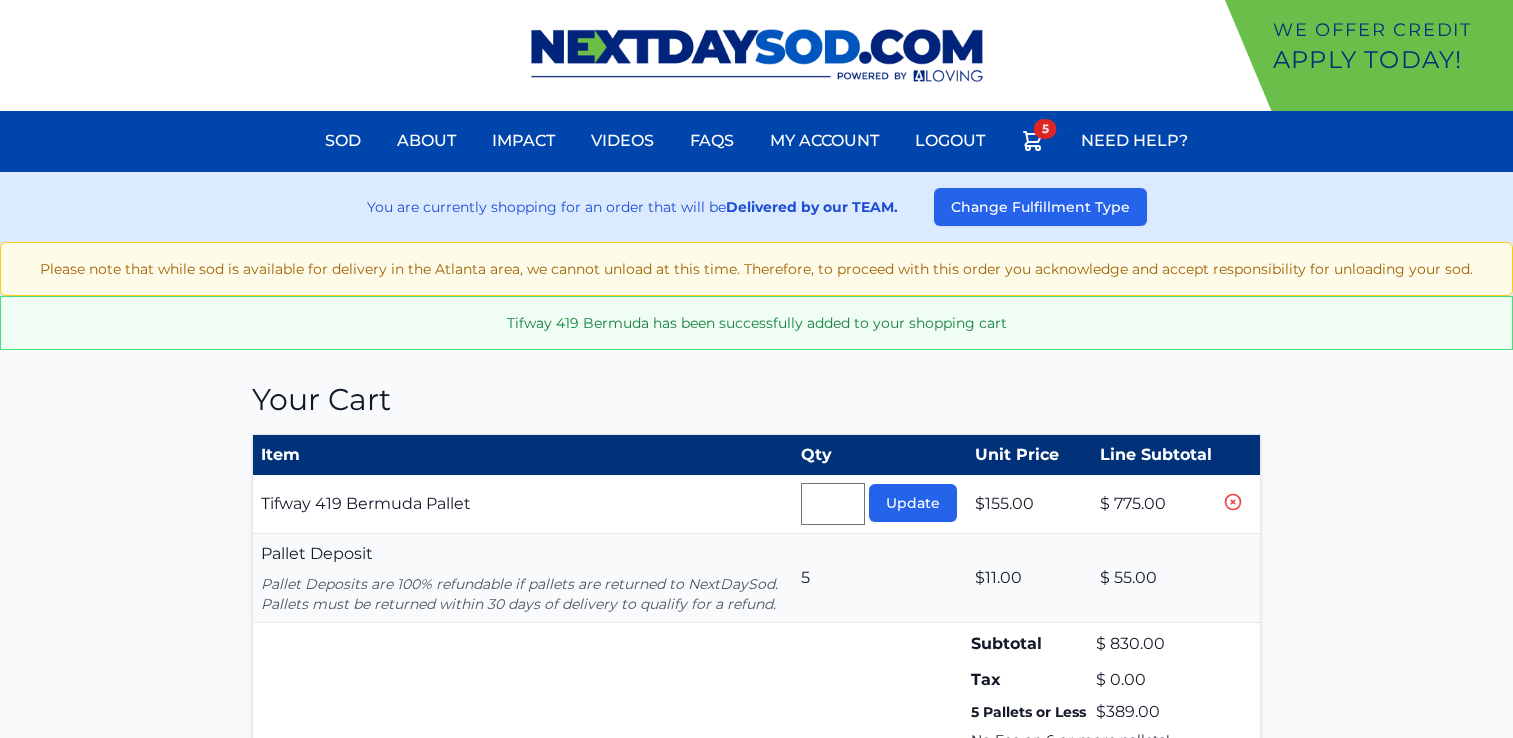 scroll, scrollTop: 0, scrollLeft: 0, axis: both 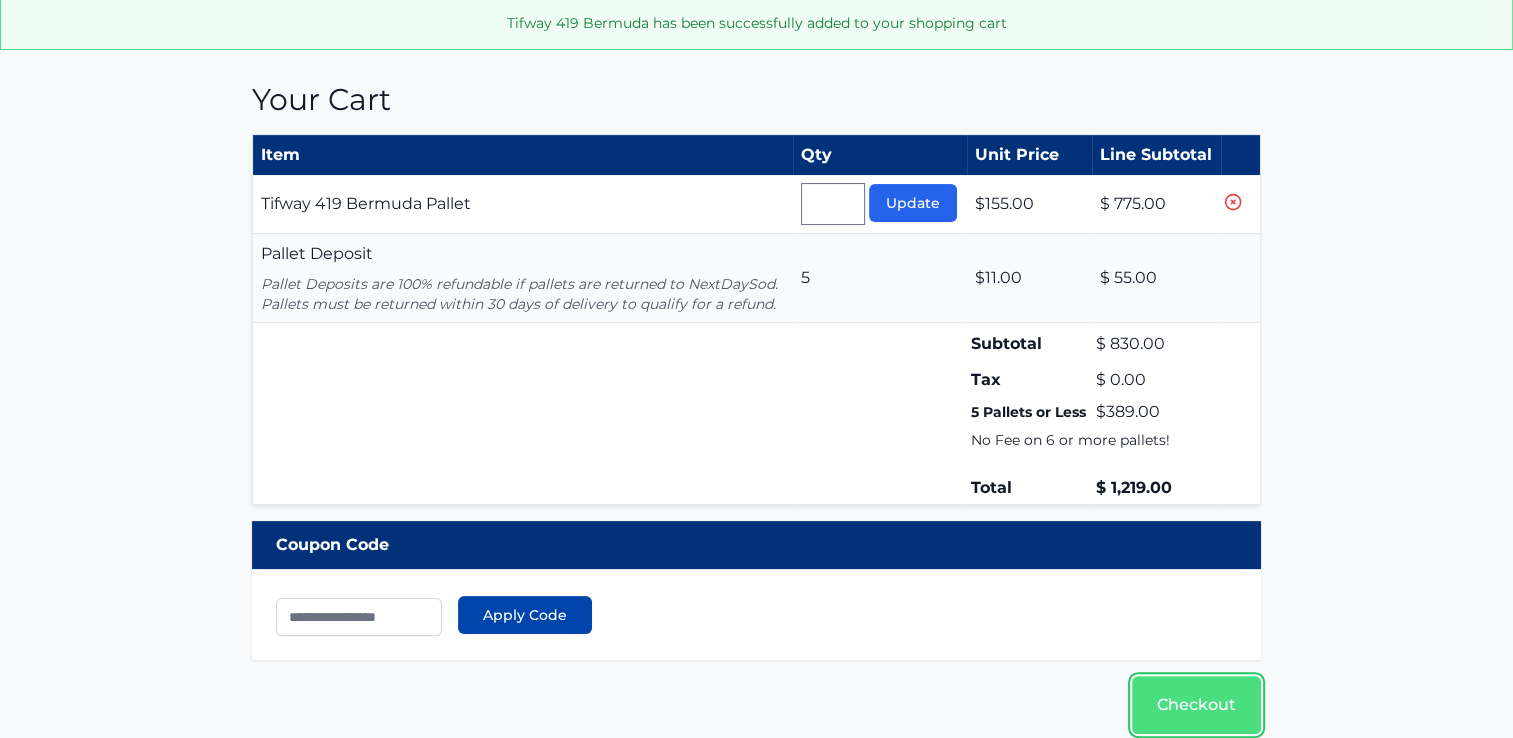 click on "Checkout" at bounding box center [1196, 705] 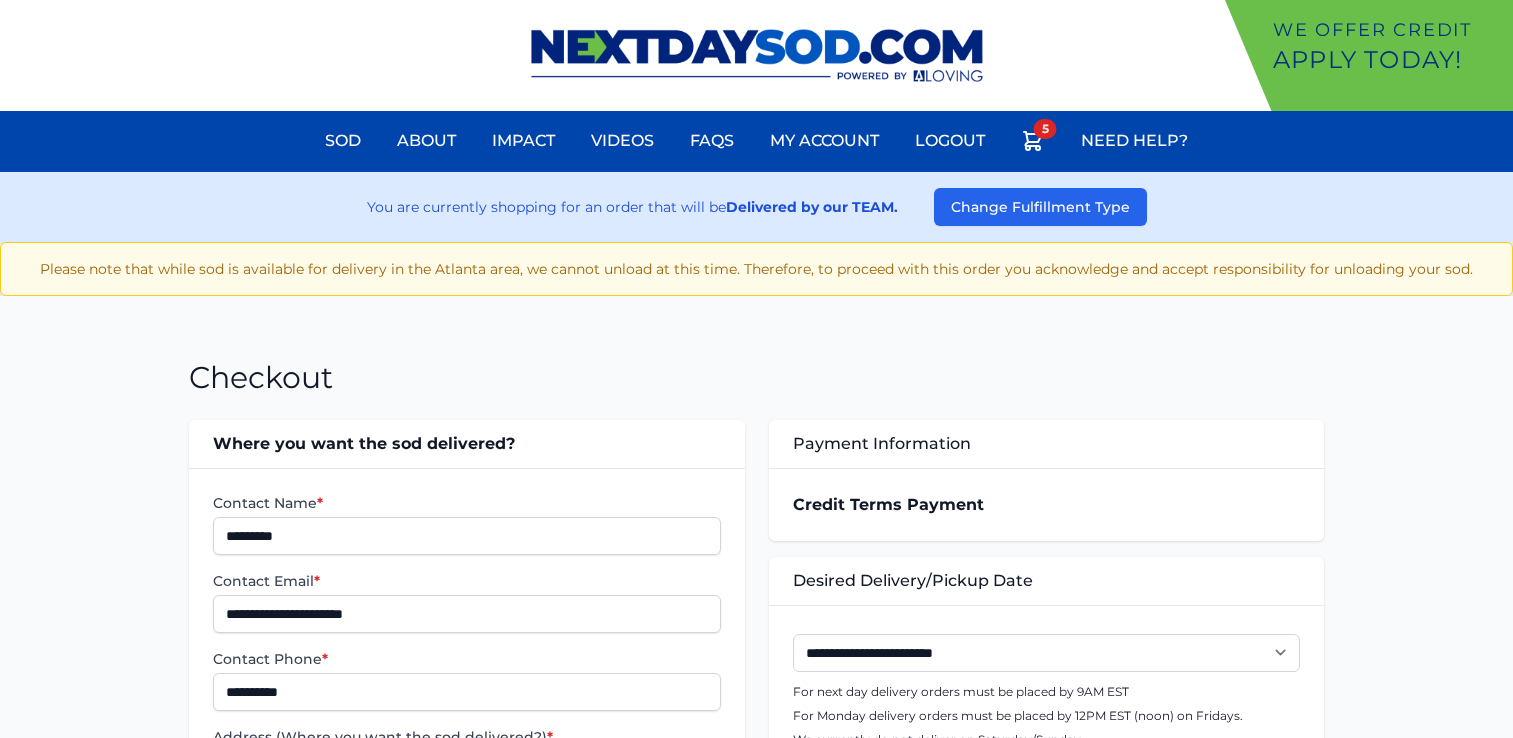 scroll, scrollTop: 0, scrollLeft: 0, axis: both 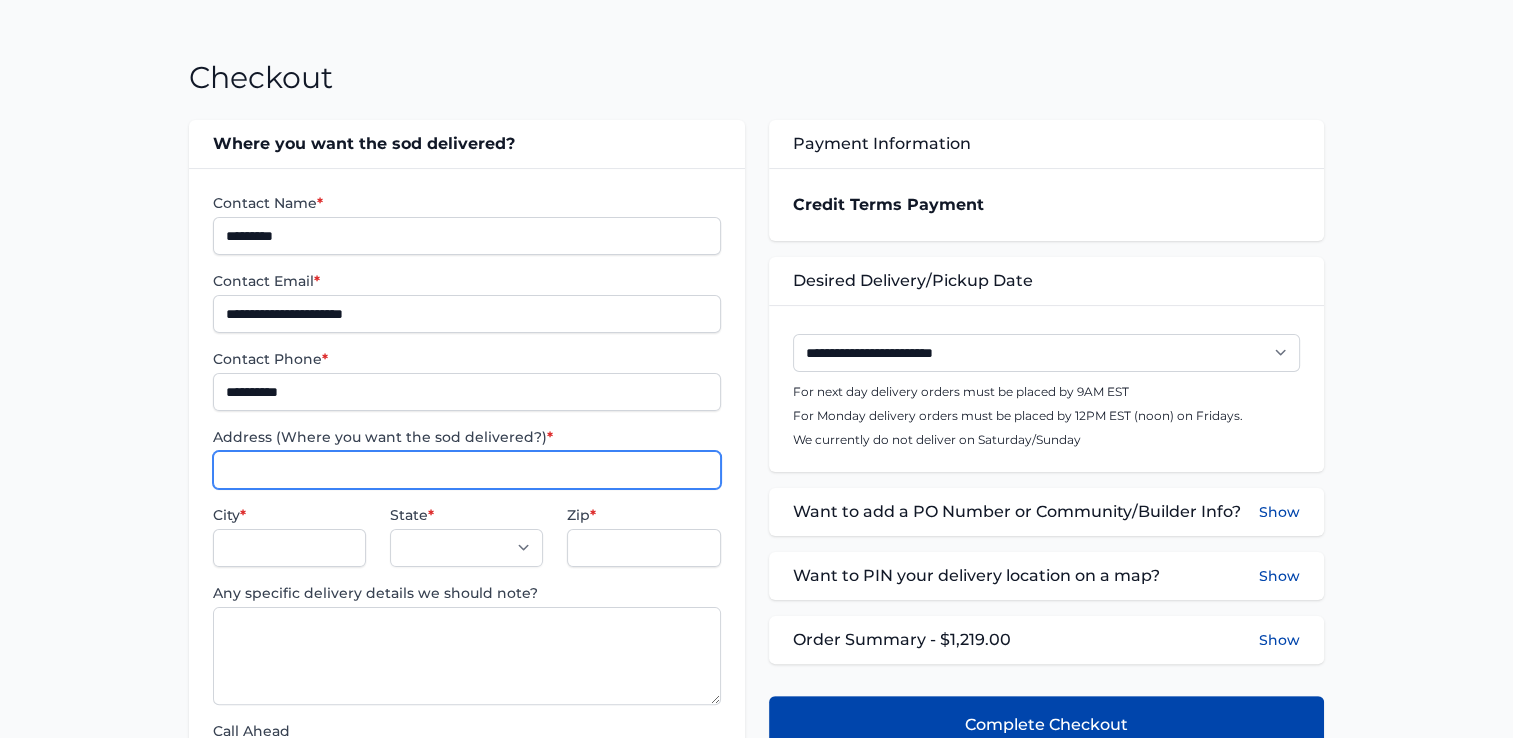 click on "Address (Where you want the sod delivered?)
*" at bounding box center (466, 470) 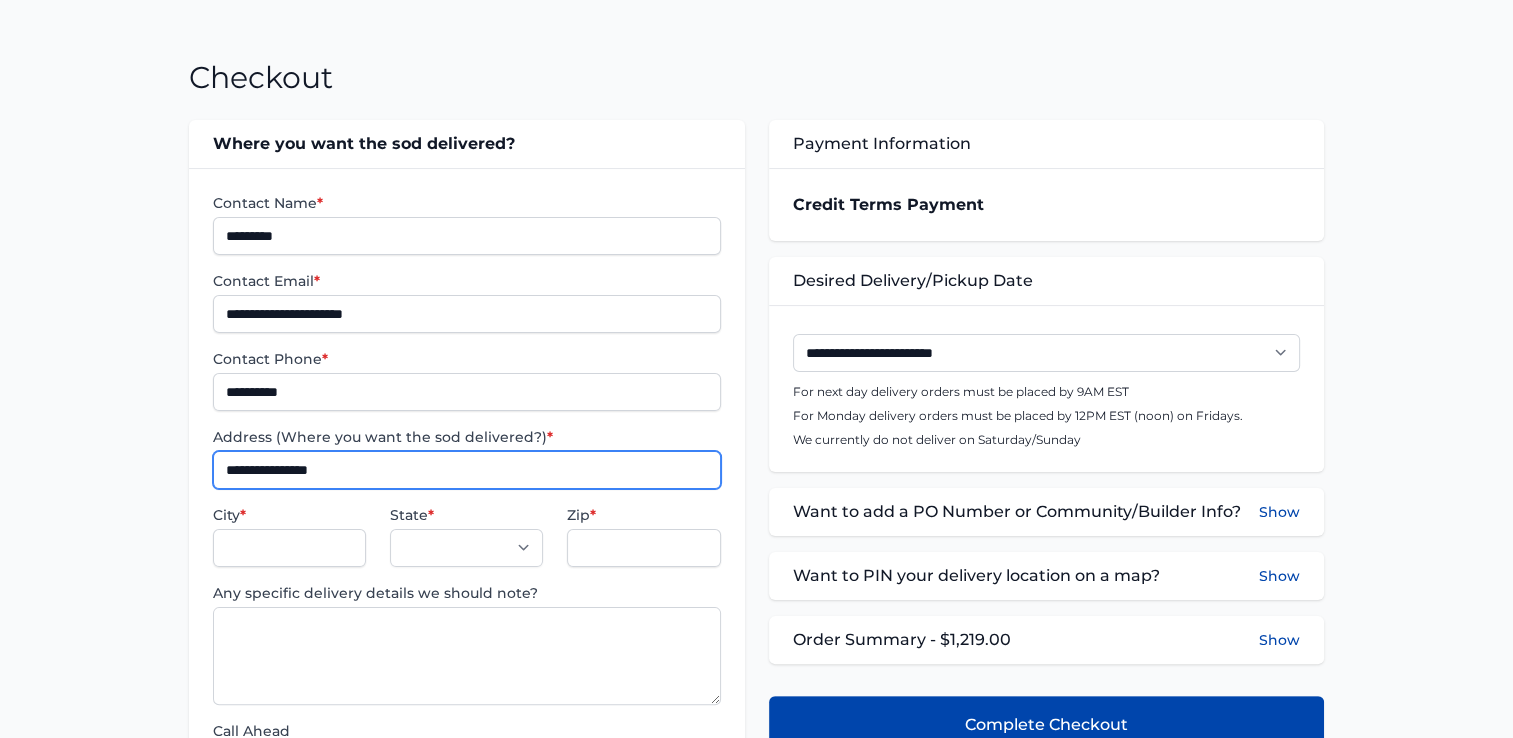 type on "**********" 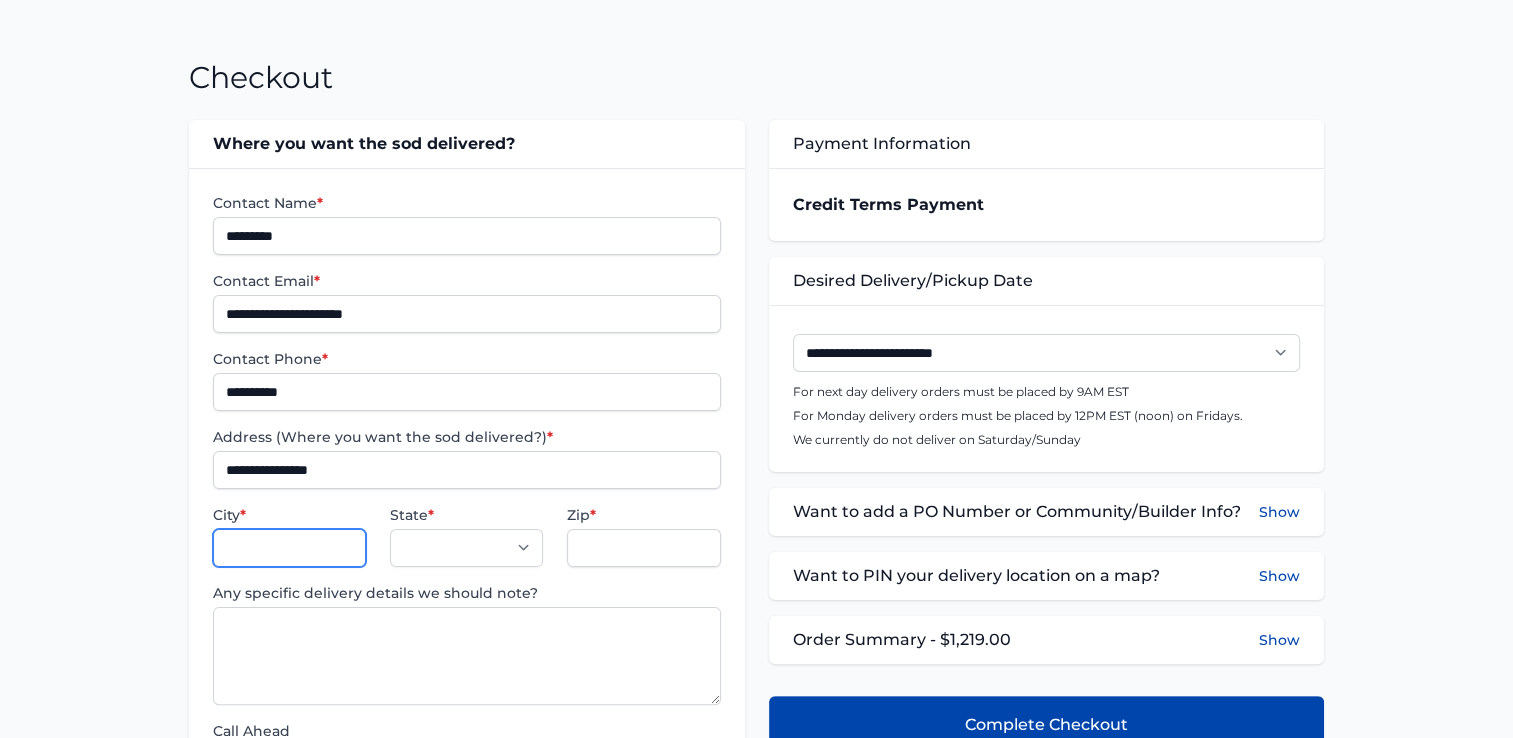 click on "City
*" at bounding box center [289, 548] 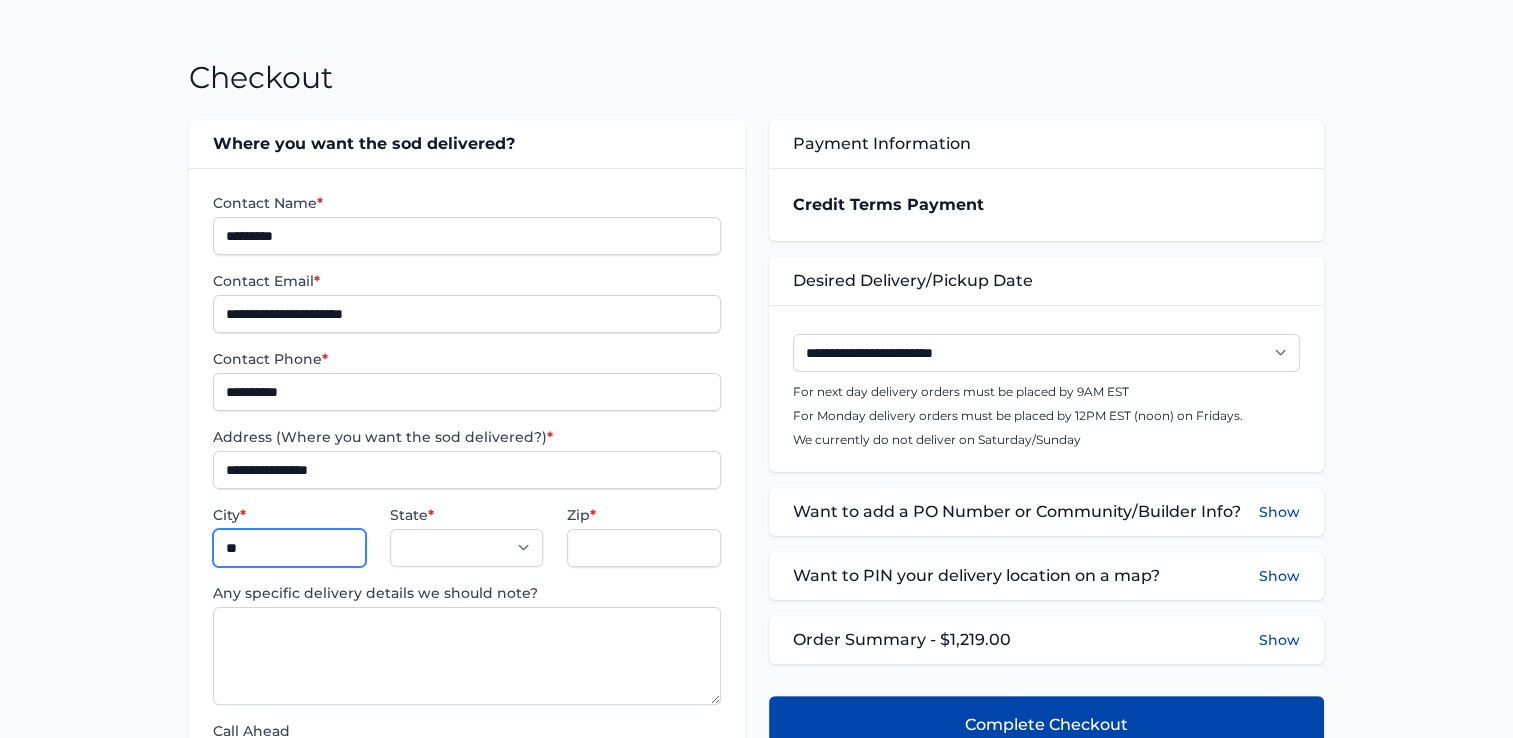 type on "**********" 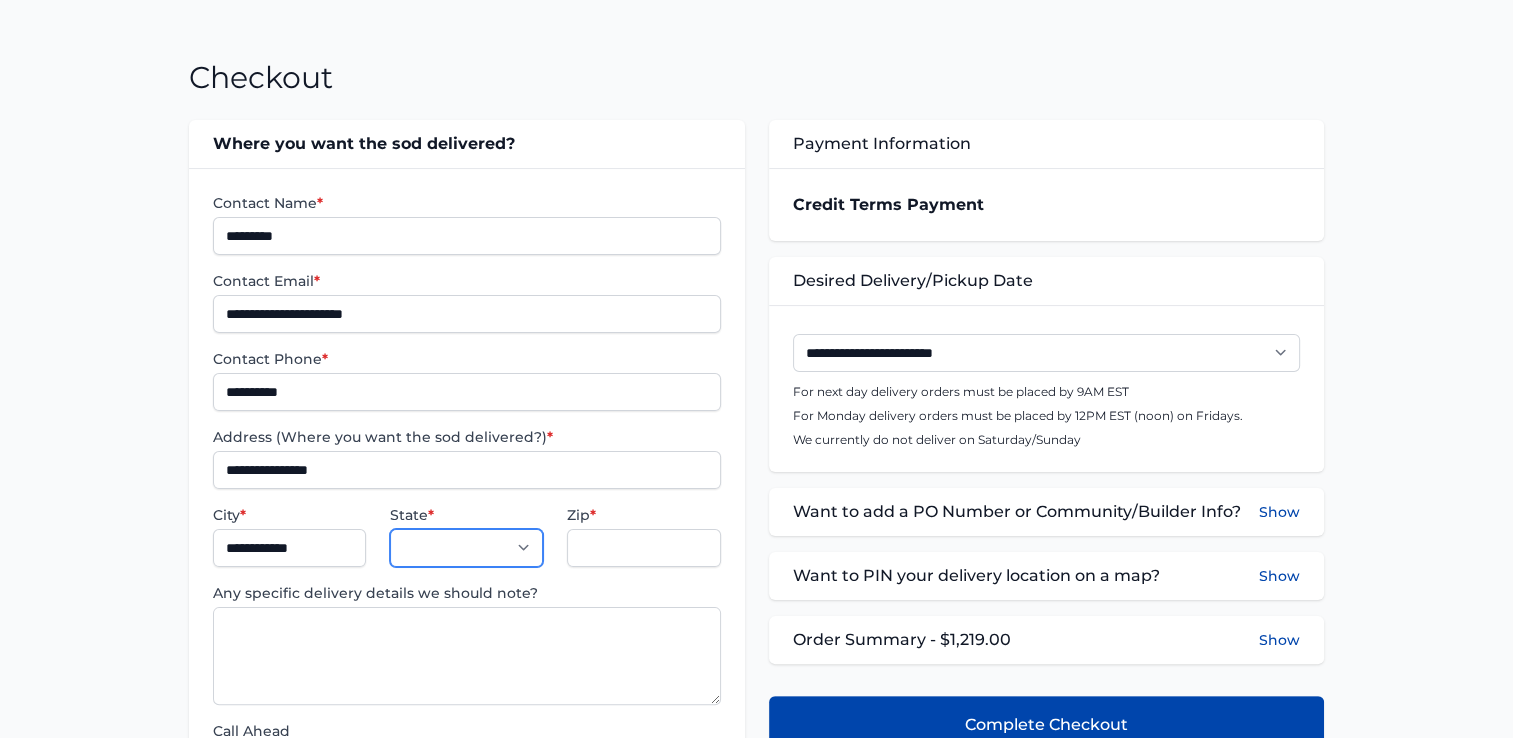 select on "**" 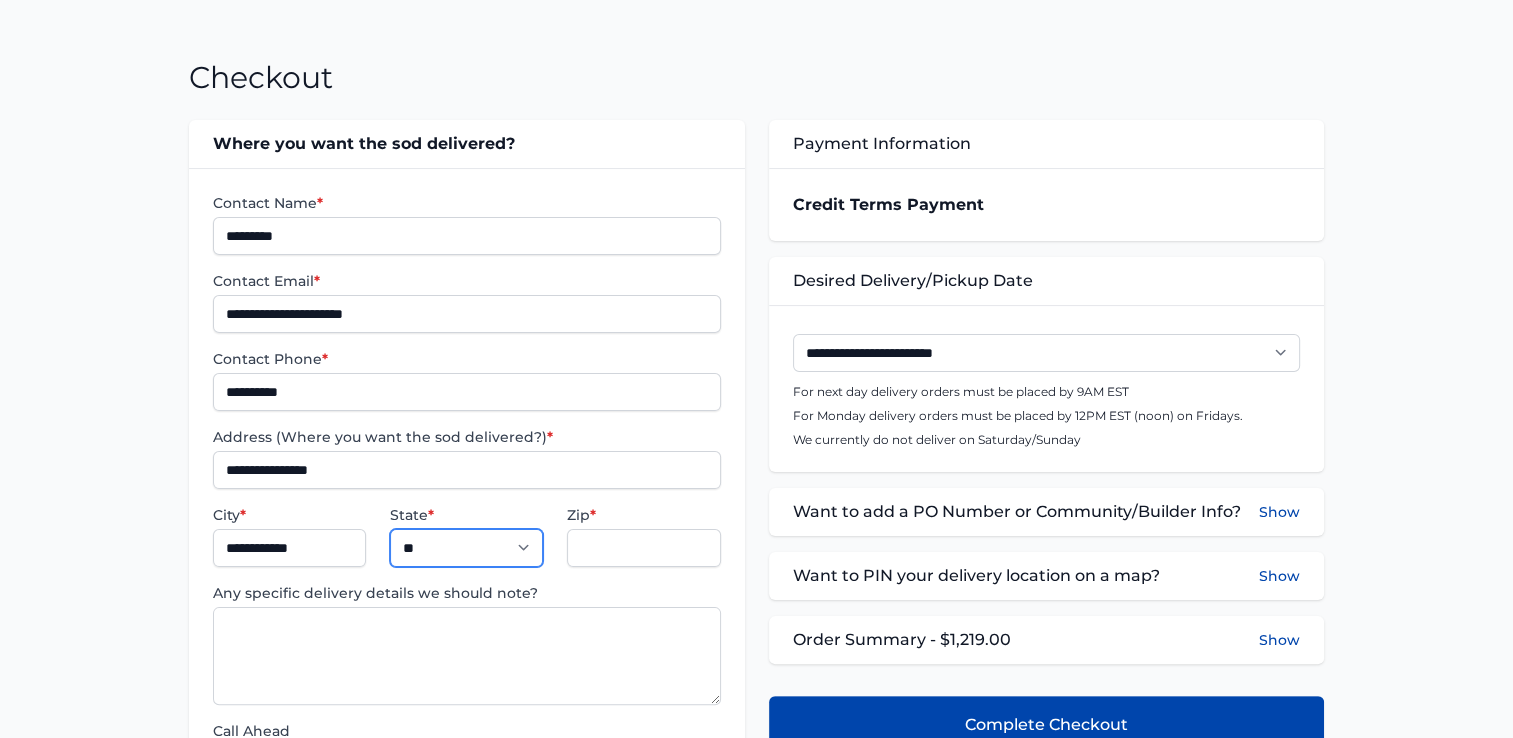 type on "*****" 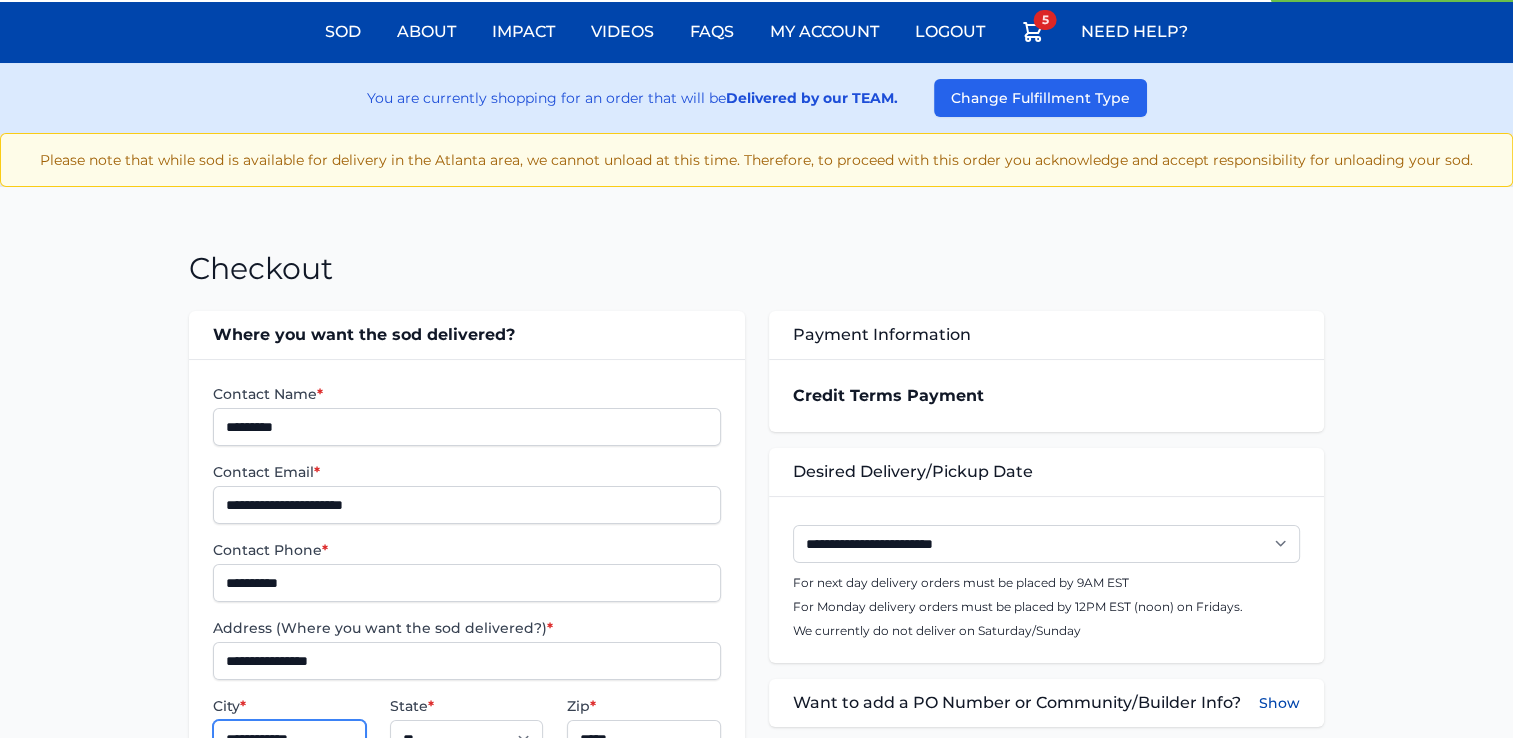 scroll, scrollTop: 100, scrollLeft: 0, axis: vertical 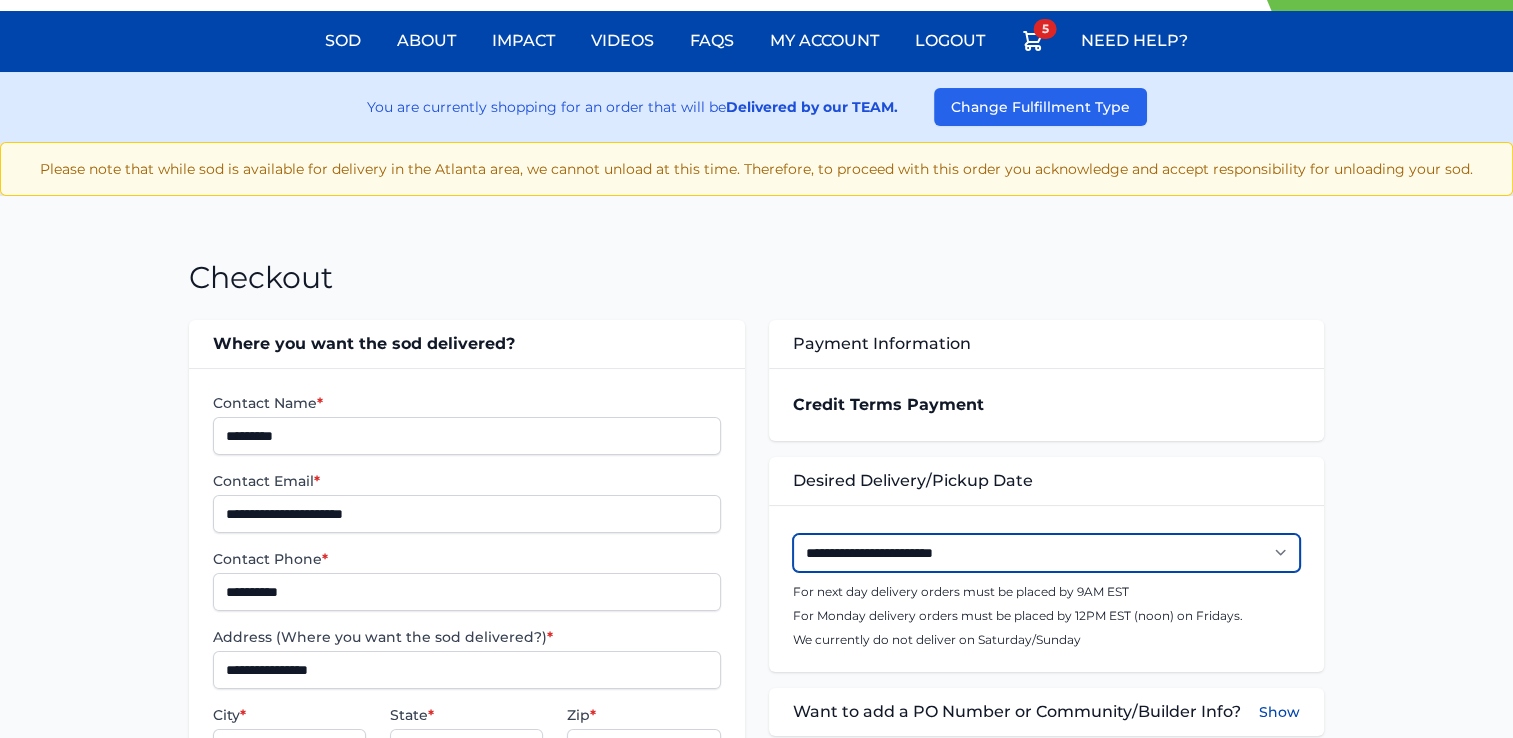 click on "**********" at bounding box center [1046, 553] 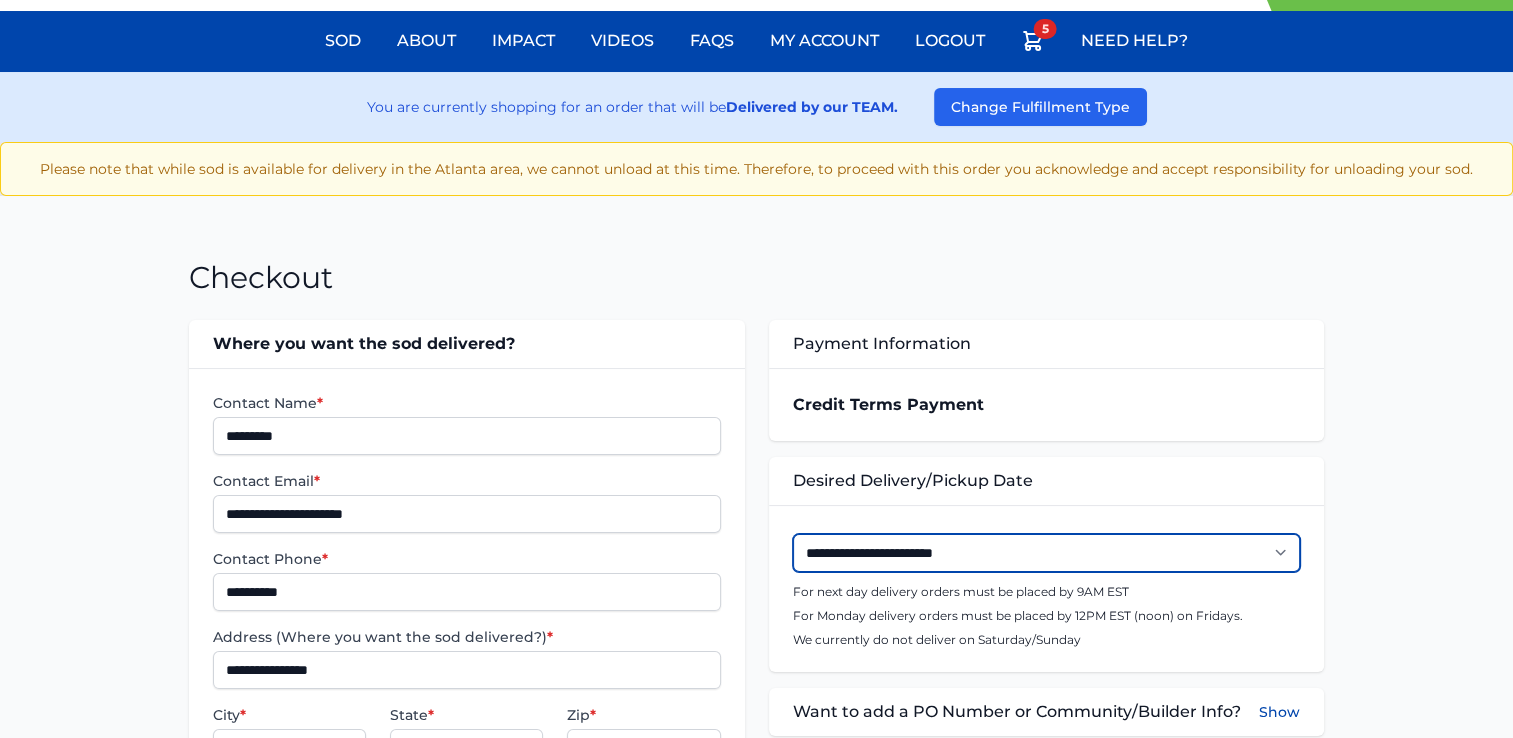 select on "**********" 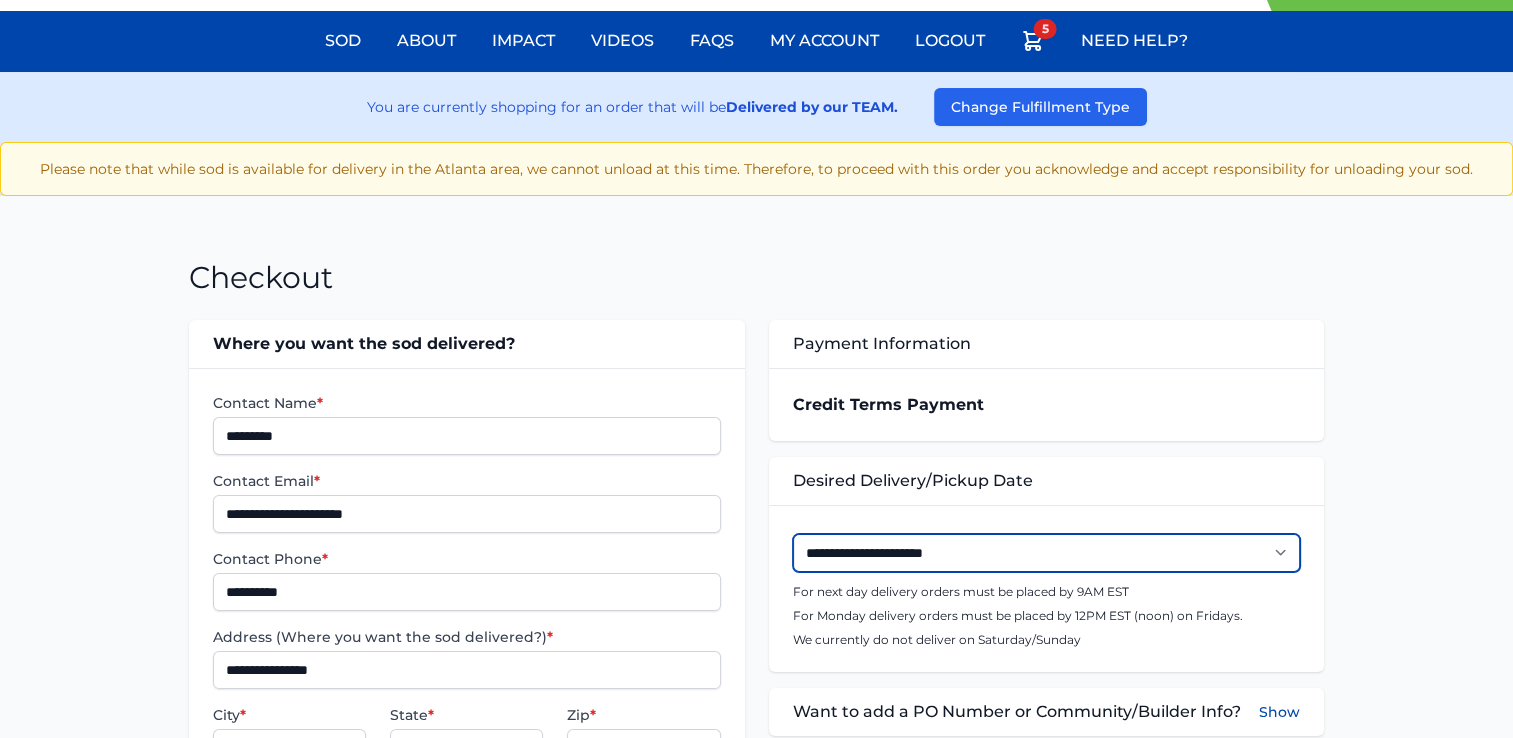 click on "**********" at bounding box center (1046, 553) 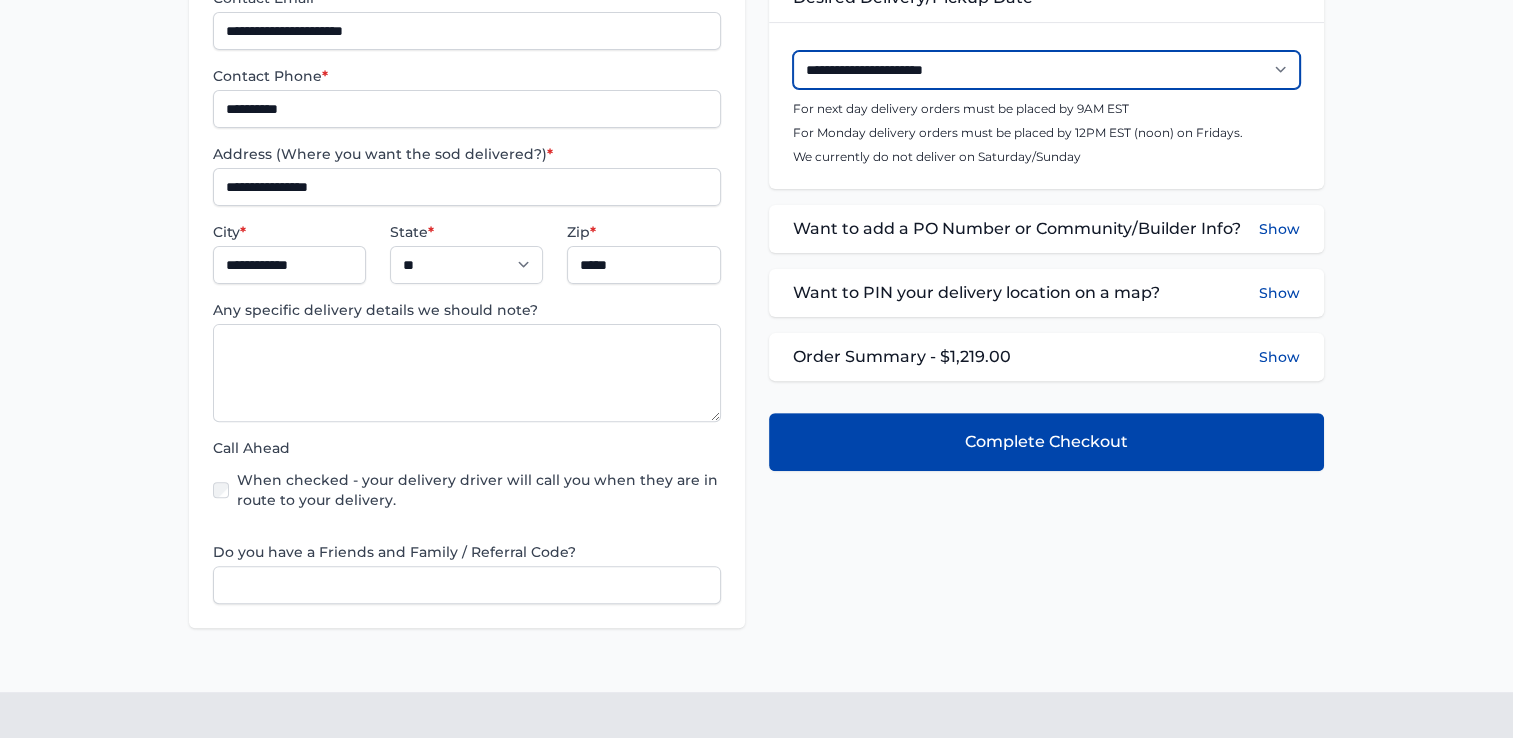 scroll, scrollTop: 600, scrollLeft: 0, axis: vertical 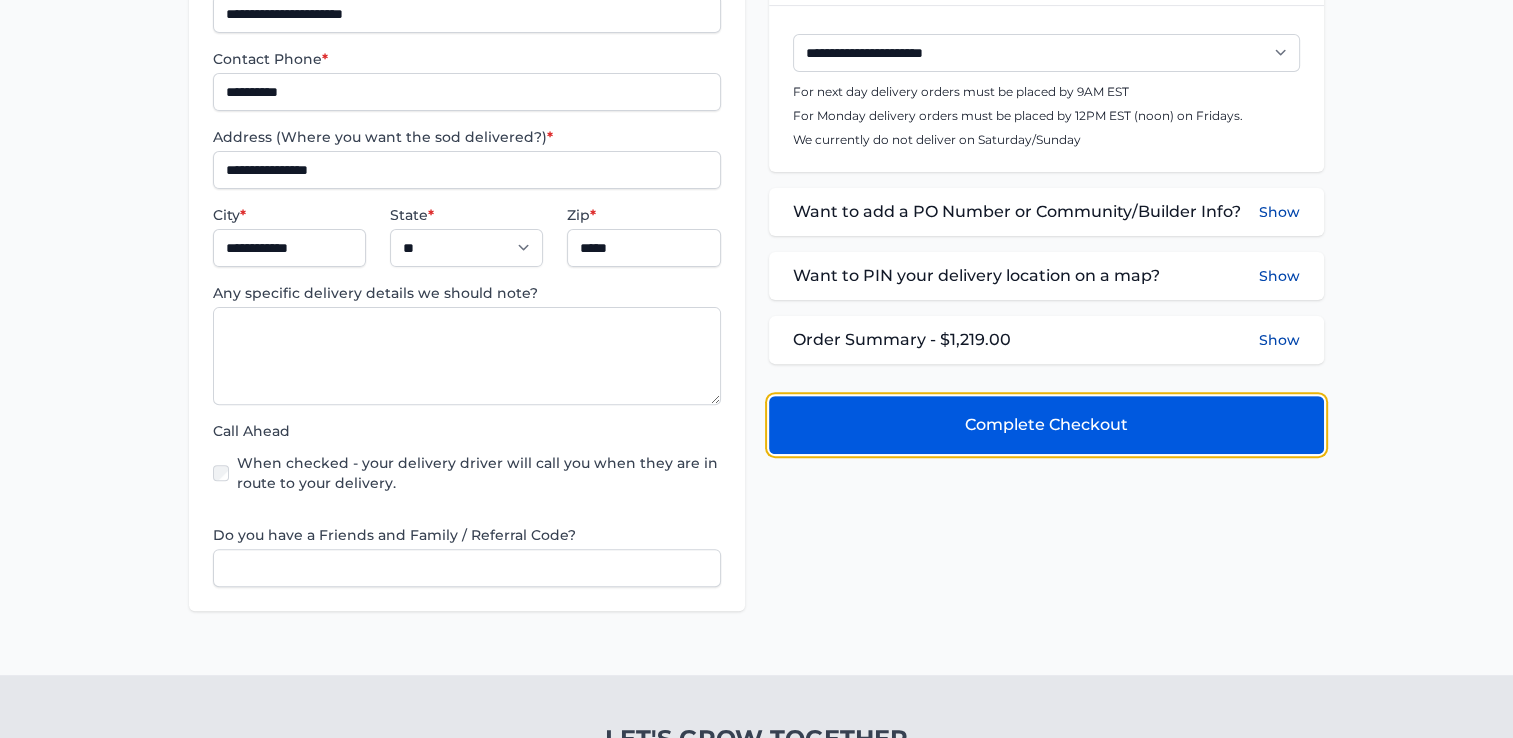 click on "Complete Checkout" at bounding box center (1046, 425) 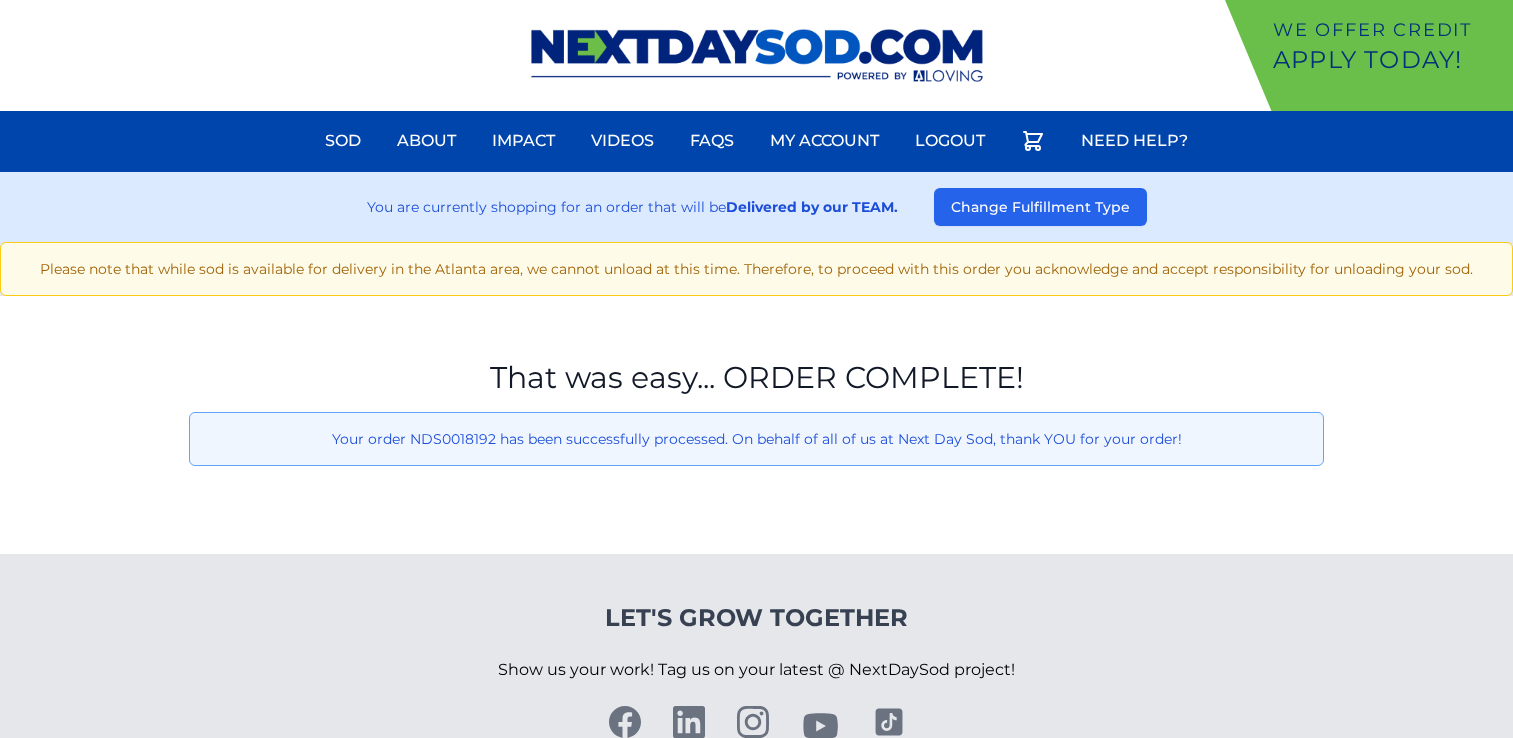 scroll, scrollTop: 0, scrollLeft: 0, axis: both 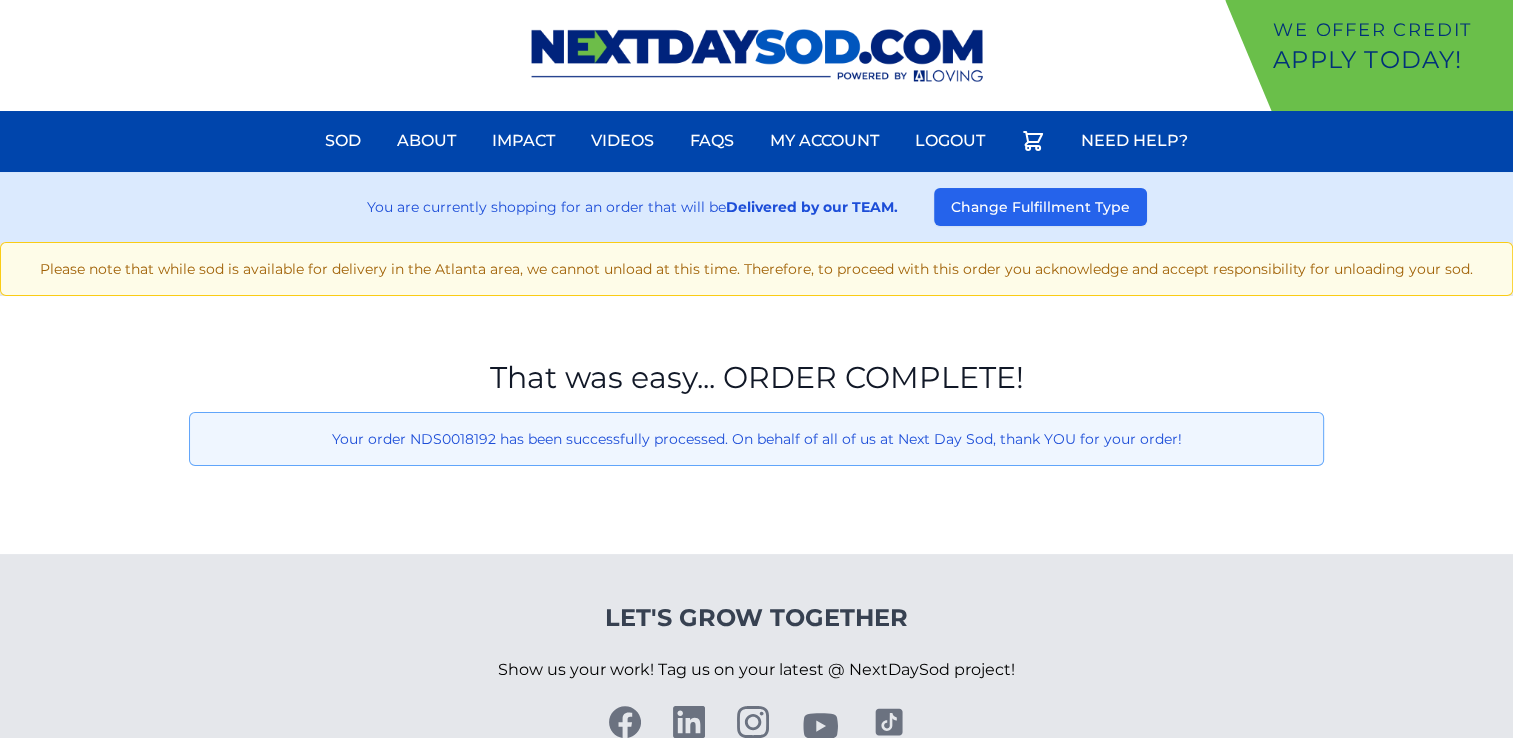 click at bounding box center (757, 55) 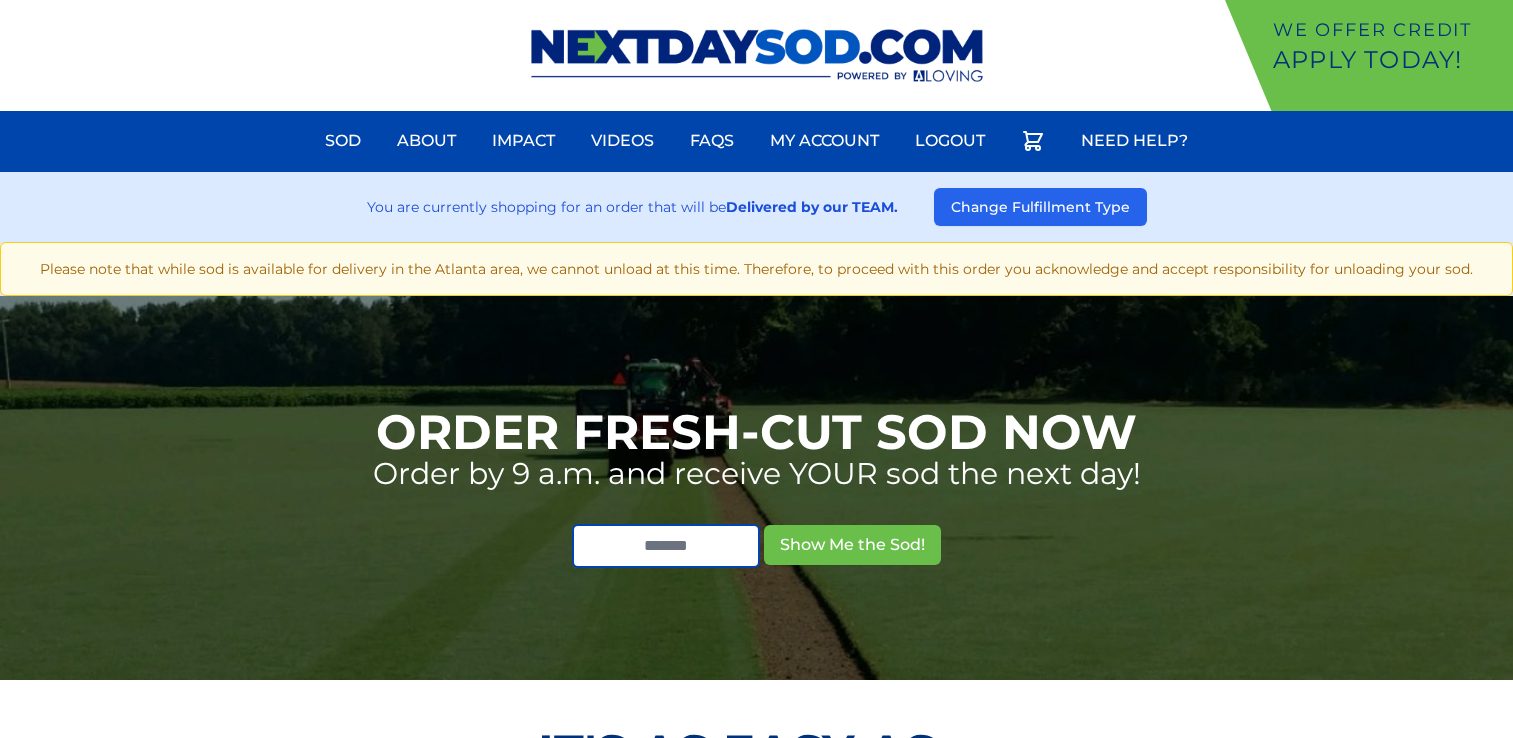 scroll, scrollTop: 0, scrollLeft: 0, axis: both 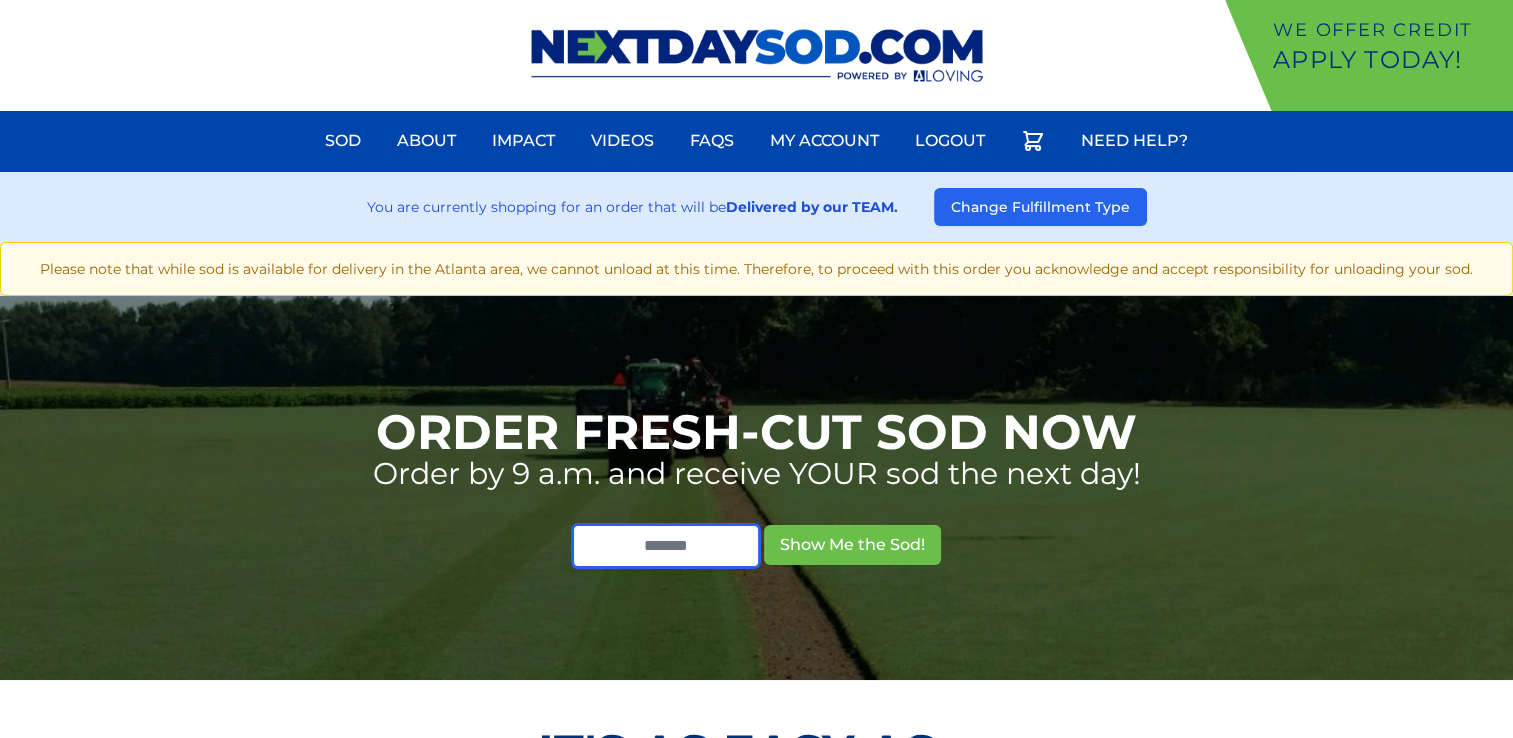 click at bounding box center [666, 546] 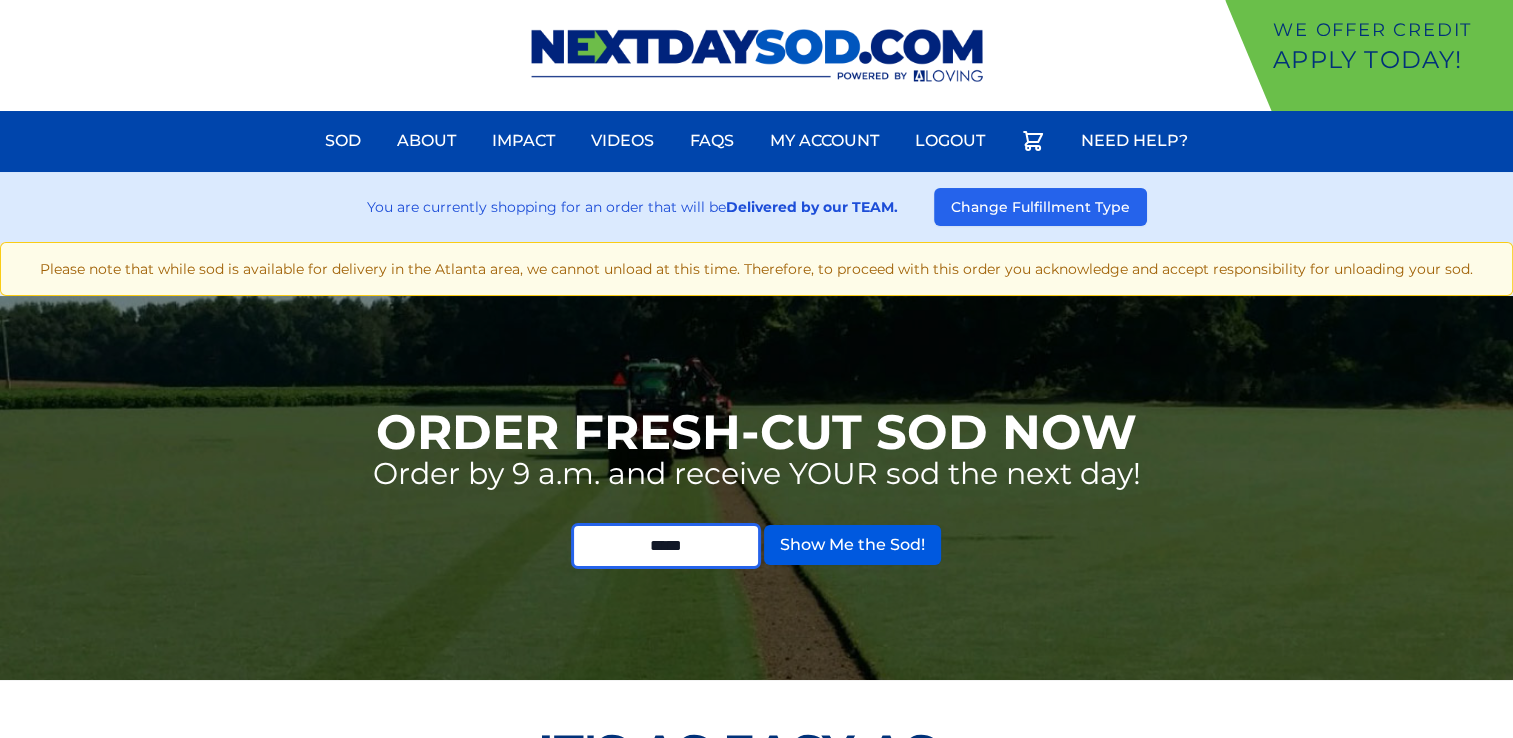 type on "*****" 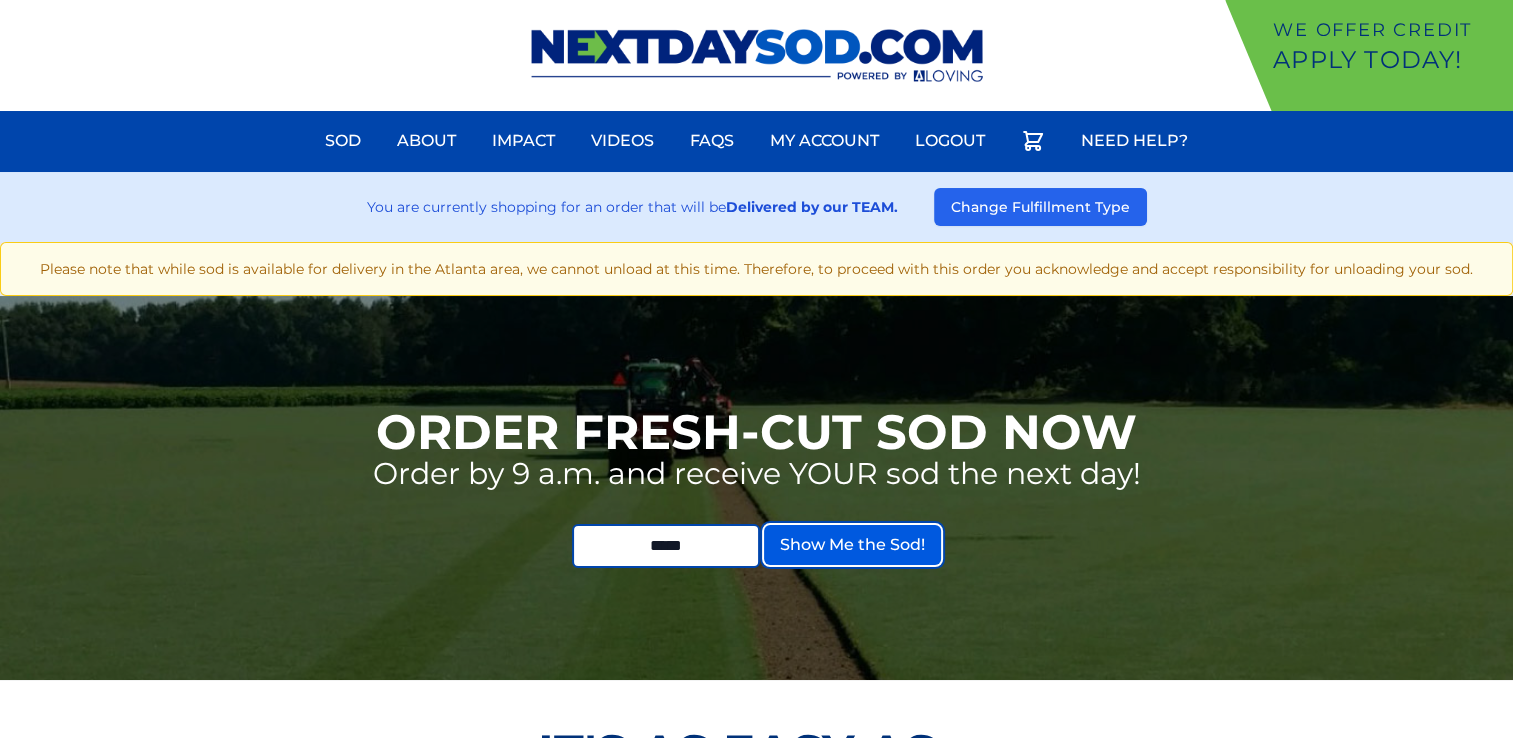 click on "Show Me the Sod!" at bounding box center (852, 545) 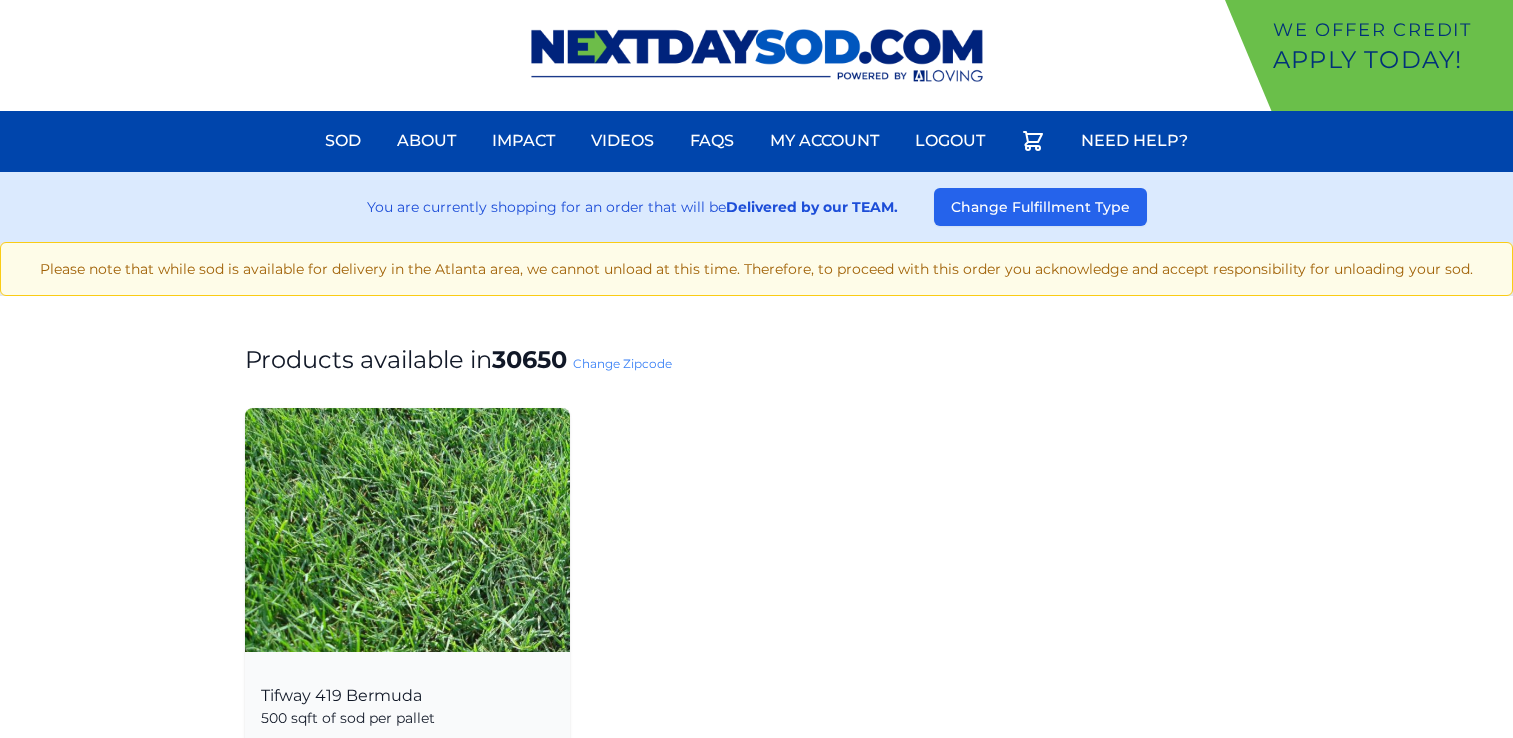scroll, scrollTop: 0, scrollLeft: 0, axis: both 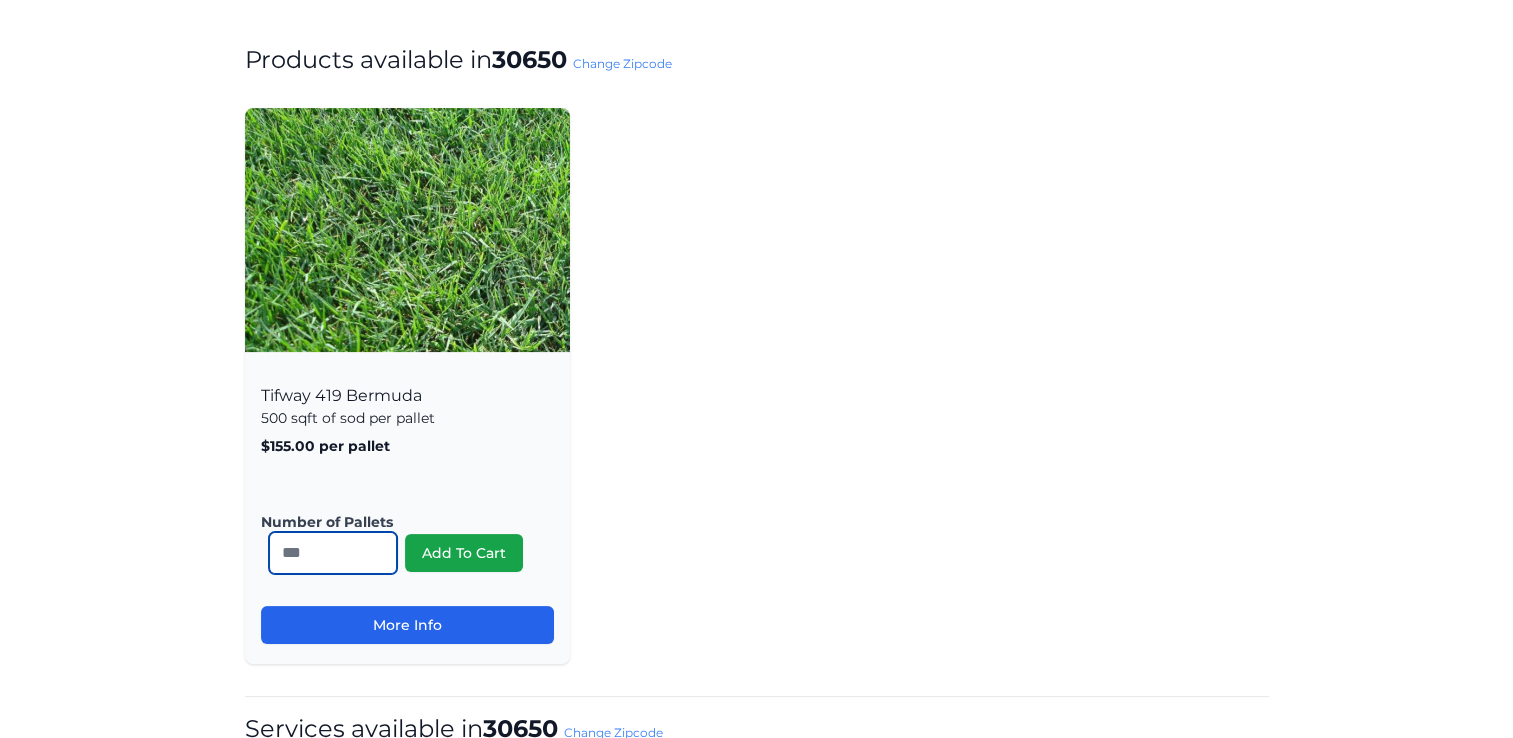click on "*" at bounding box center [333, 553] 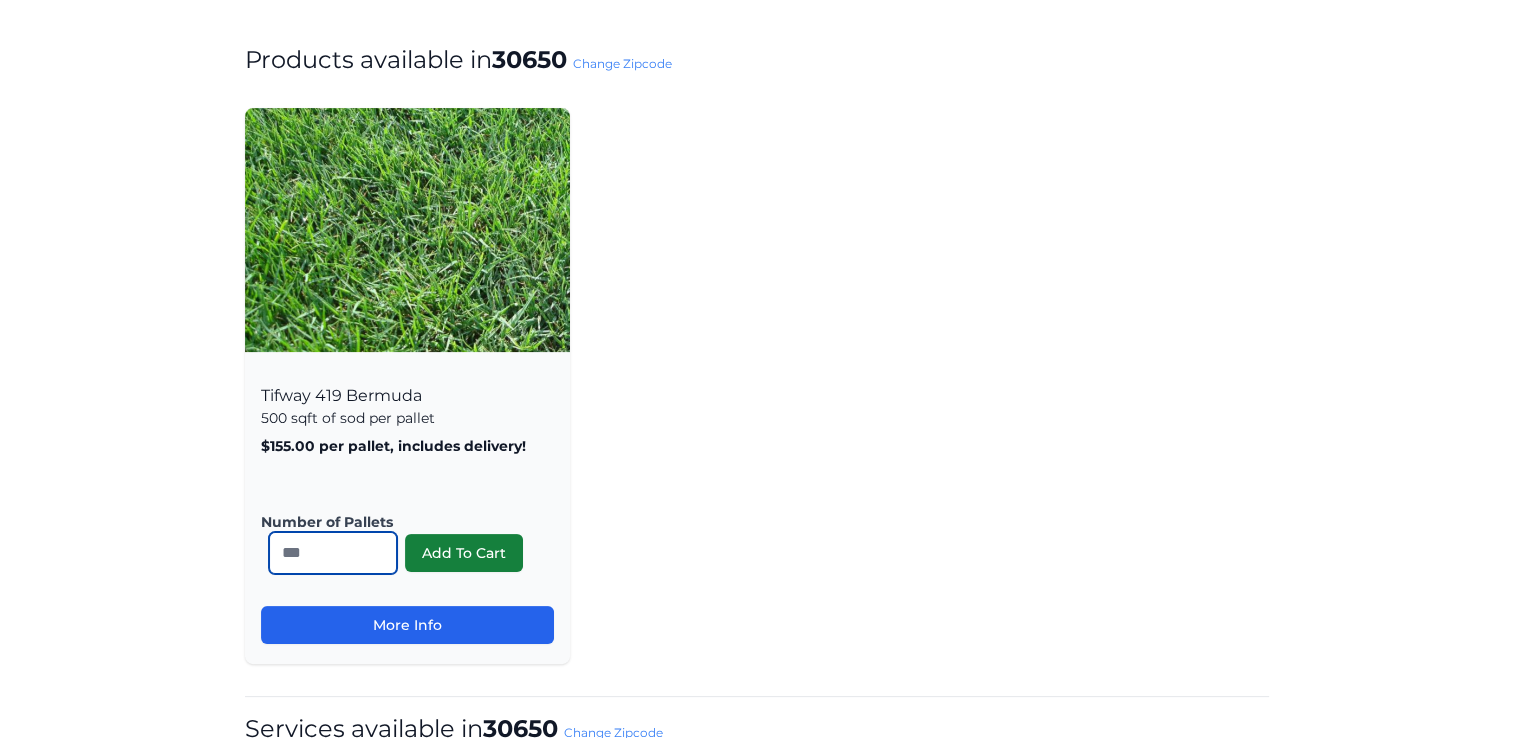 type on "**" 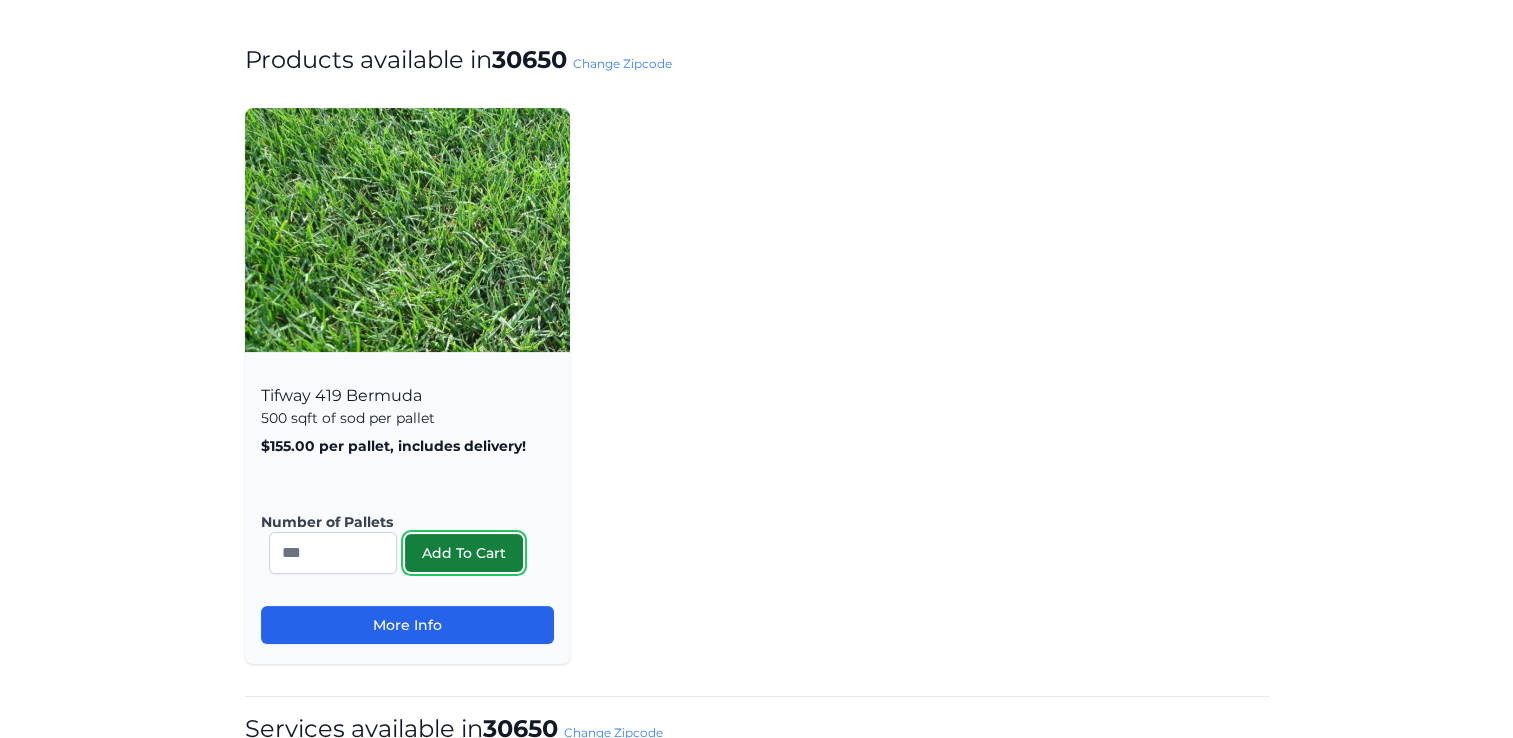click on "Add To Cart" at bounding box center [464, 553] 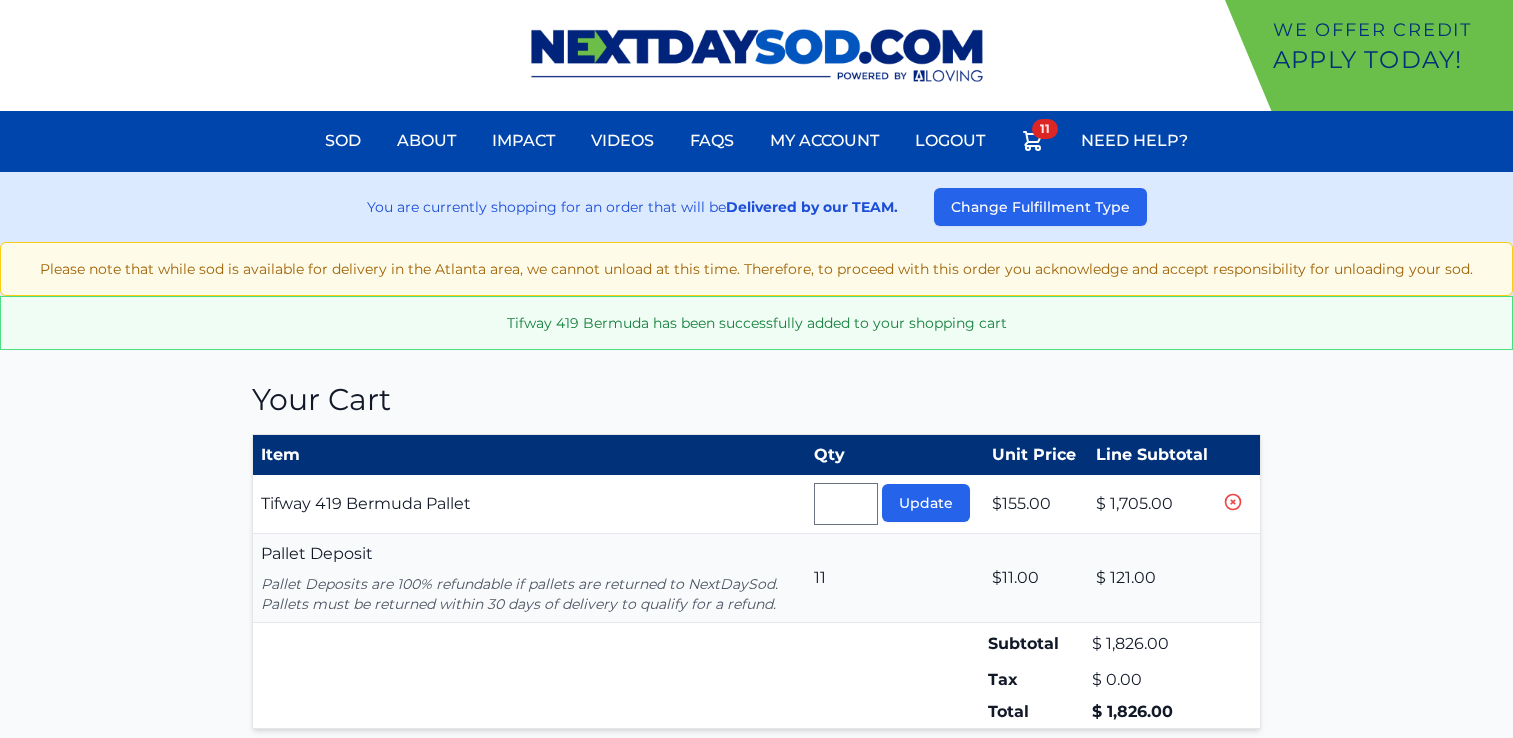 type 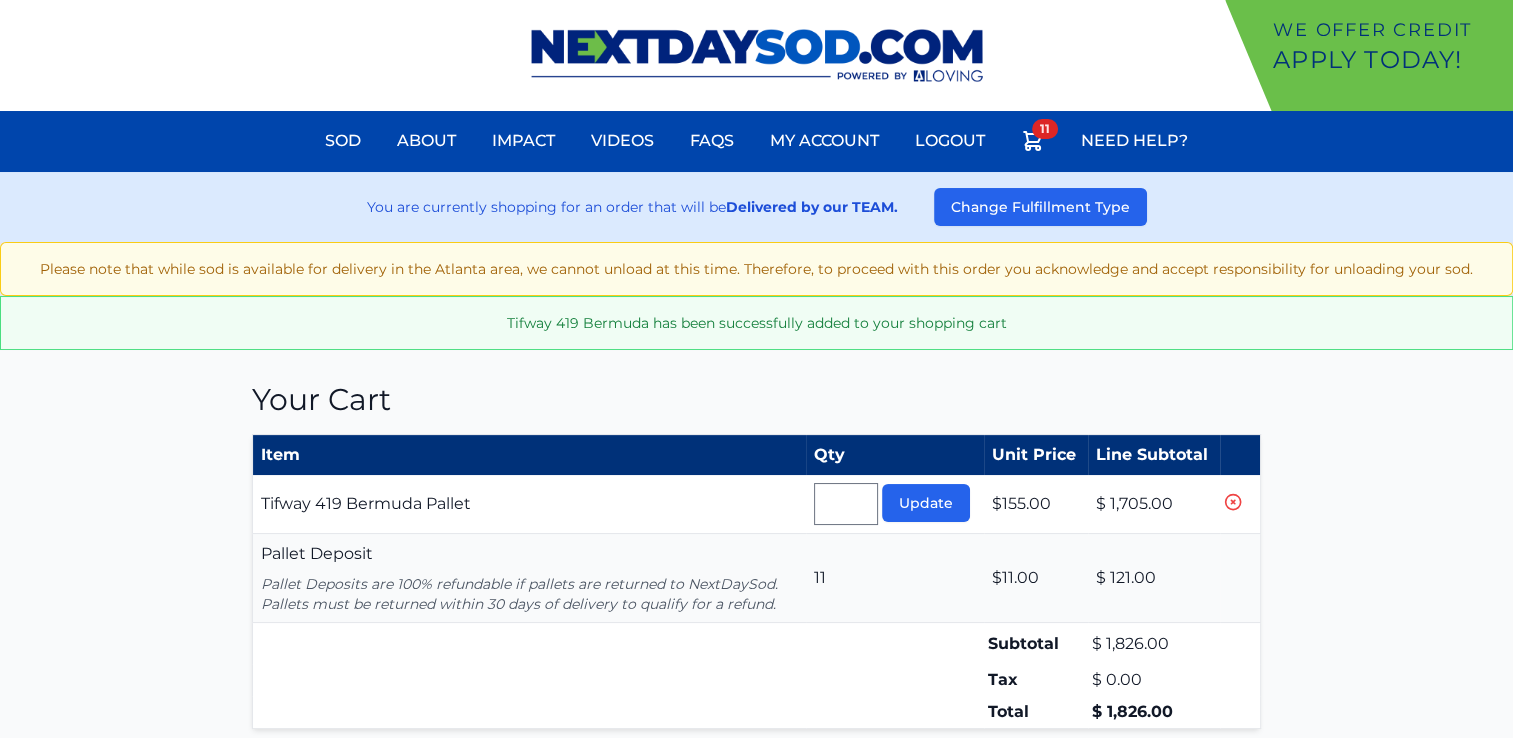 scroll, scrollTop: 0, scrollLeft: 0, axis: both 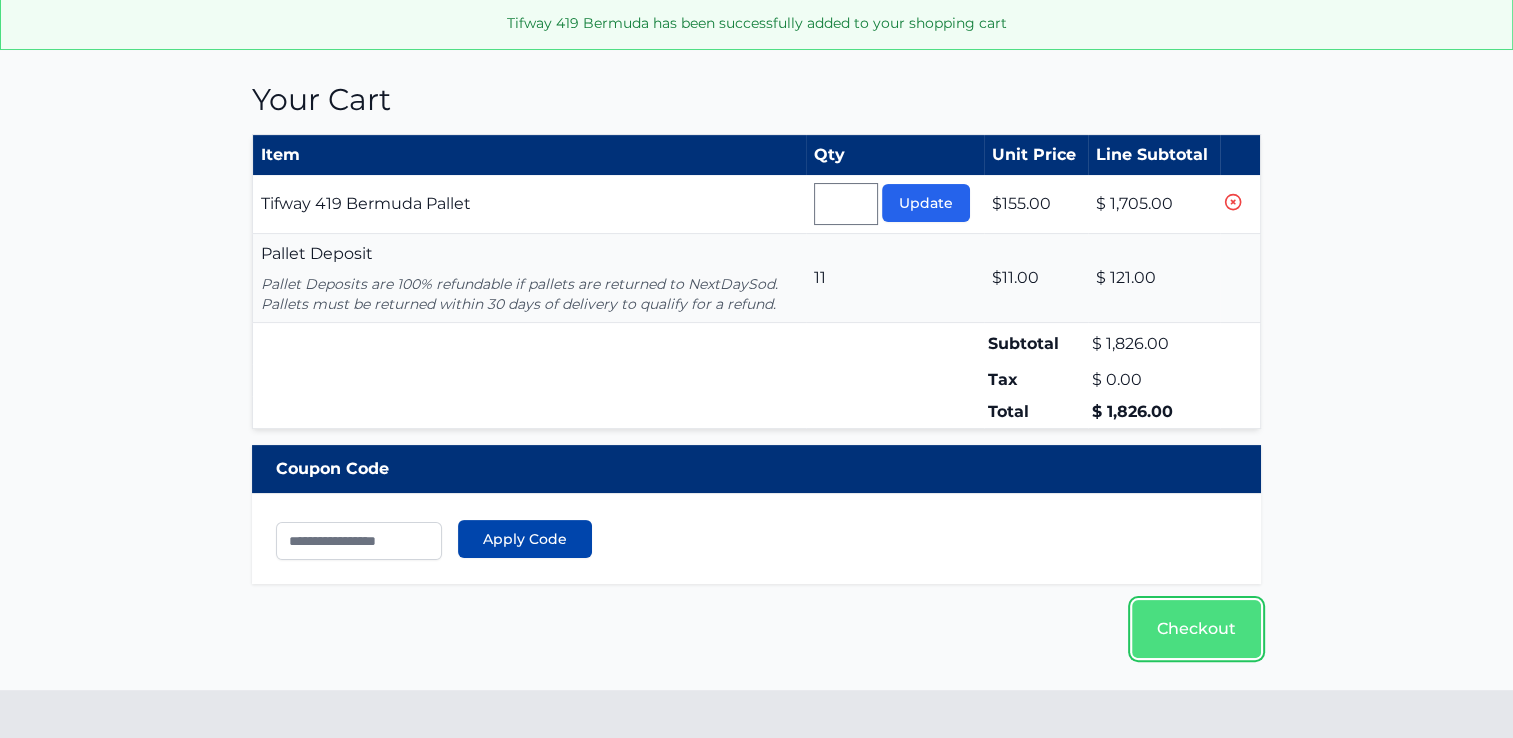 click on "Checkout" at bounding box center (1196, 629) 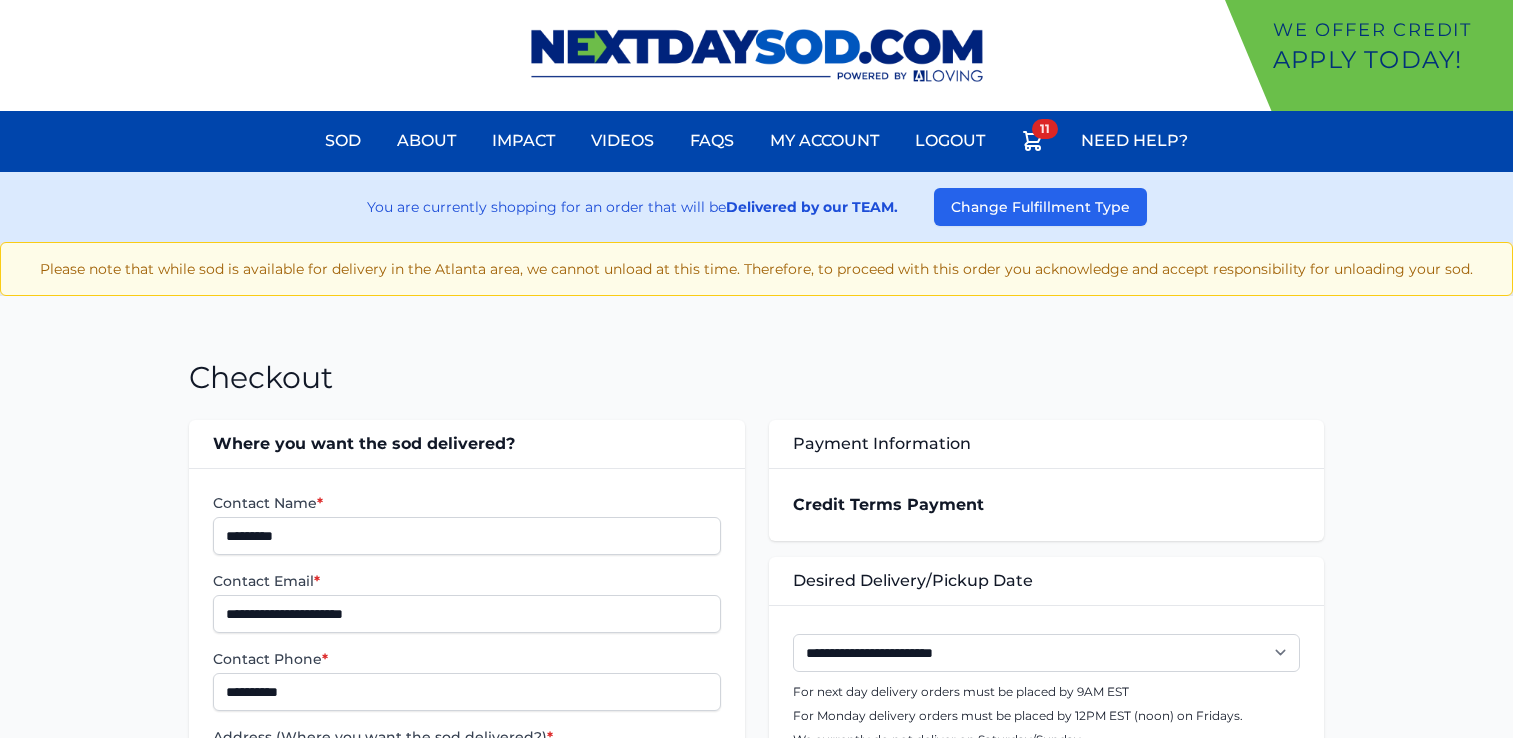 scroll, scrollTop: 0, scrollLeft: 0, axis: both 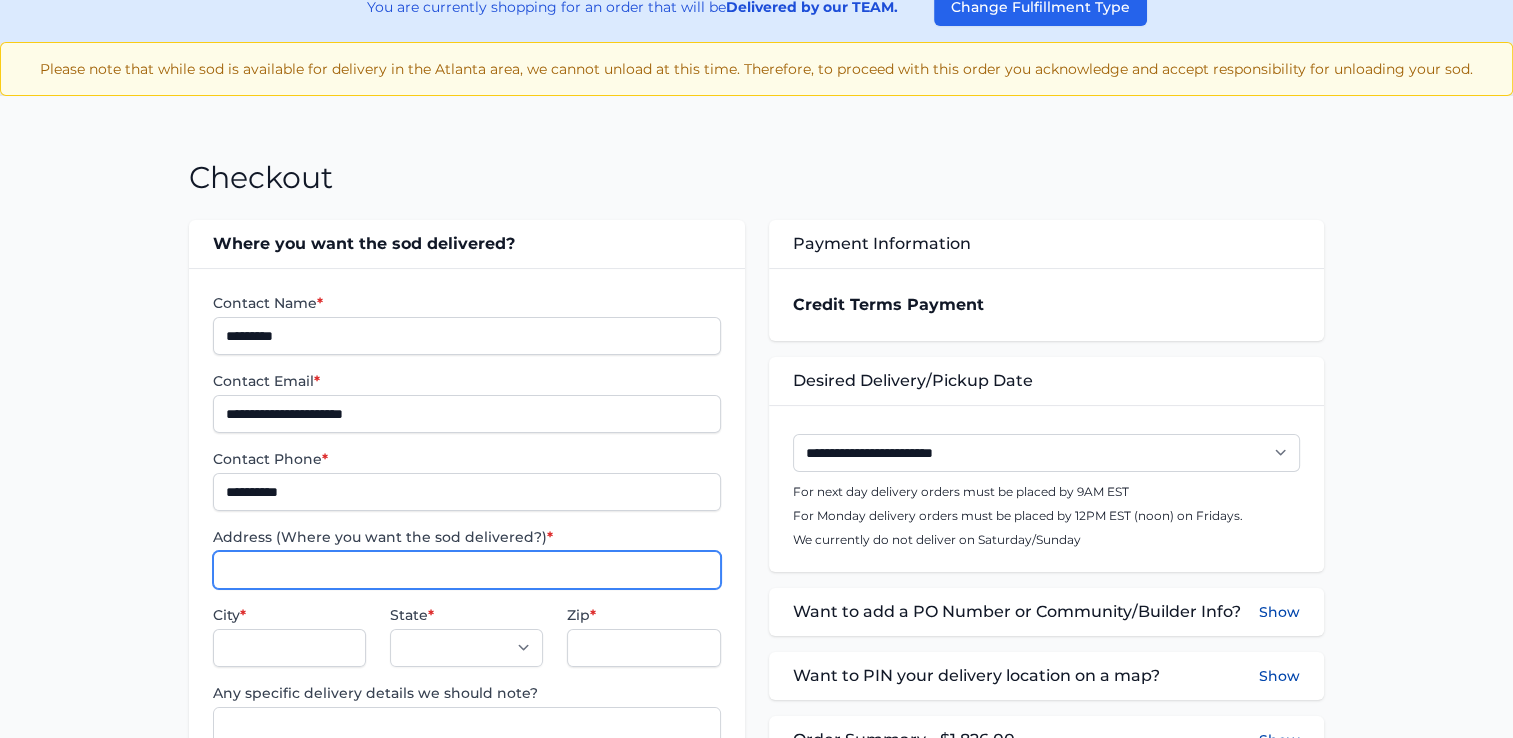 paste on "**********" 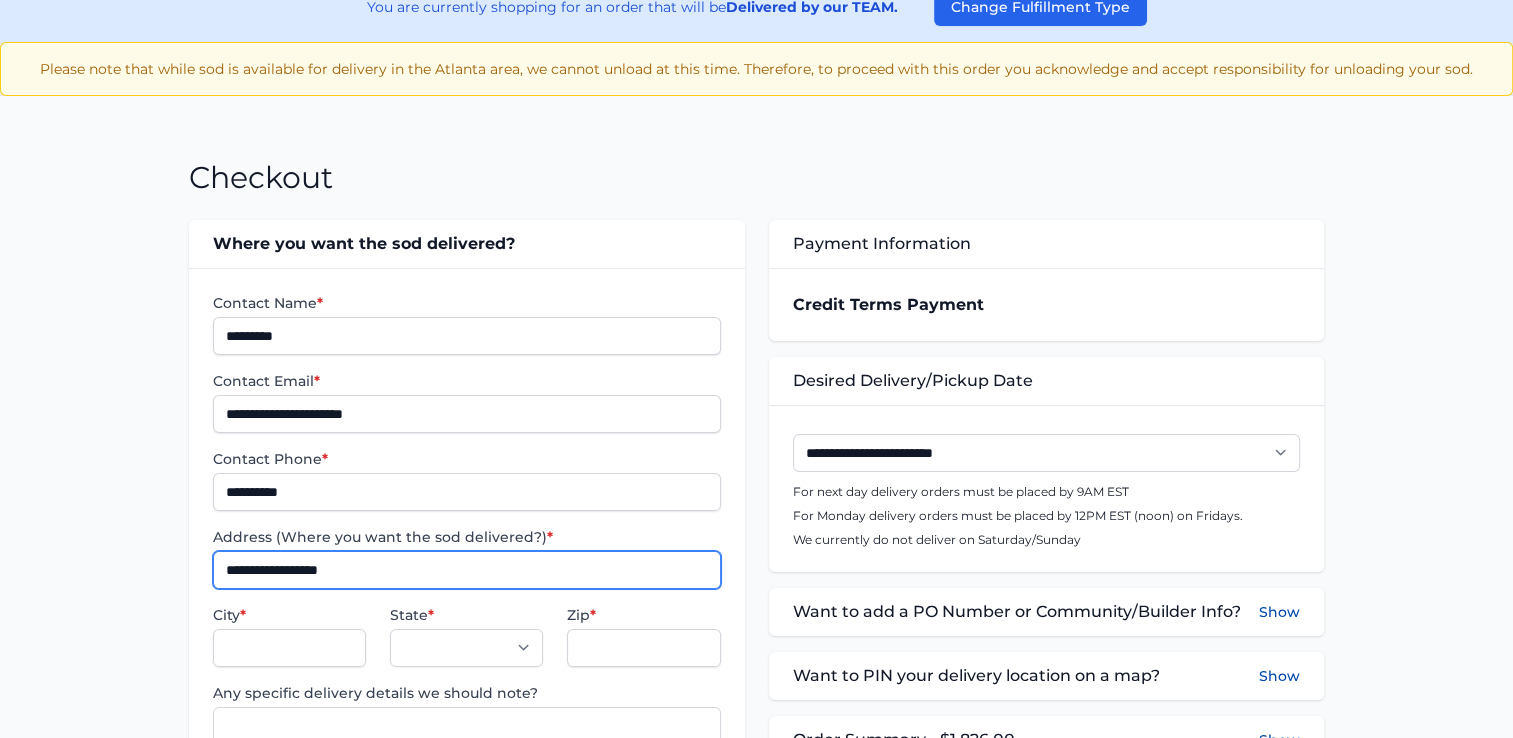type on "**********" 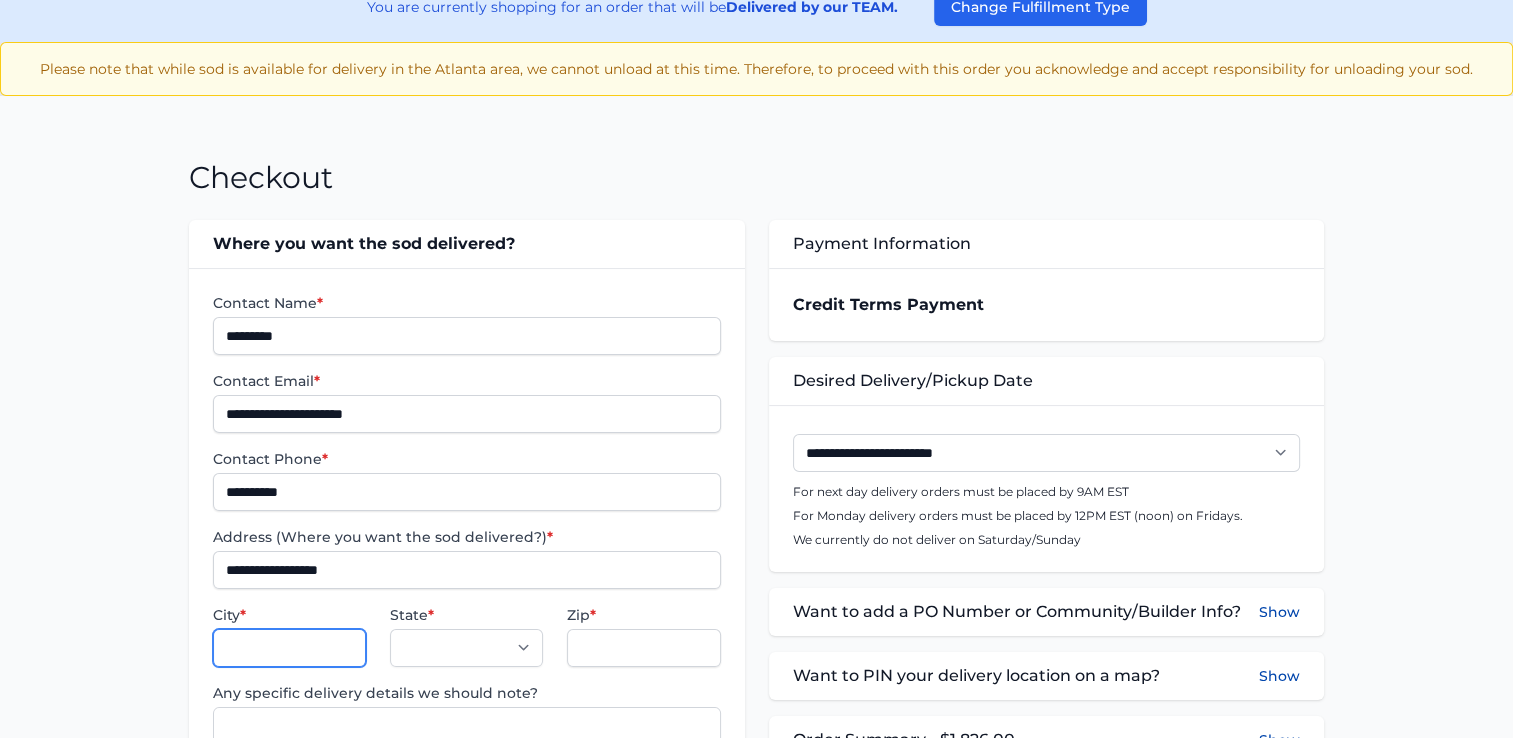 click on "City
*" at bounding box center (289, 648) 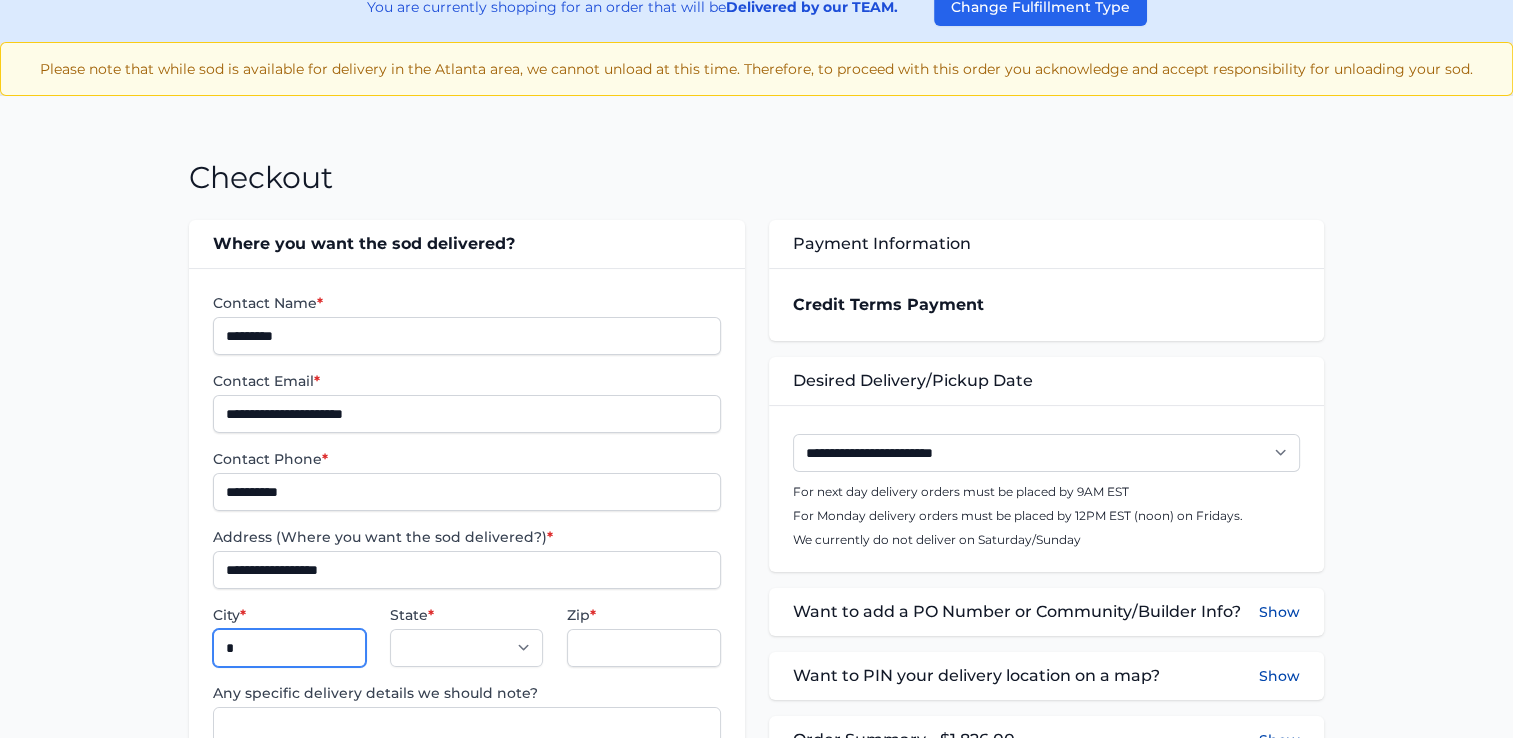 type on "*******" 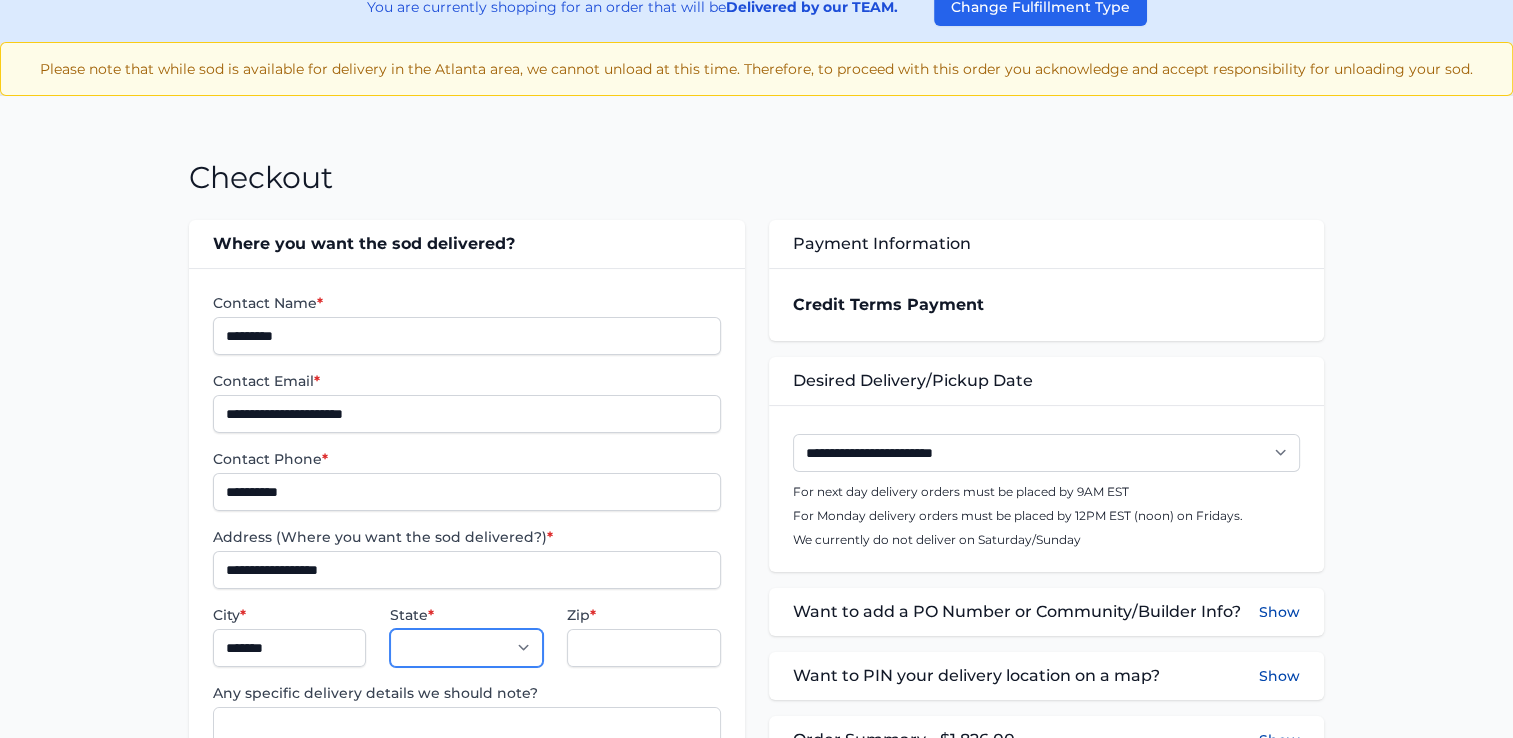 select on "**" 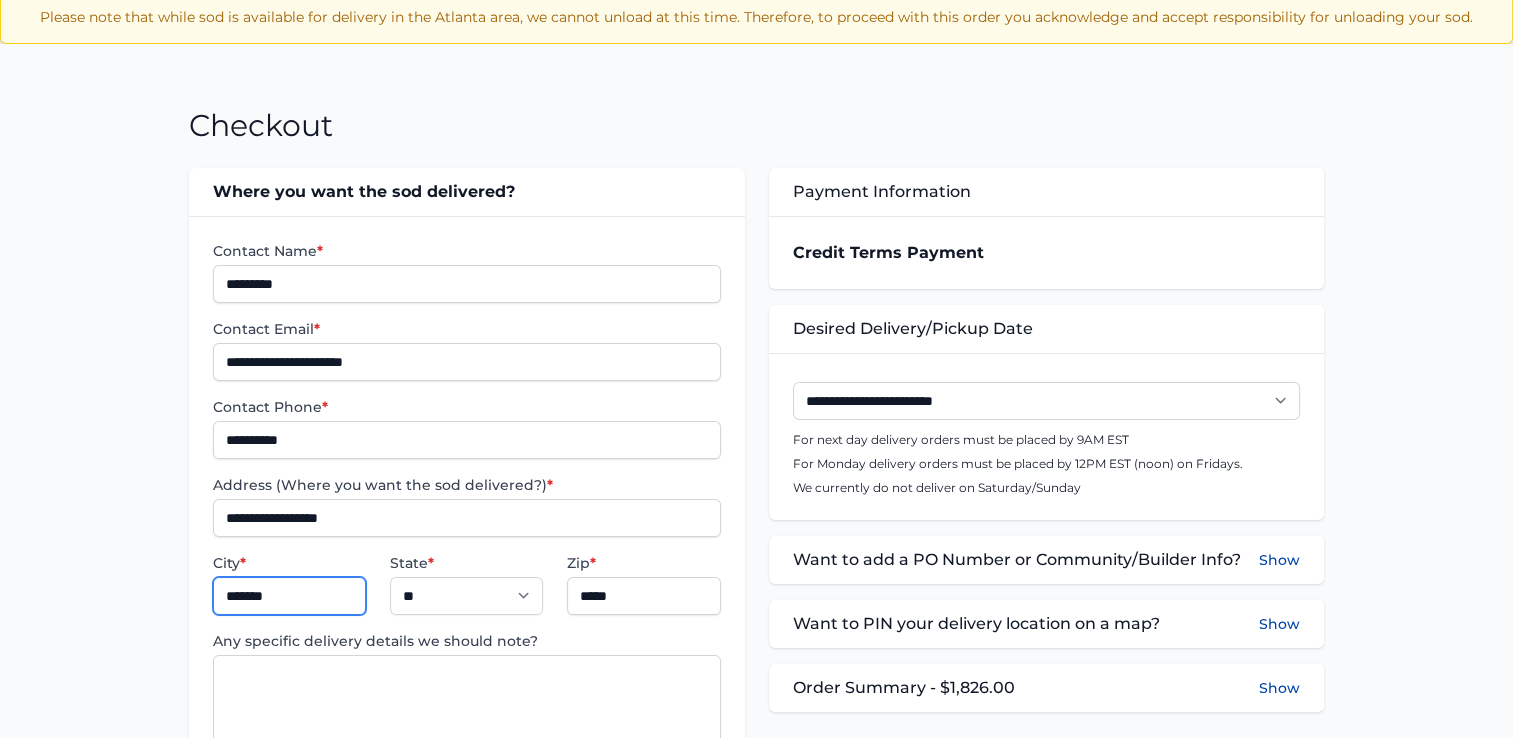 scroll, scrollTop: 100, scrollLeft: 0, axis: vertical 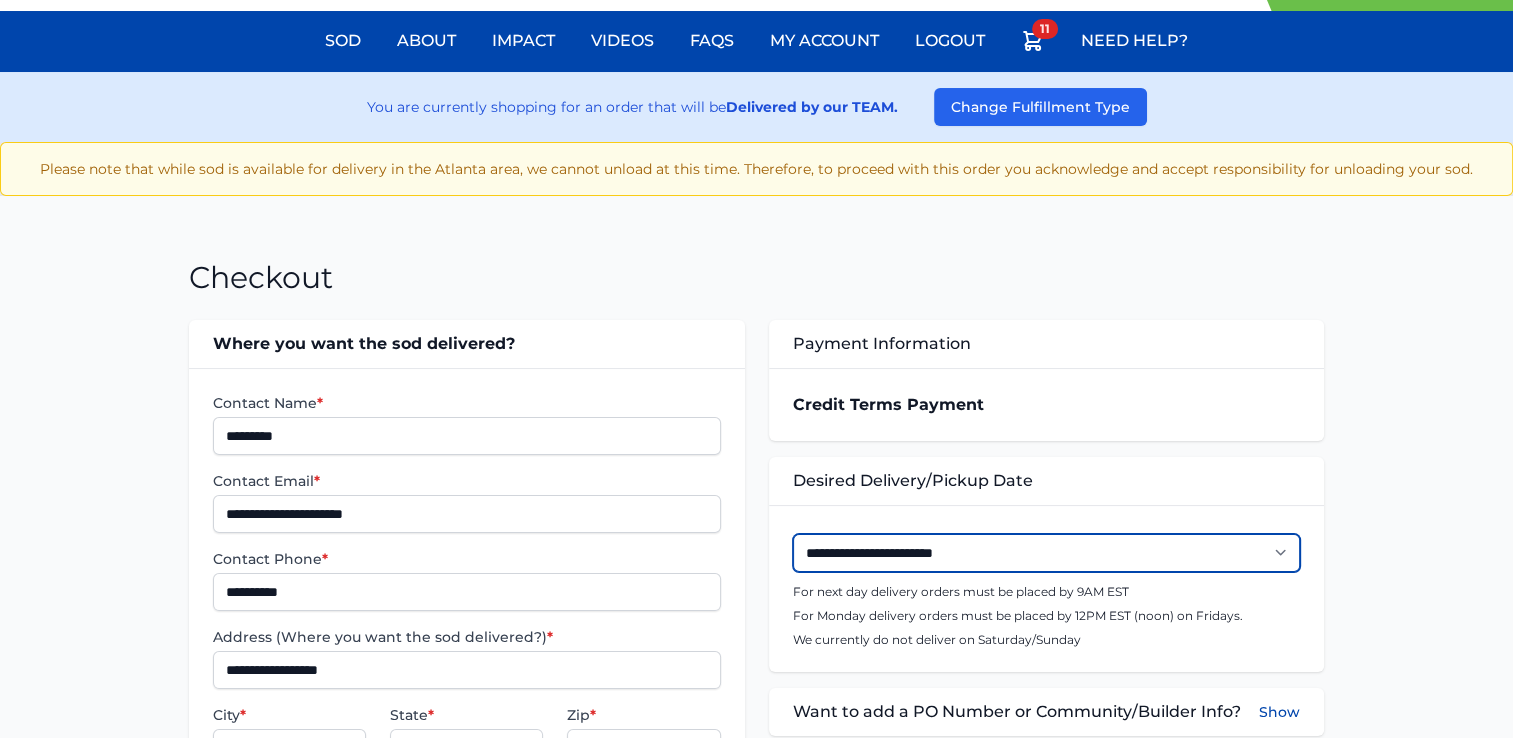 click on "**********" at bounding box center [1046, 553] 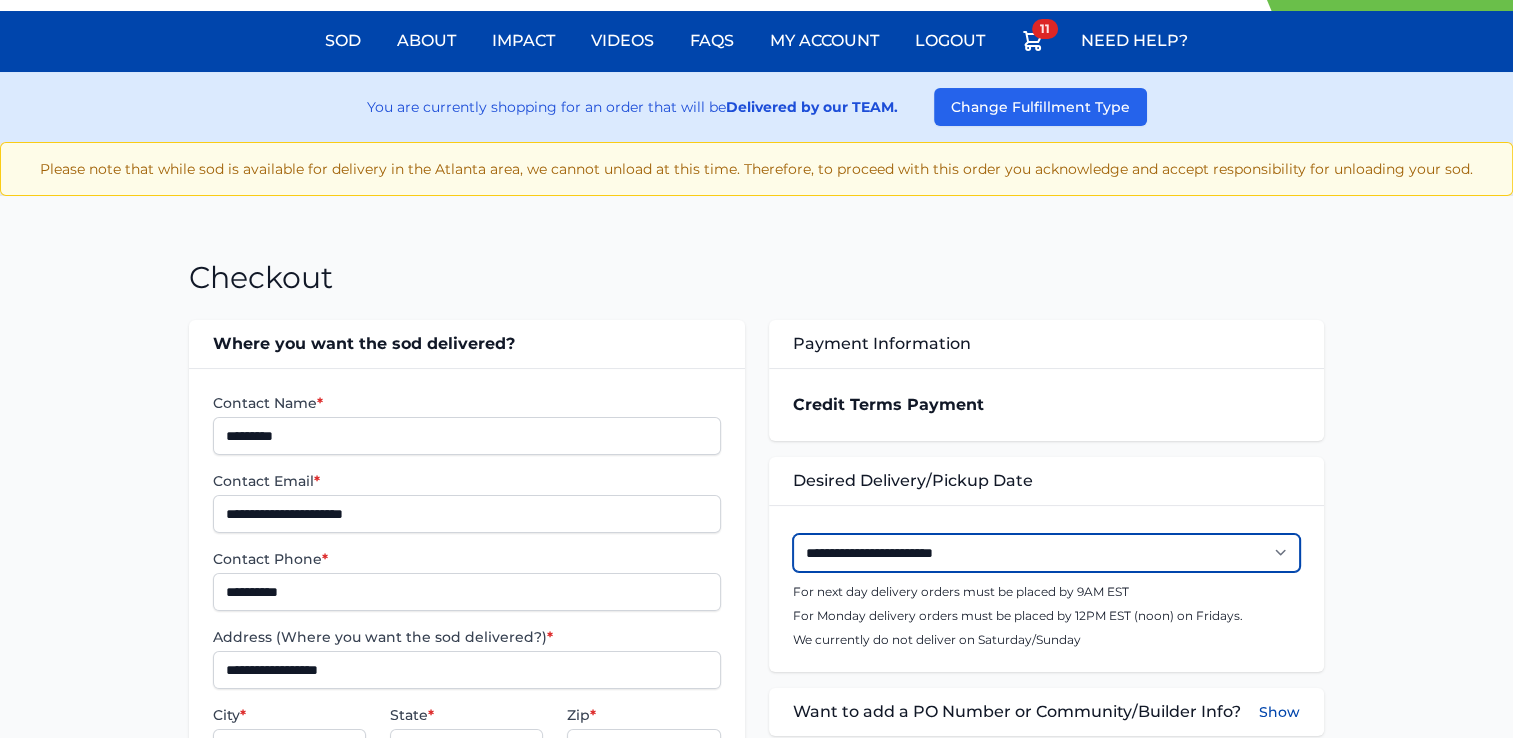 select on "**********" 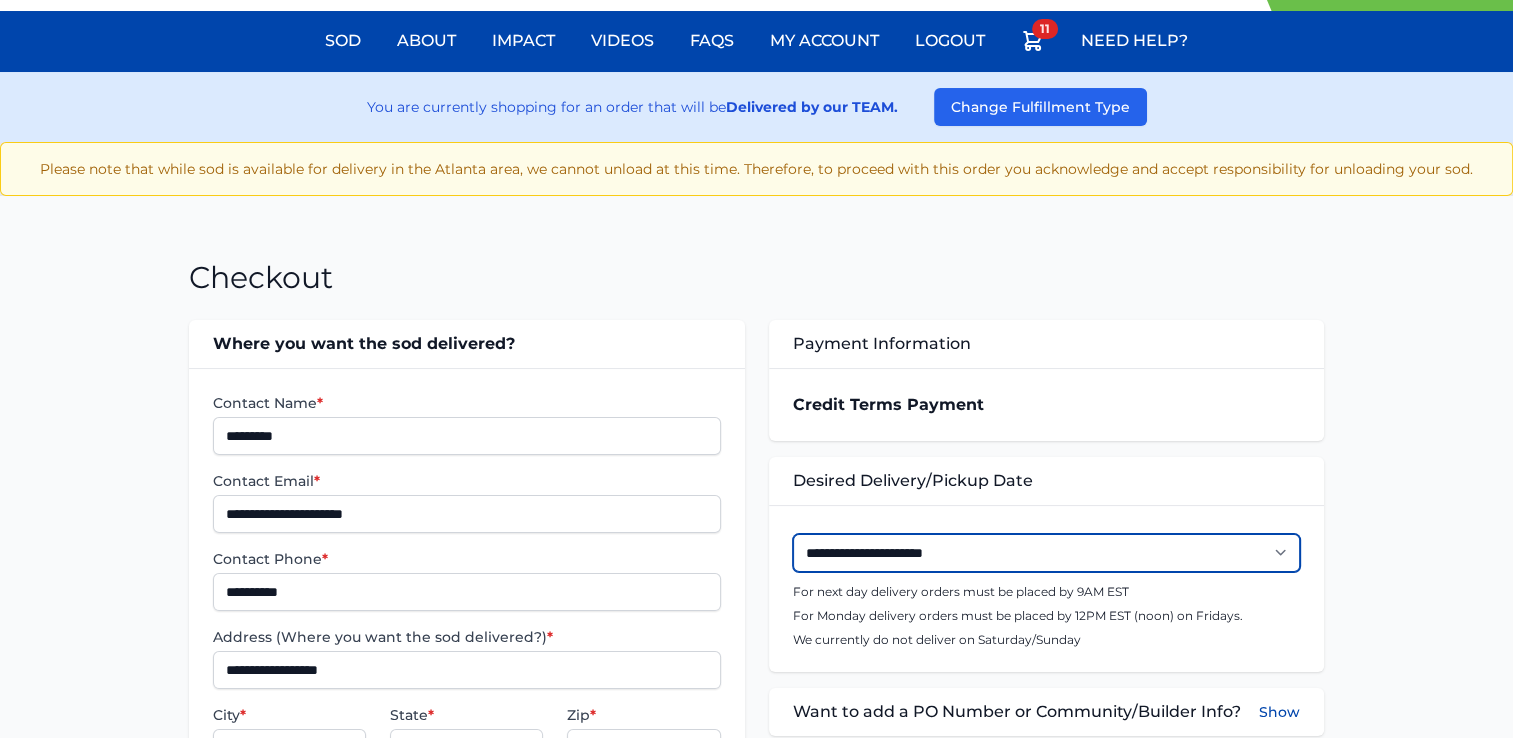 click on "**********" at bounding box center [1046, 553] 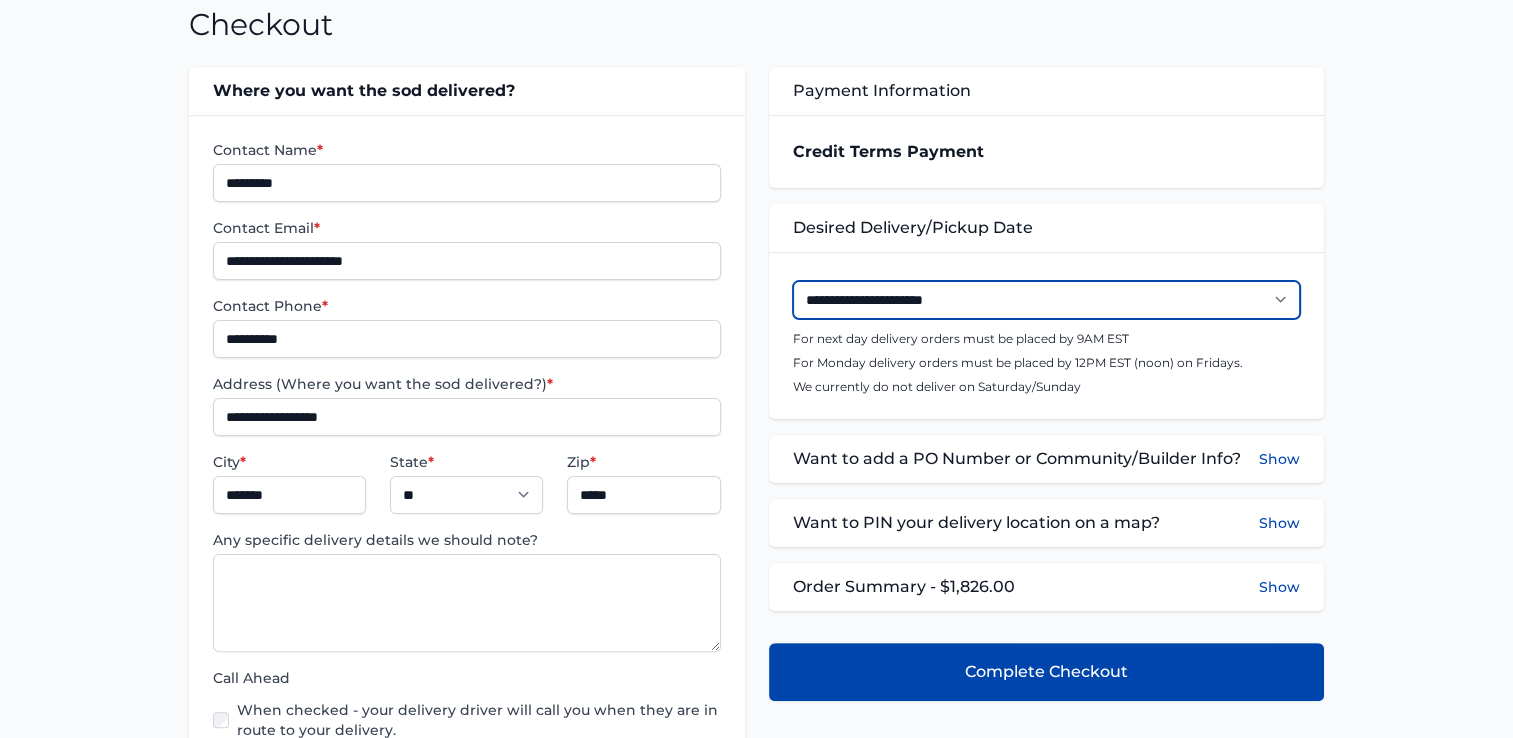 scroll, scrollTop: 400, scrollLeft: 0, axis: vertical 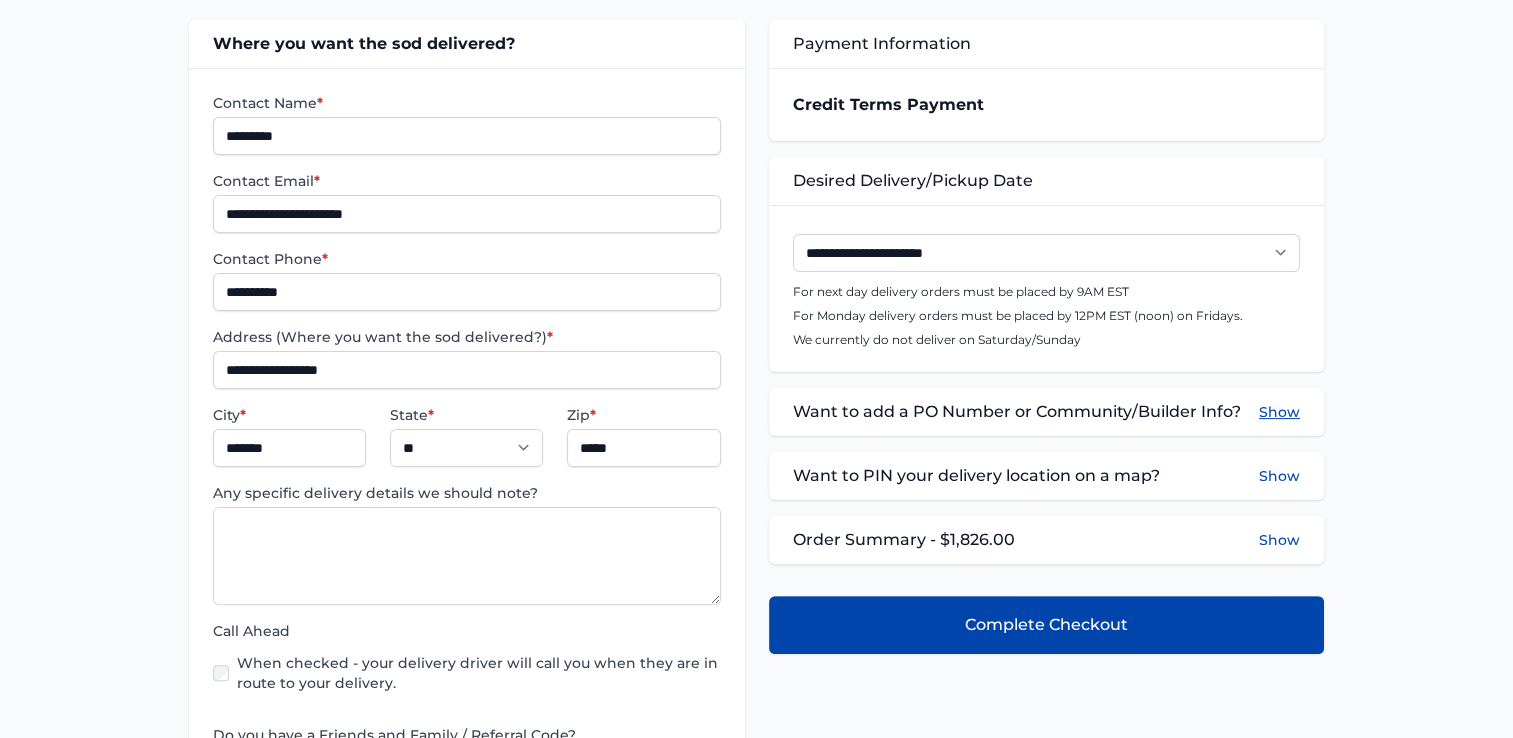 click on "Show" at bounding box center [1279, 412] 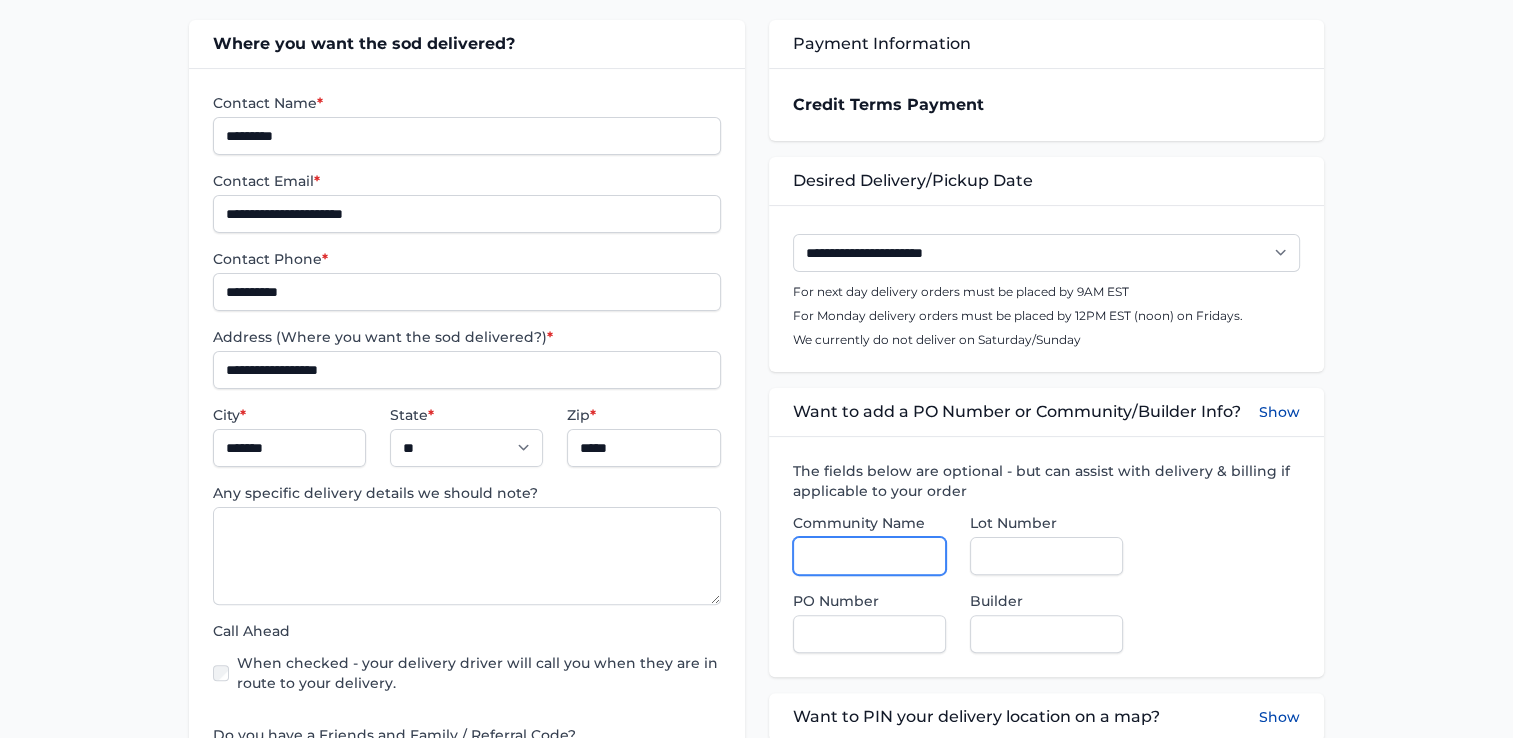 click on "Community Name" at bounding box center [869, 556] 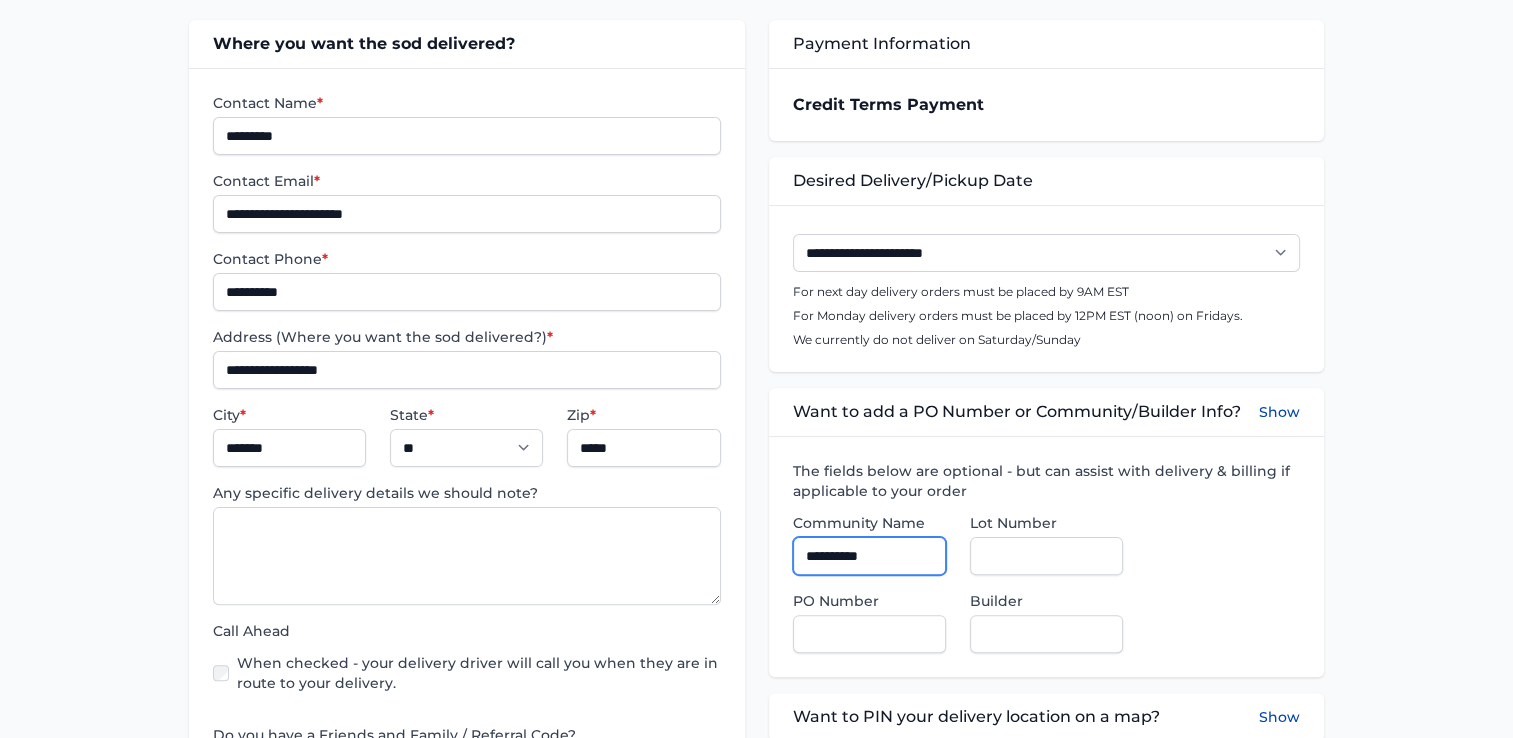 type on "**********" 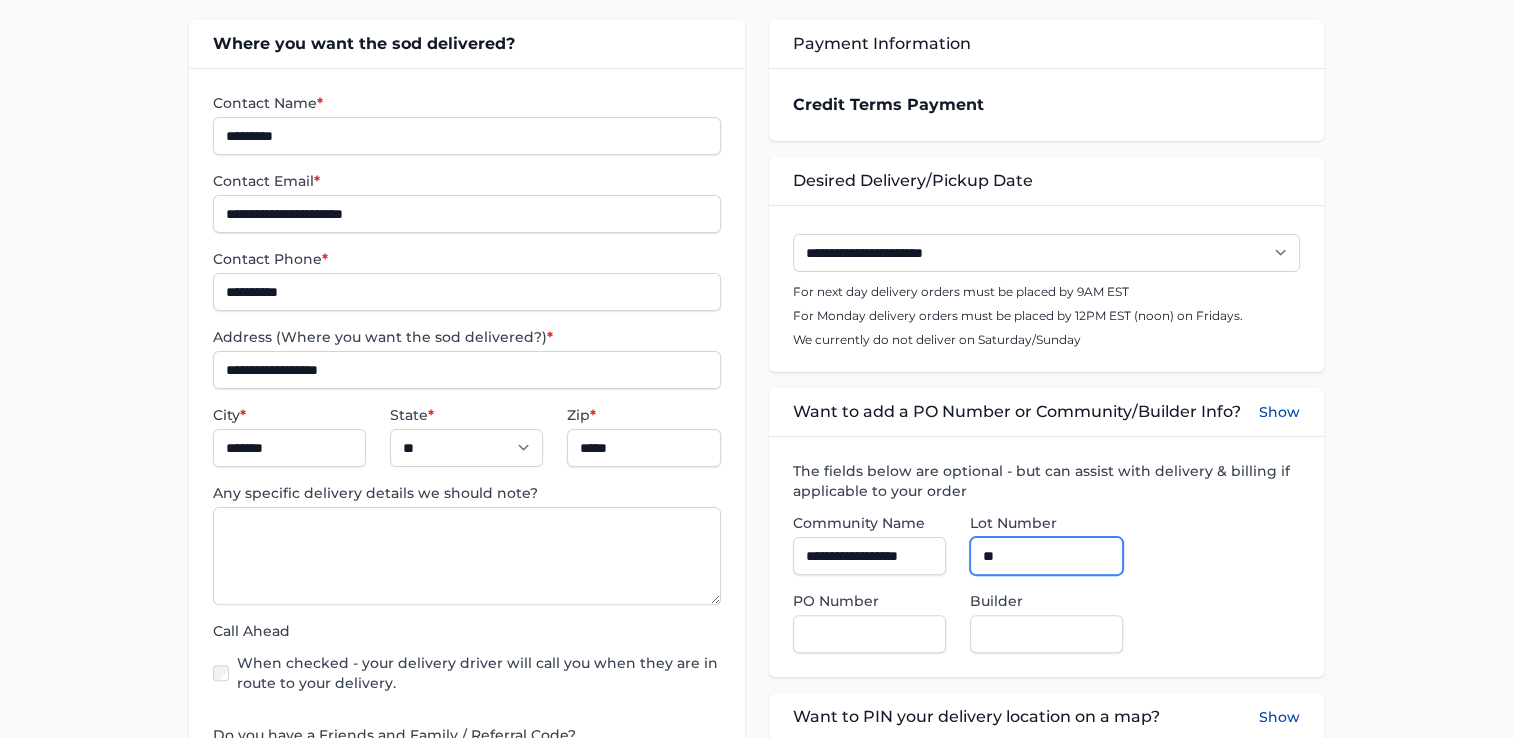 type on "**" 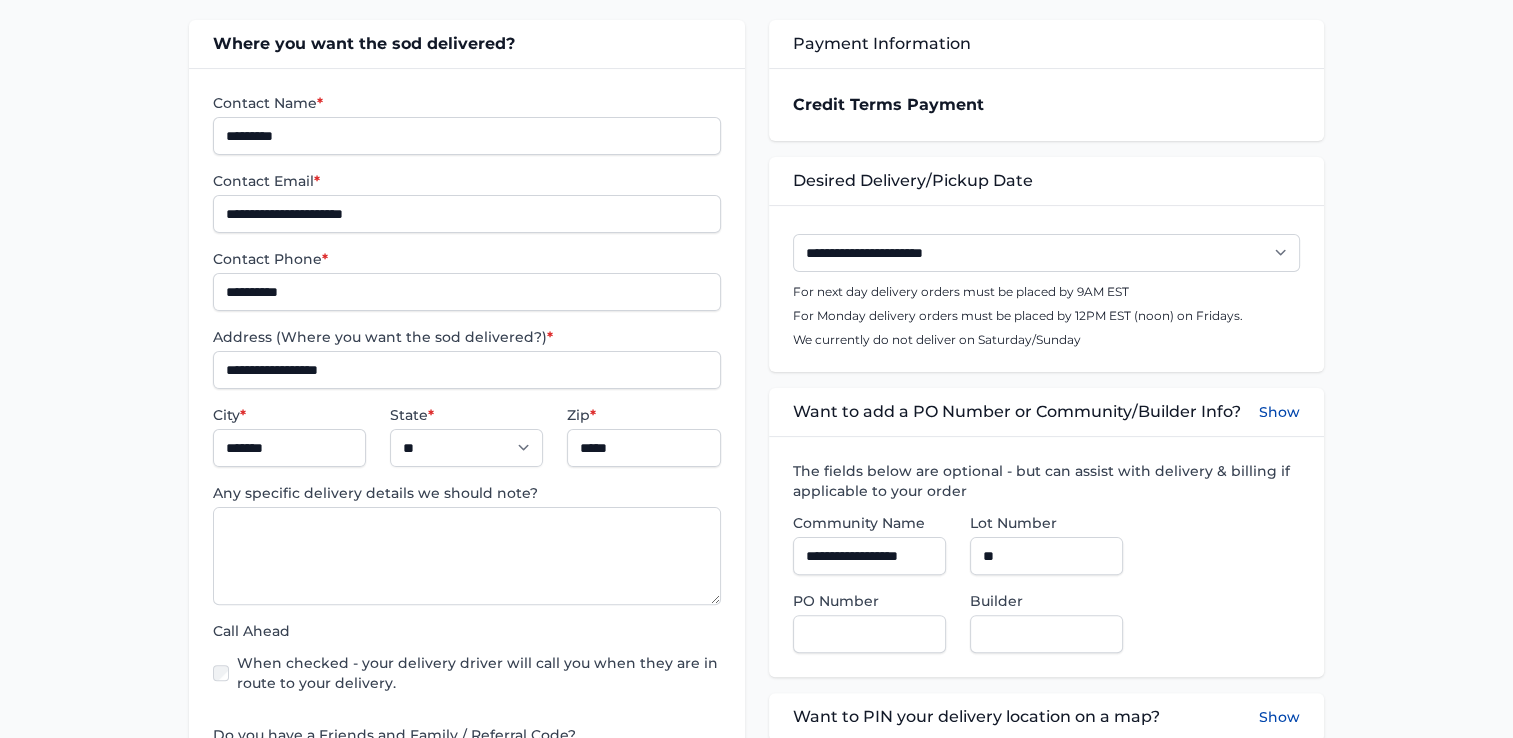click on "The fields below are optional - but can assist with delivery & billing if applicable to your order" at bounding box center [1046, 481] 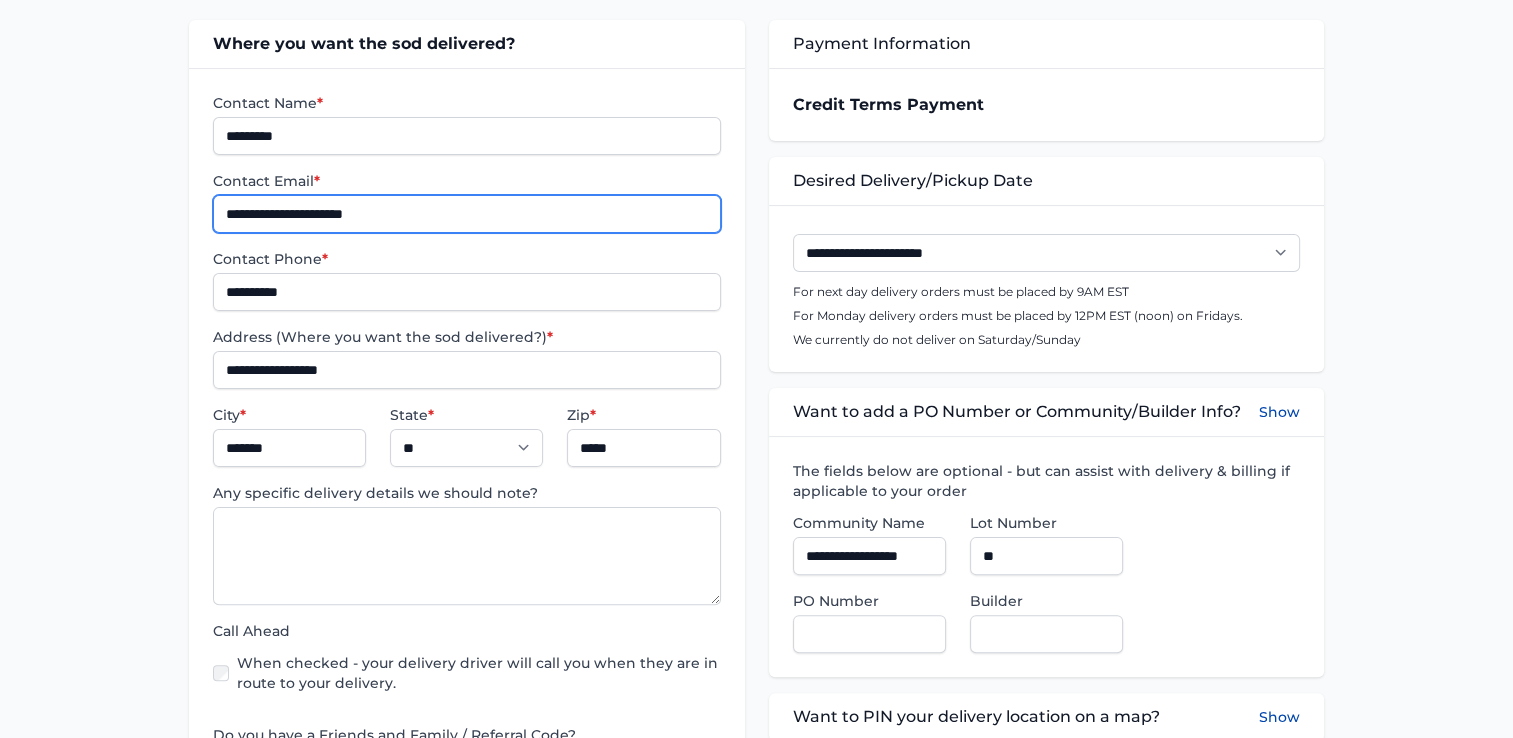 click on "**********" at bounding box center (466, 214) 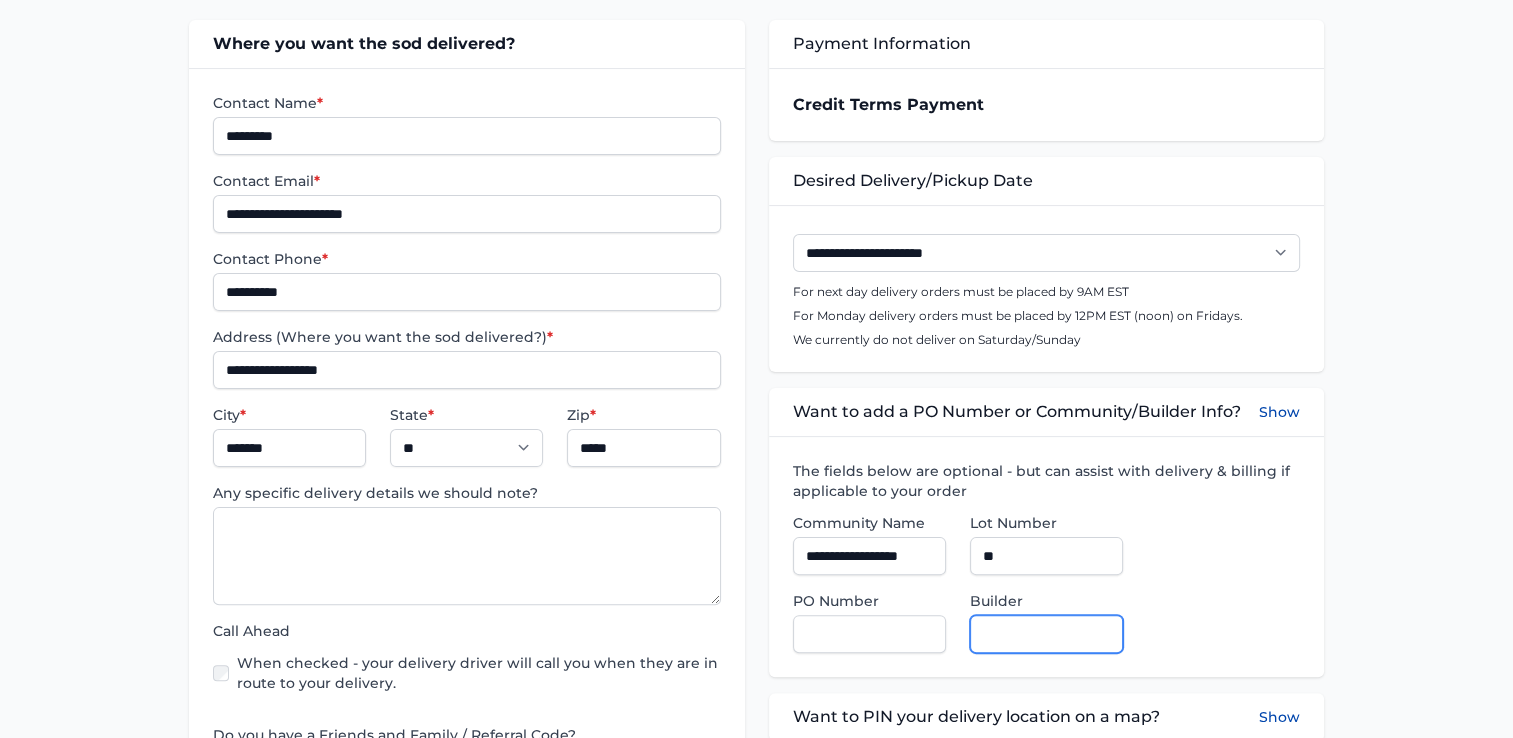 click on "Builder" at bounding box center [1046, 634] 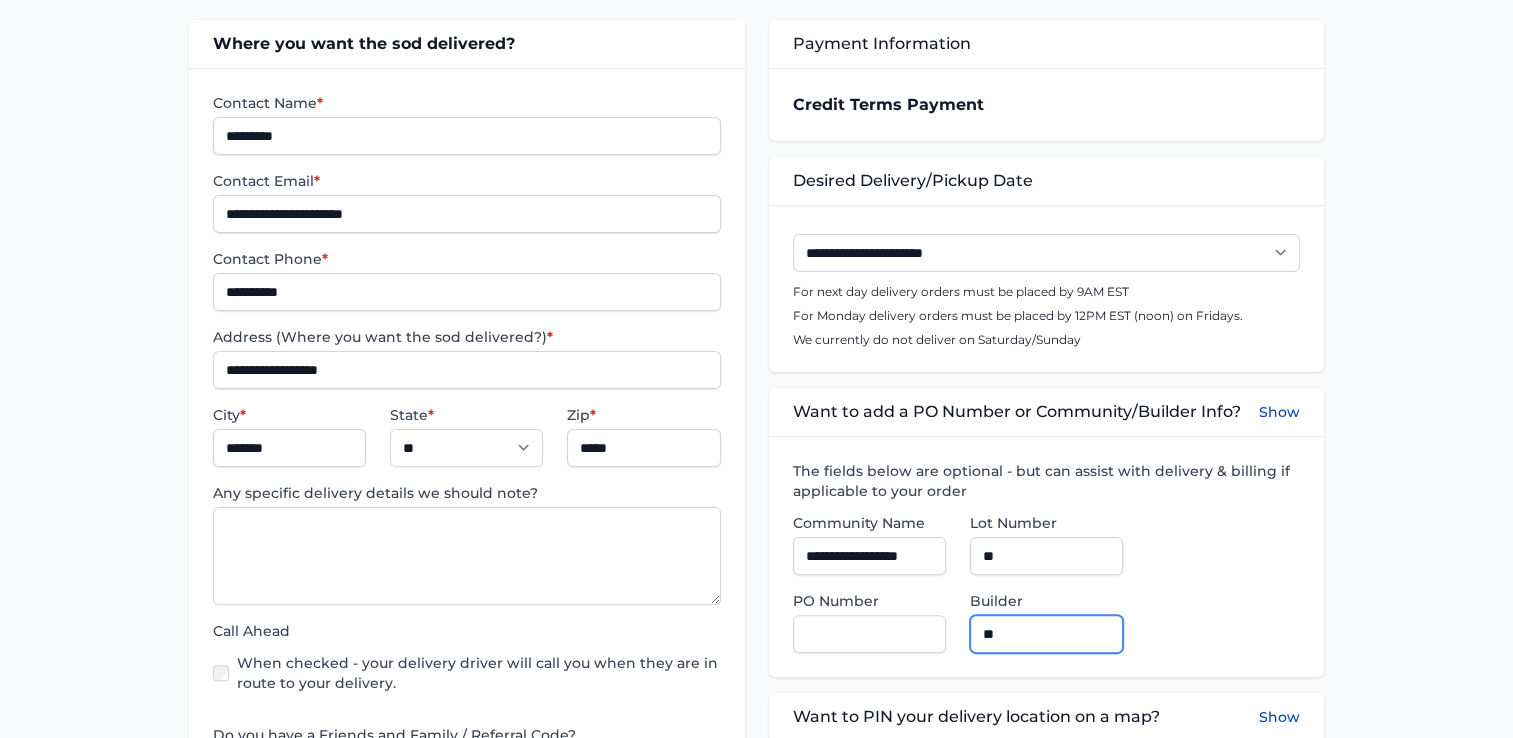 type on "*" 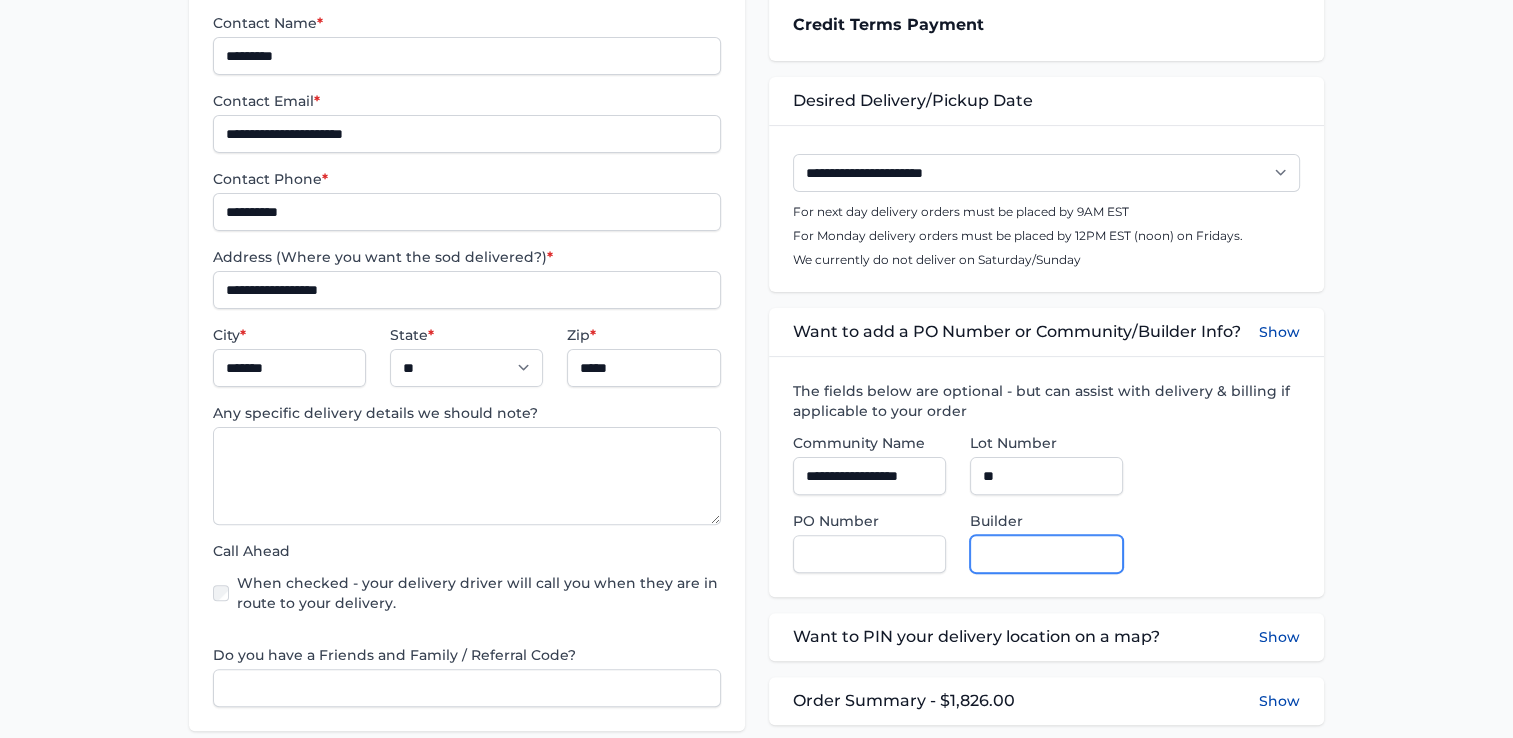 scroll, scrollTop: 600, scrollLeft: 0, axis: vertical 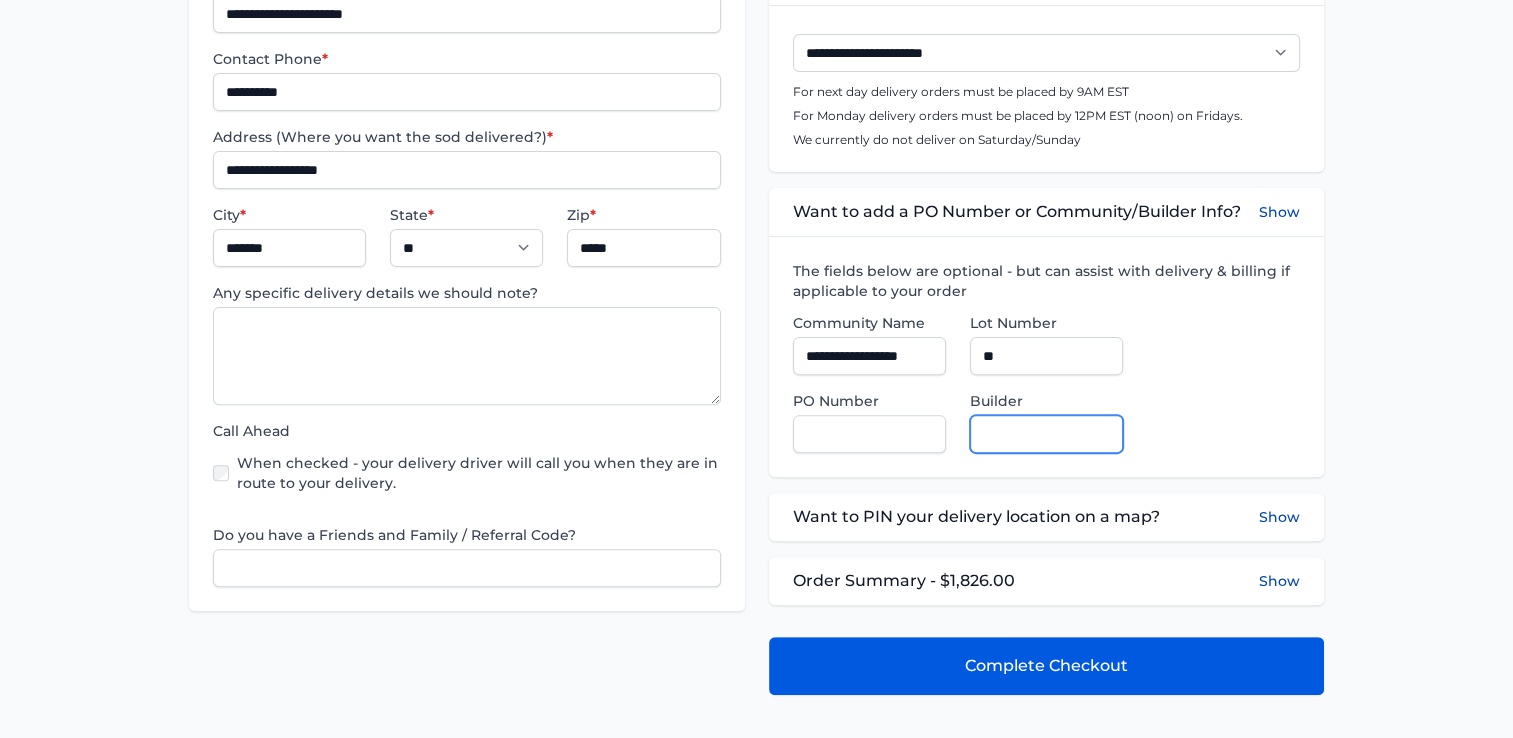 type 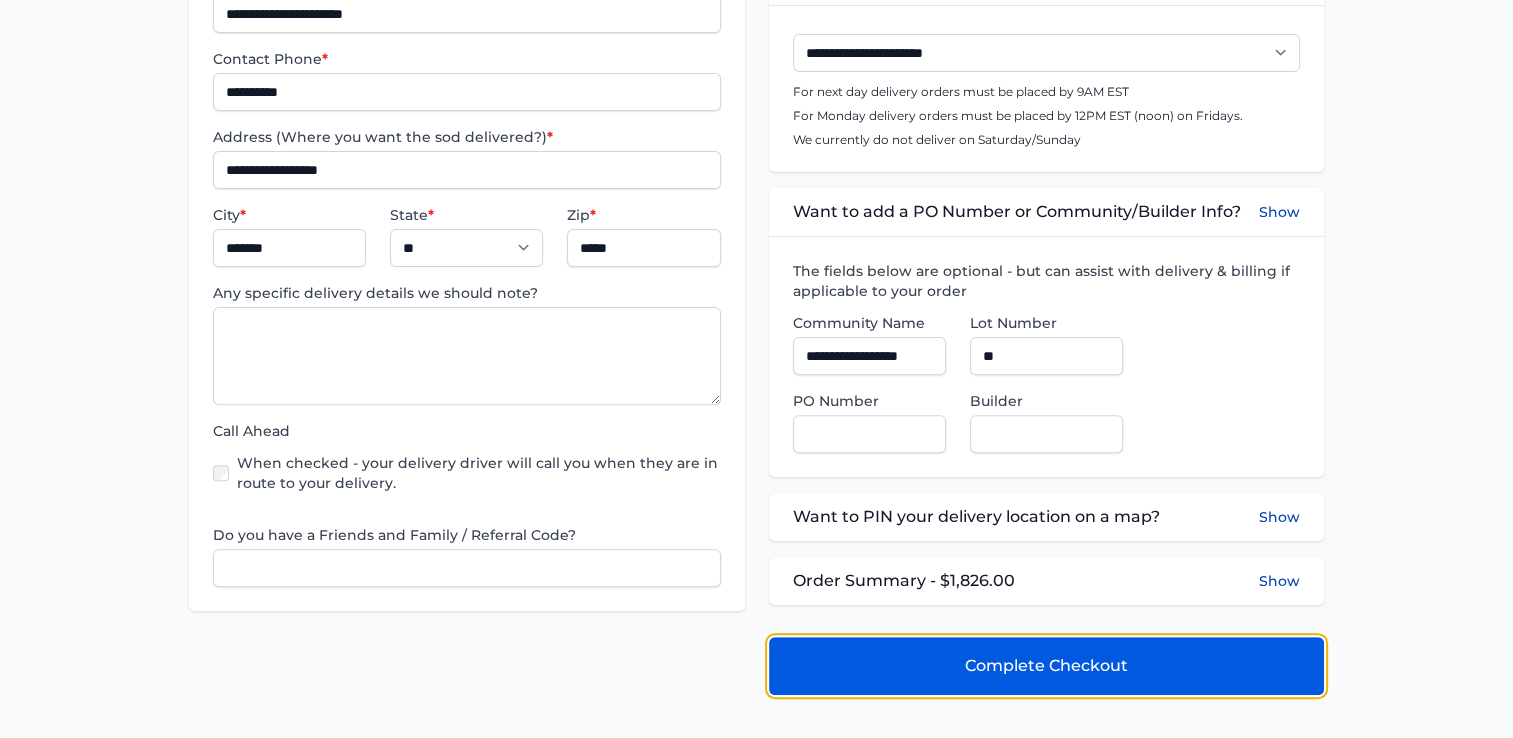click on "Complete Checkout" at bounding box center (1046, 666) 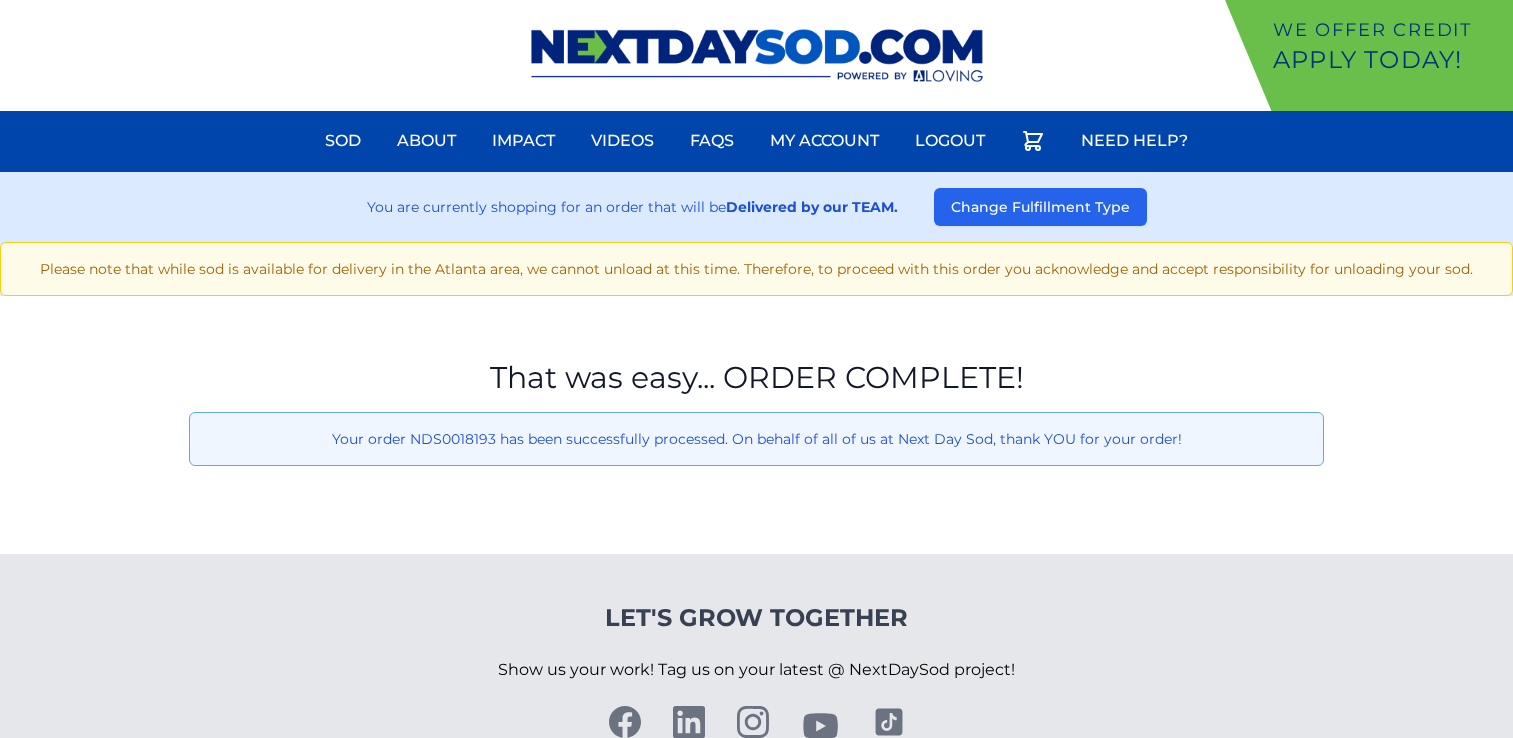 scroll, scrollTop: 0, scrollLeft: 0, axis: both 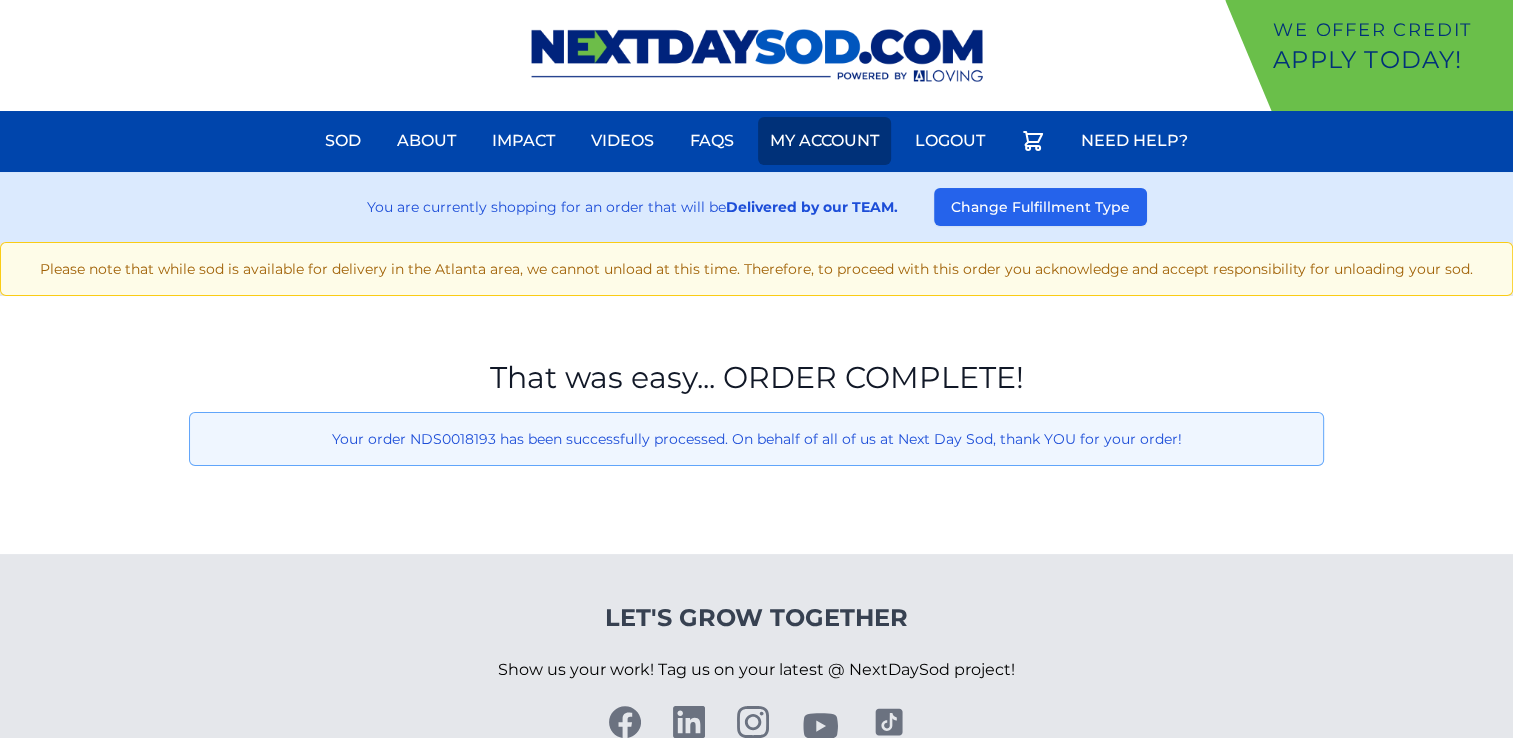 click on "My Account" at bounding box center [824, 141] 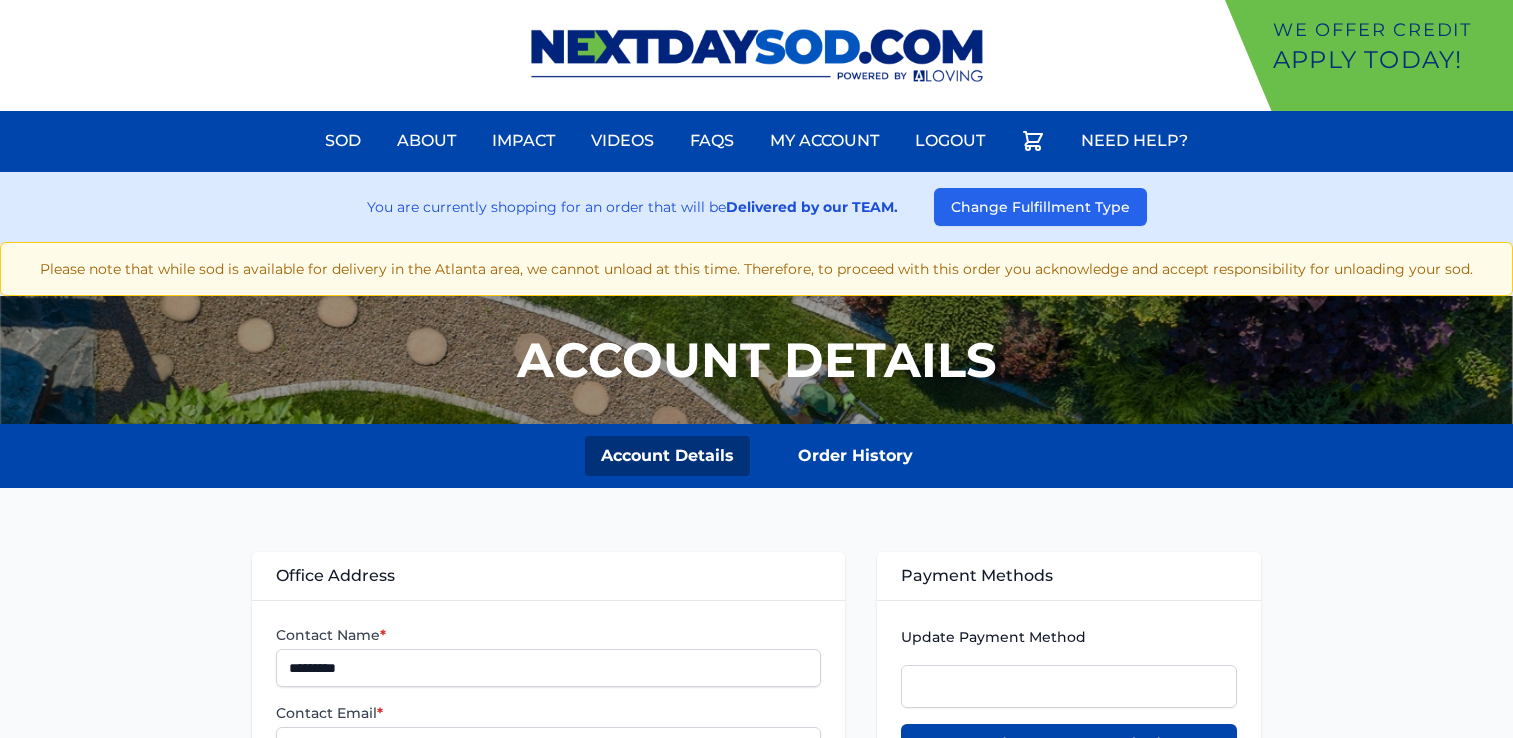 scroll, scrollTop: 0, scrollLeft: 0, axis: both 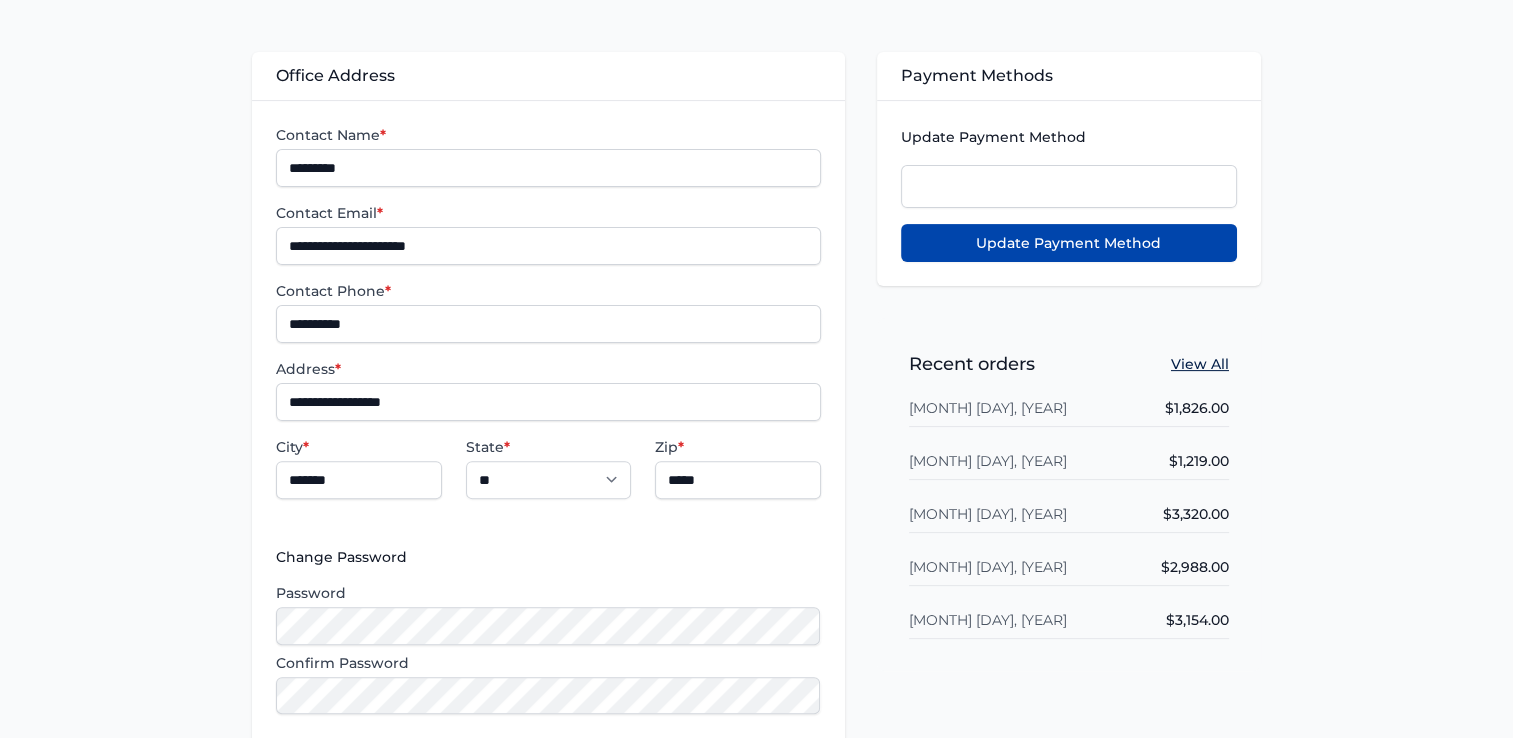 click on "View All" at bounding box center (1200, 364) 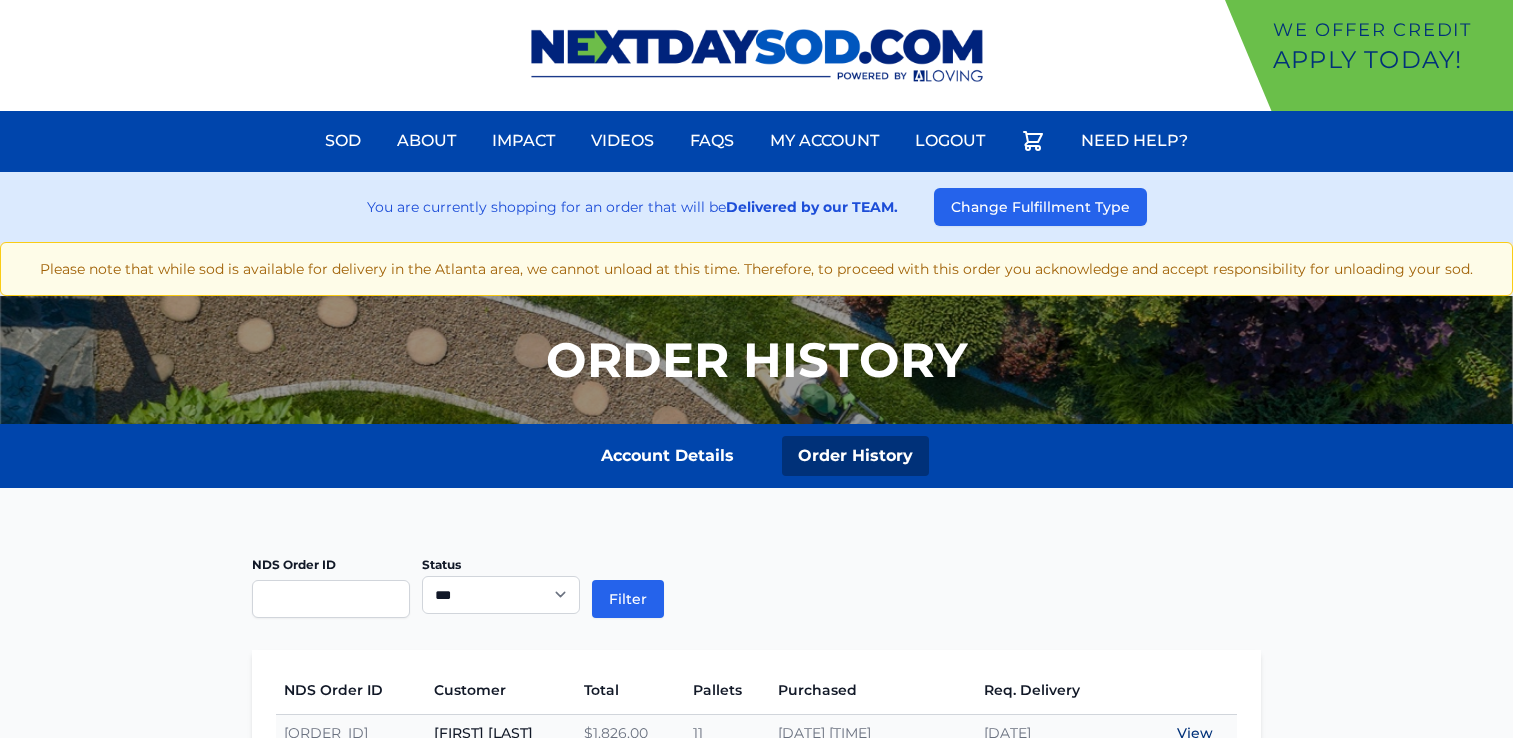 scroll, scrollTop: 0, scrollLeft: 0, axis: both 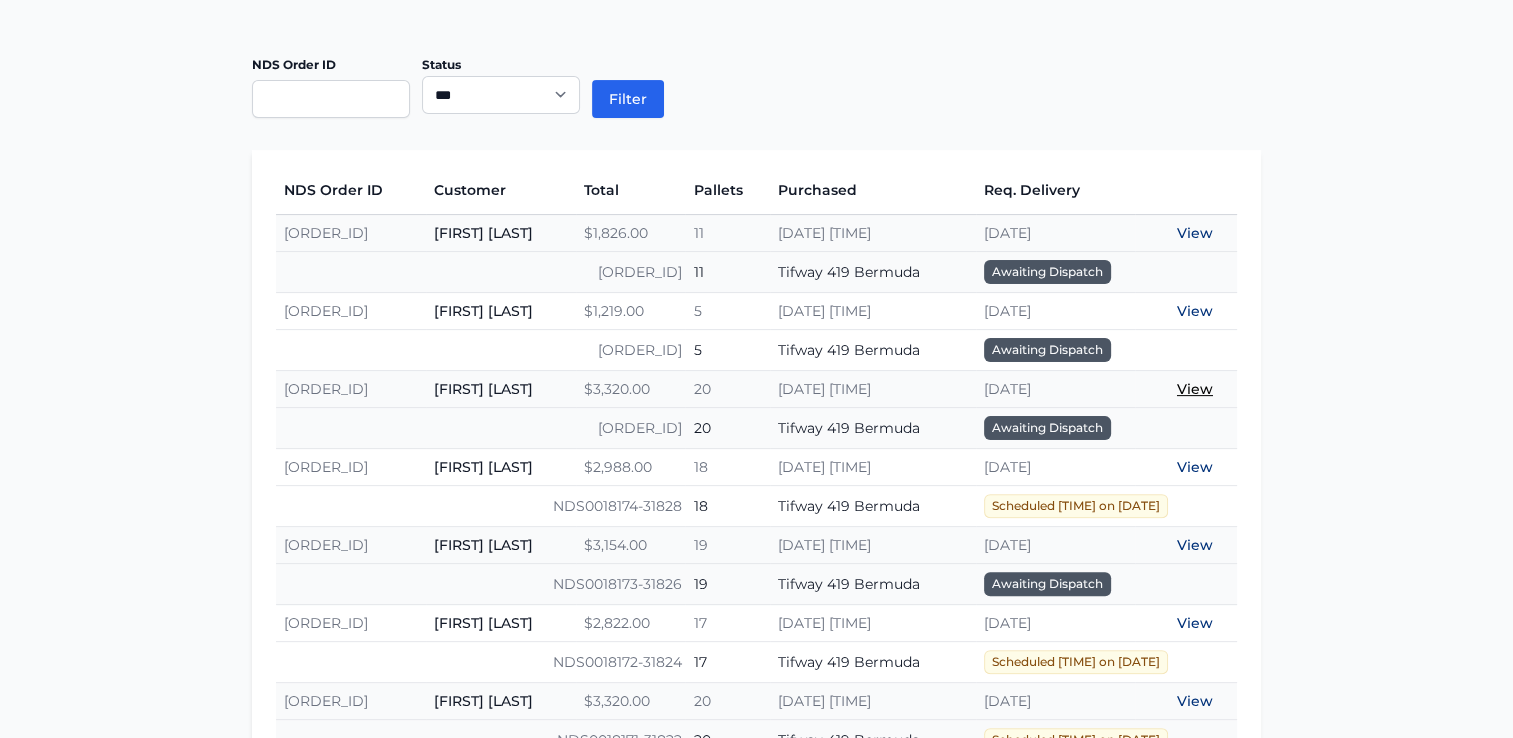 click on "View" at bounding box center [1195, 389] 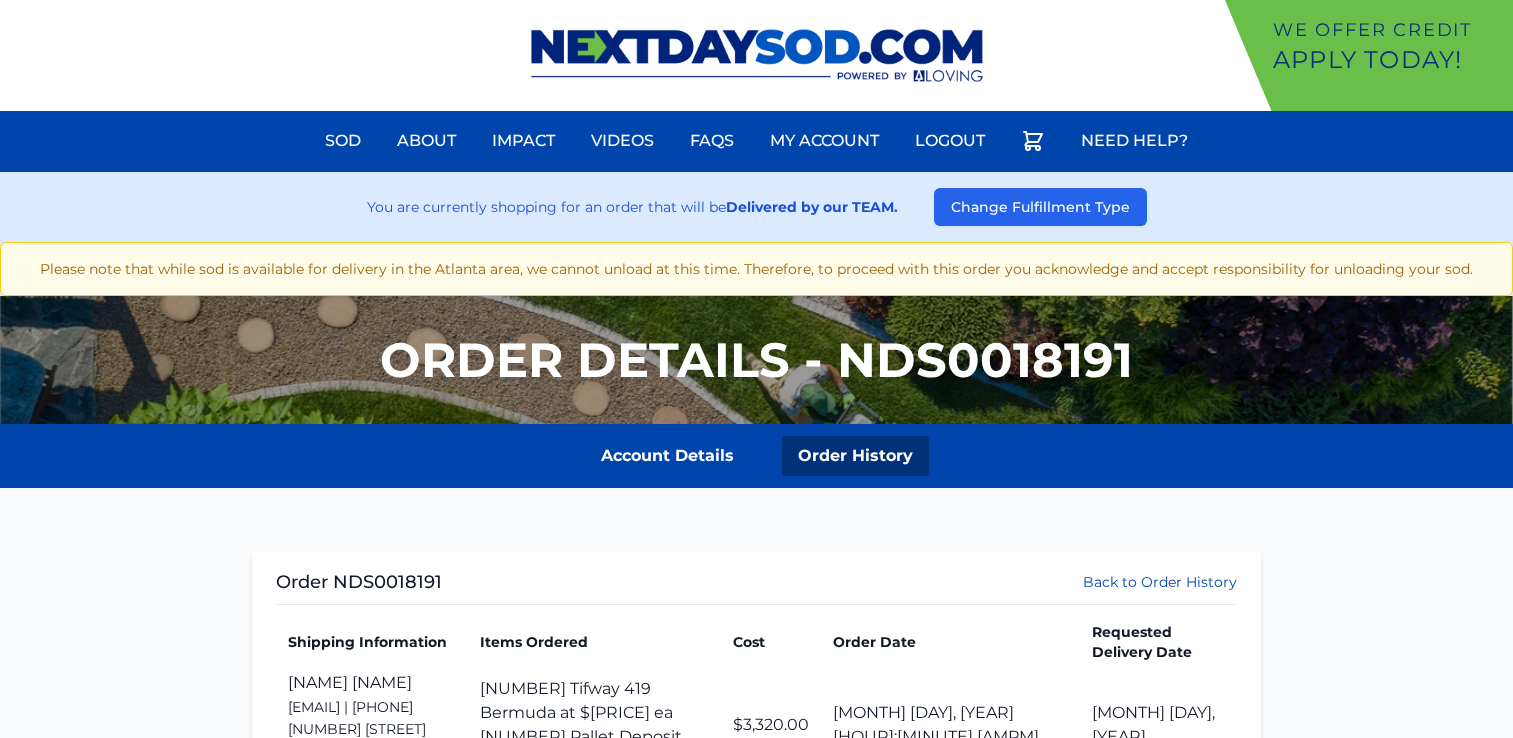 scroll, scrollTop: 0, scrollLeft: 0, axis: both 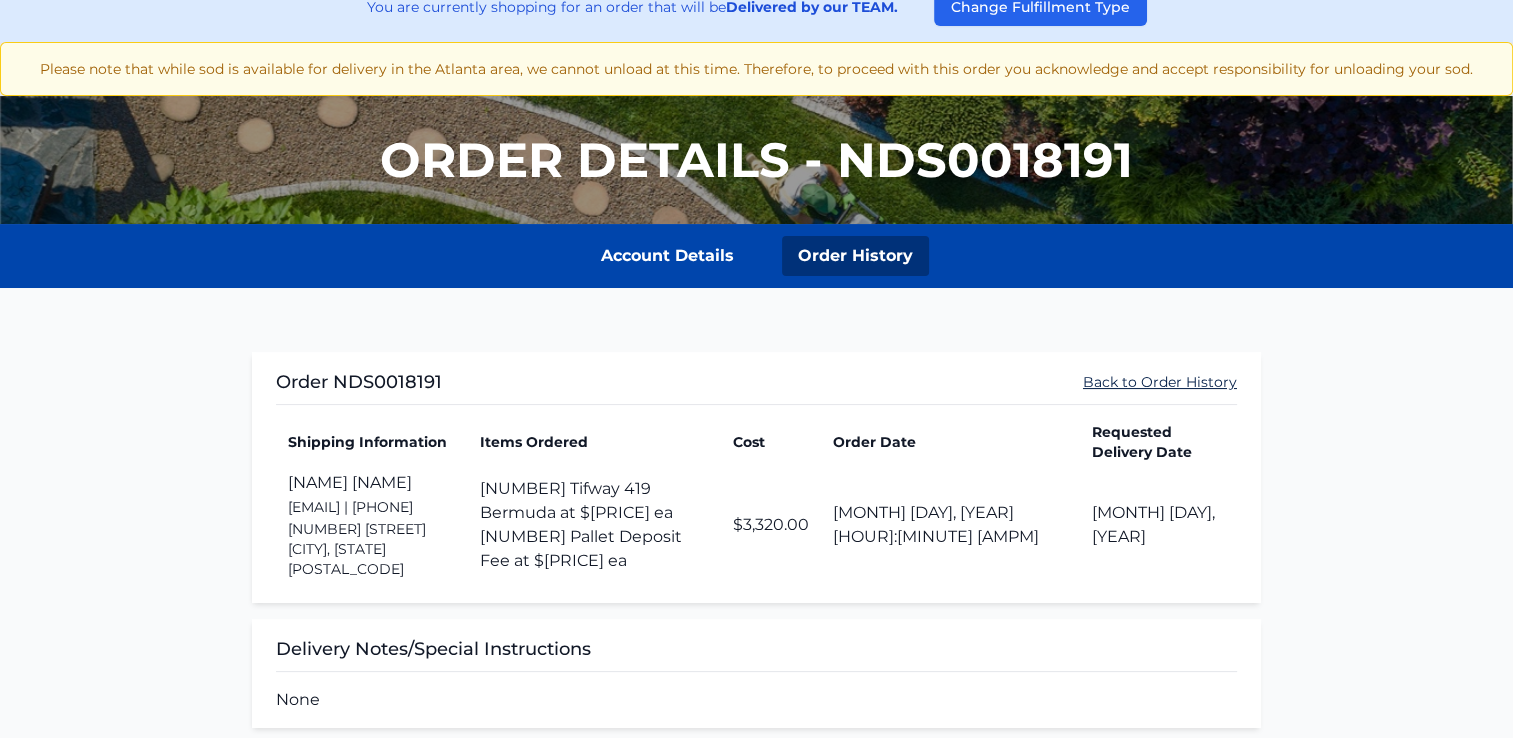 click on "Back to Order History" at bounding box center (1160, 382) 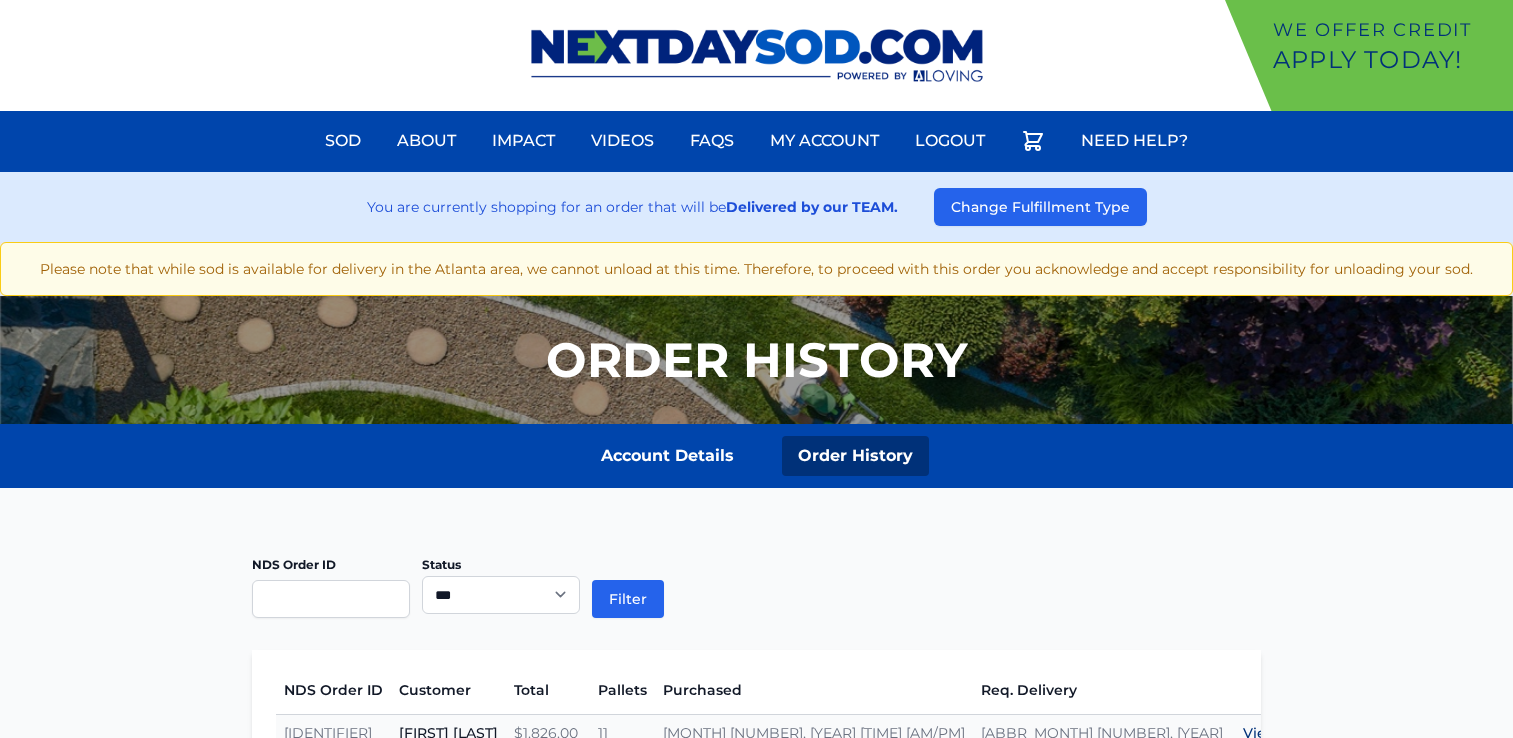 scroll, scrollTop: 0, scrollLeft: 0, axis: both 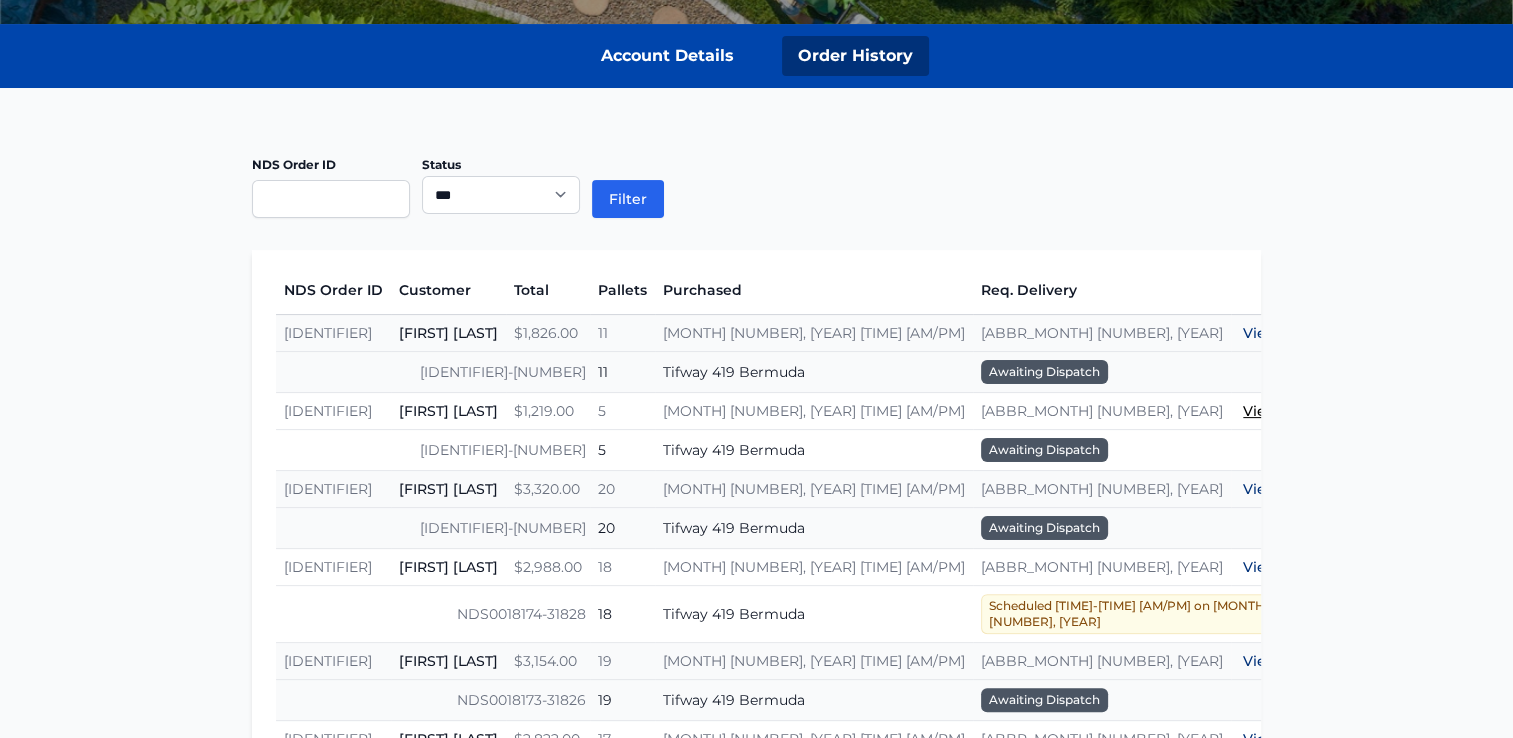 click on "View" at bounding box center (1261, 411) 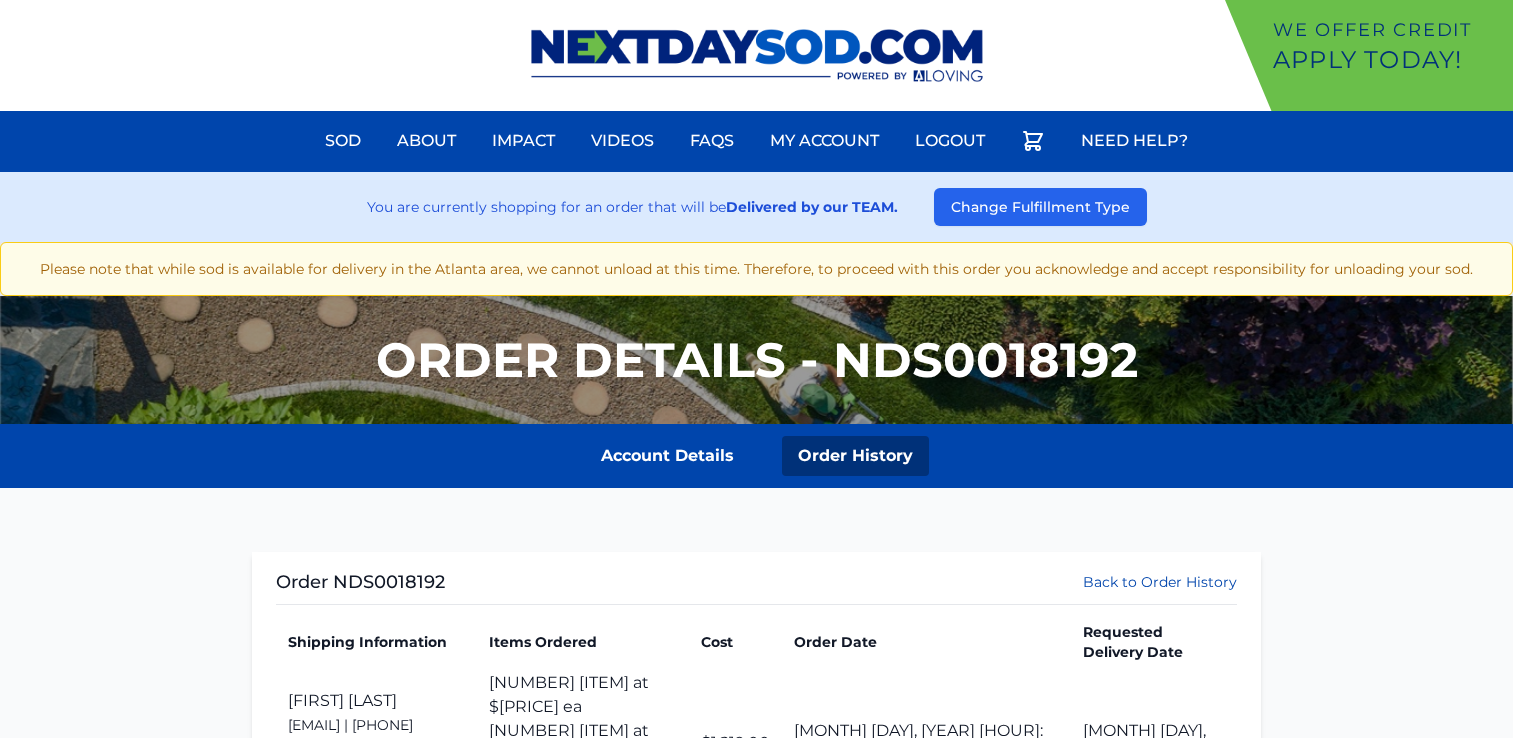 scroll, scrollTop: 0, scrollLeft: 0, axis: both 